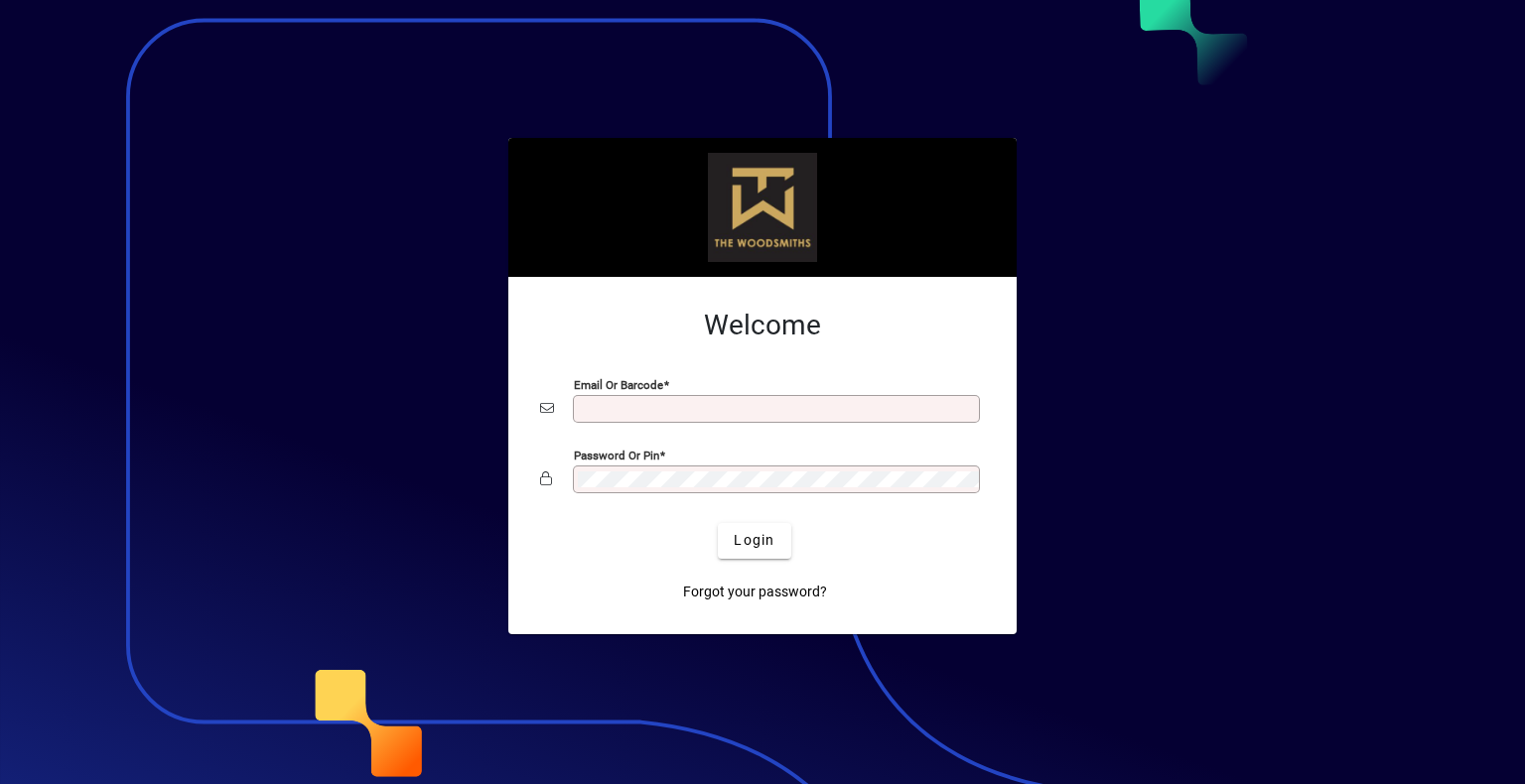 scroll, scrollTop: 0, scrollLeft: 0, axis: both 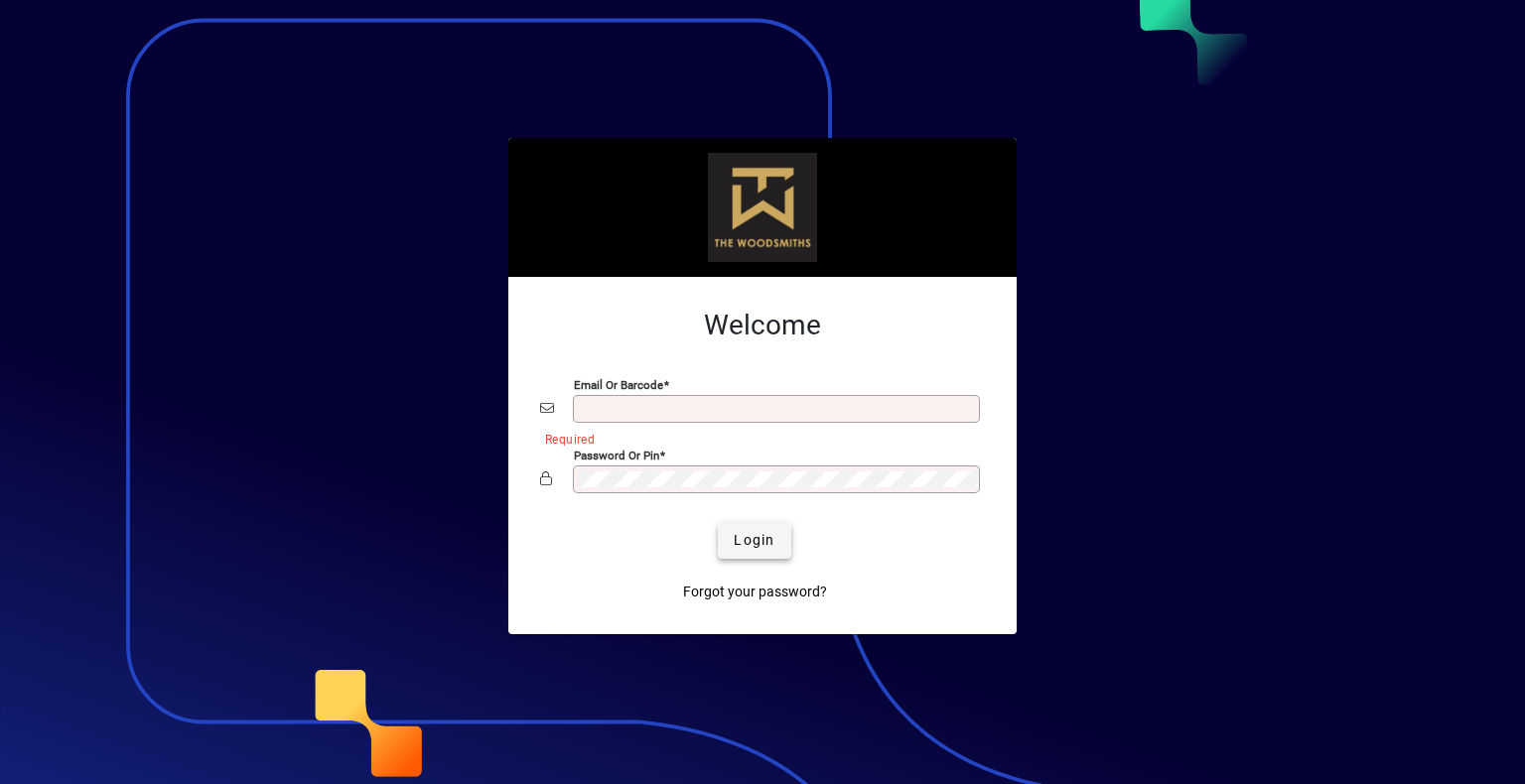 type on "**********" 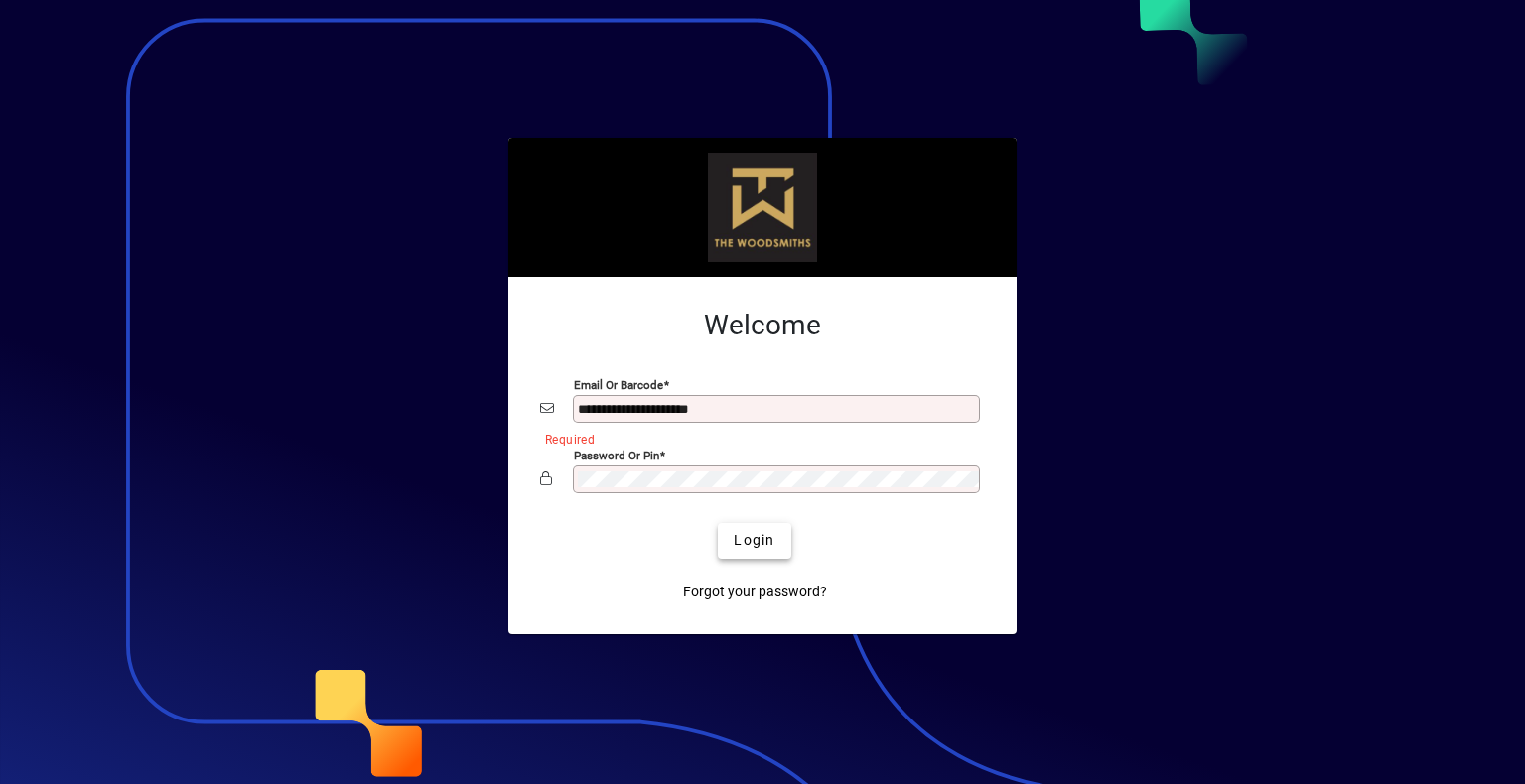 click on "Login" 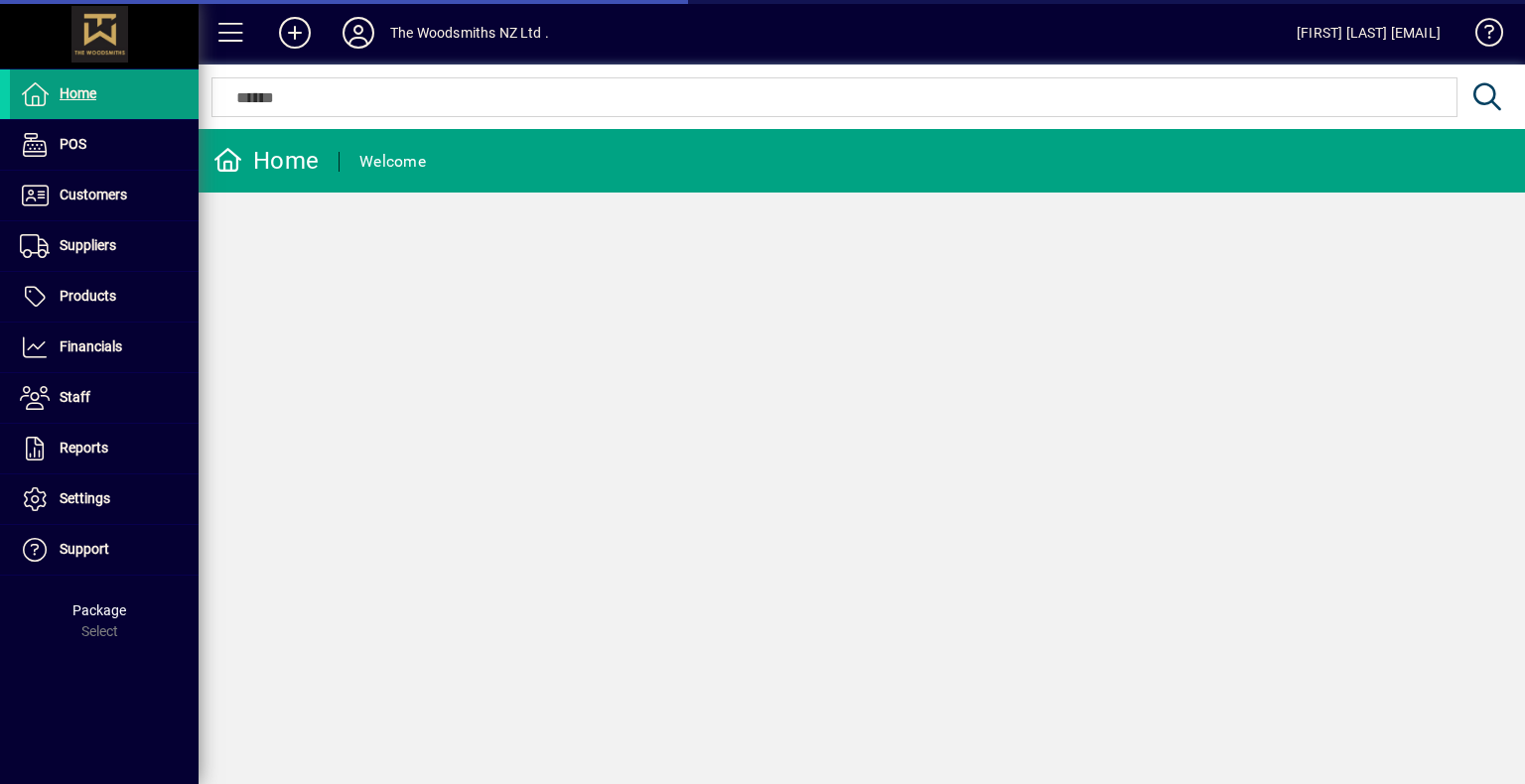 scroll, scrollTop: 0, scrollLeft: 0, axis: both 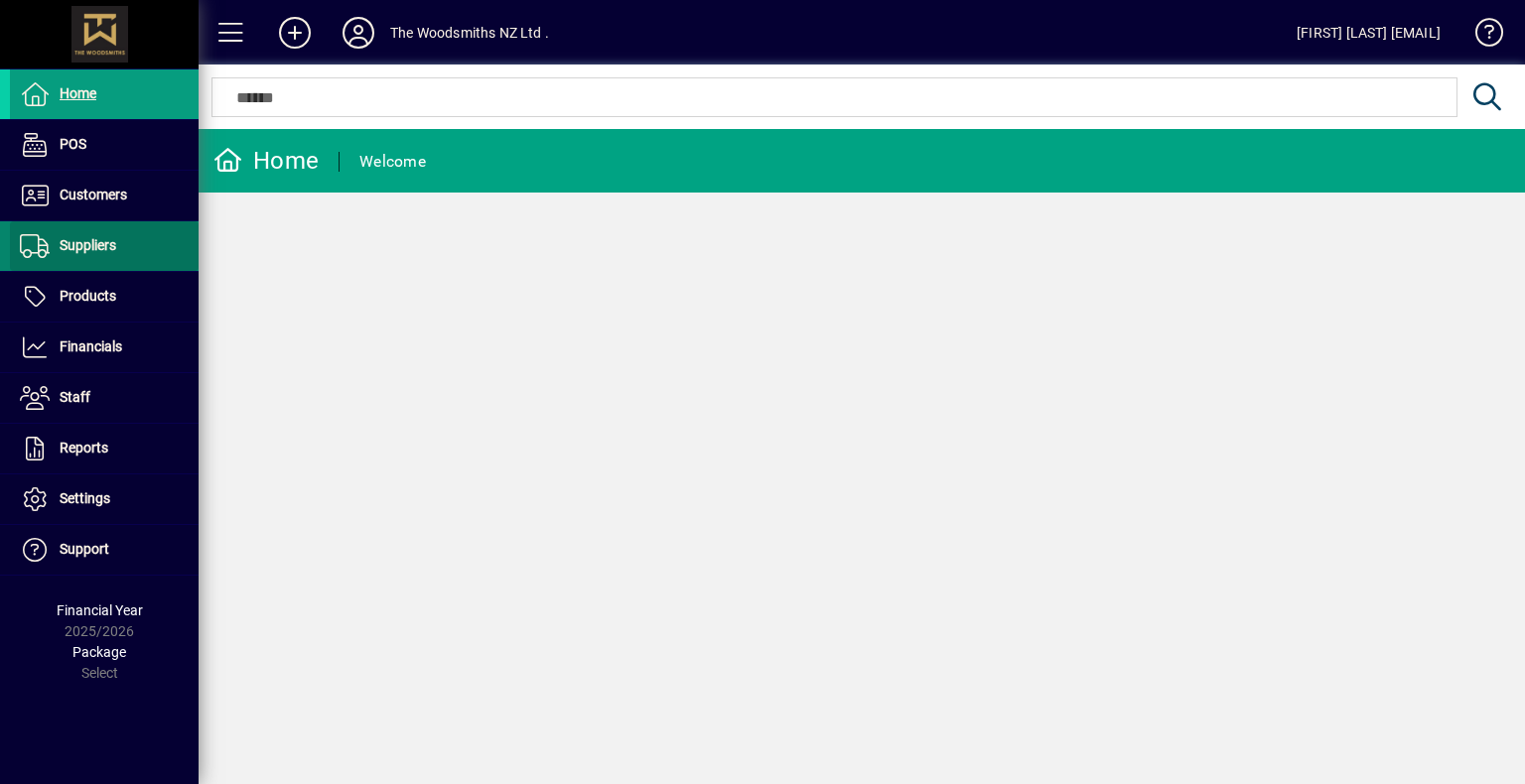 click on "Suppliers" at bounding box center (87, 245) 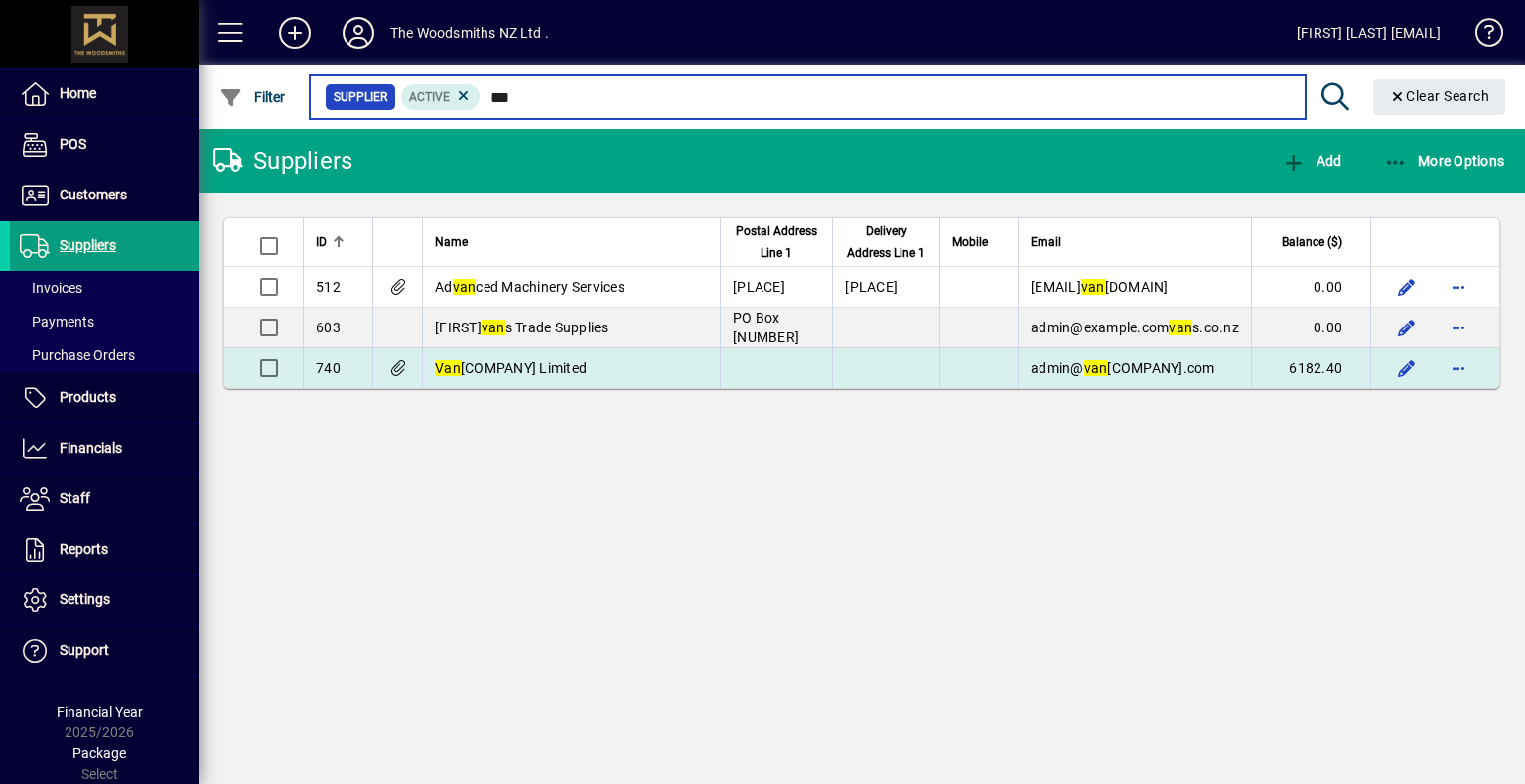 type on "***" 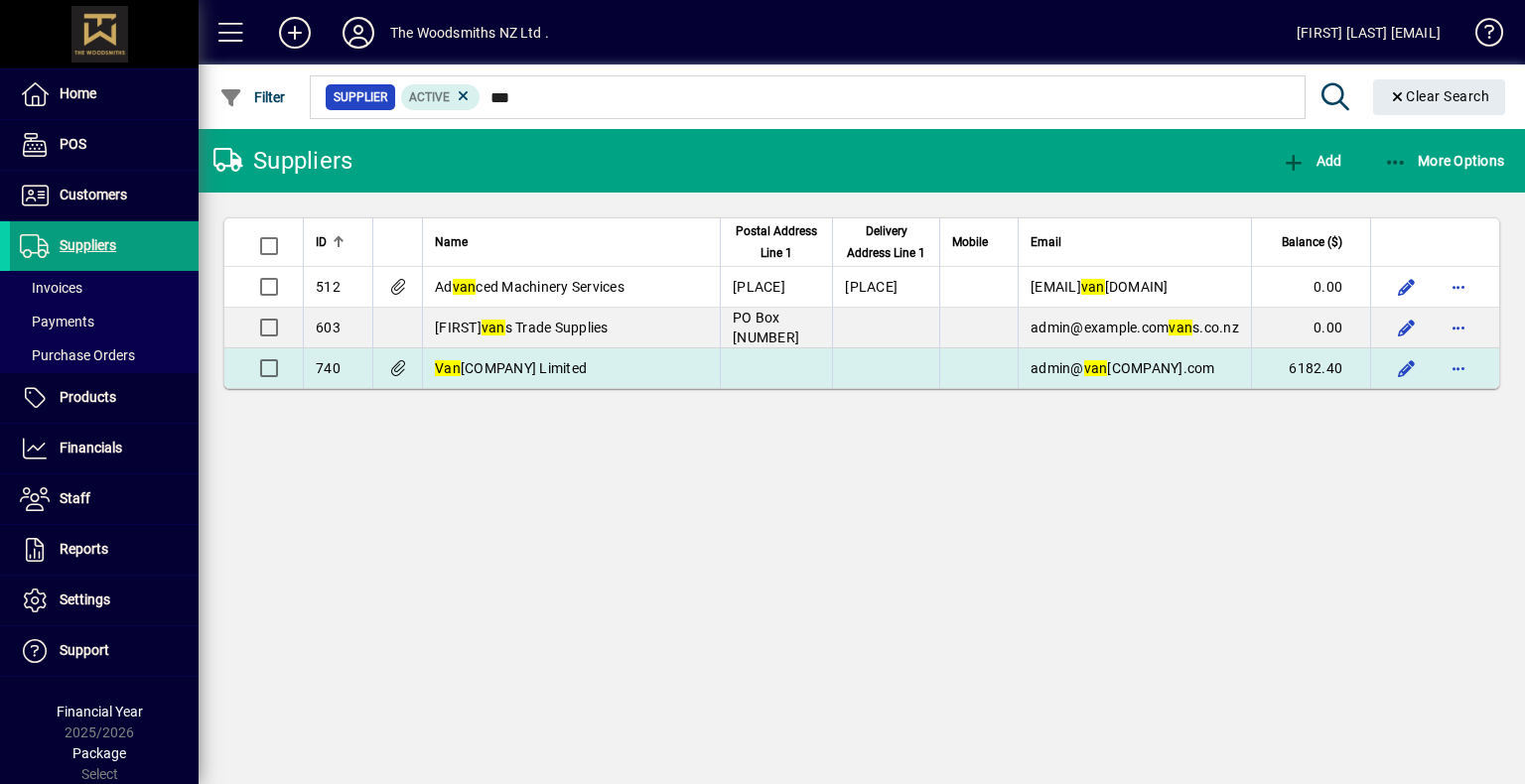 click on "Van guard 86 Limited" at bounding box center [510, 368] 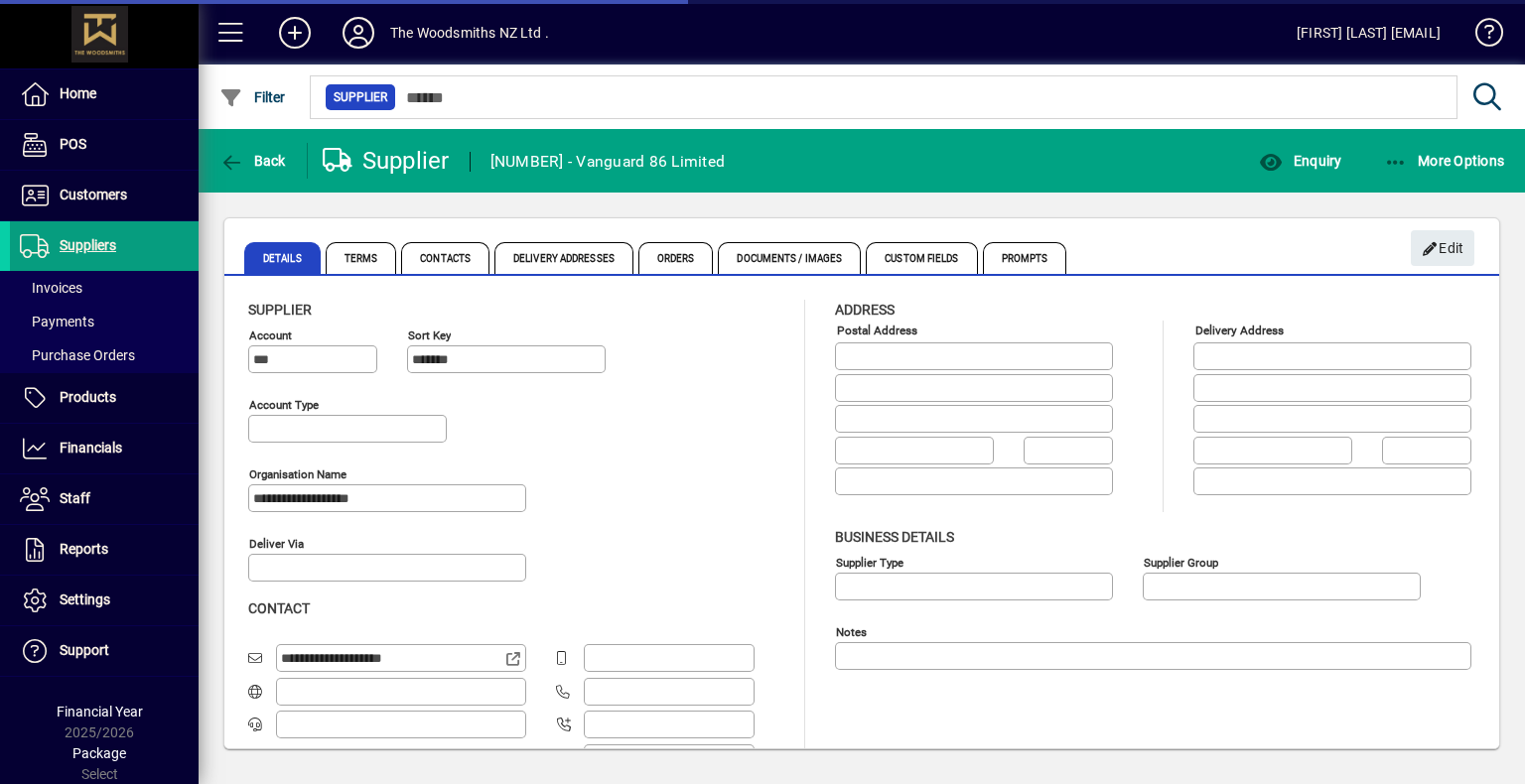 type on "**********" 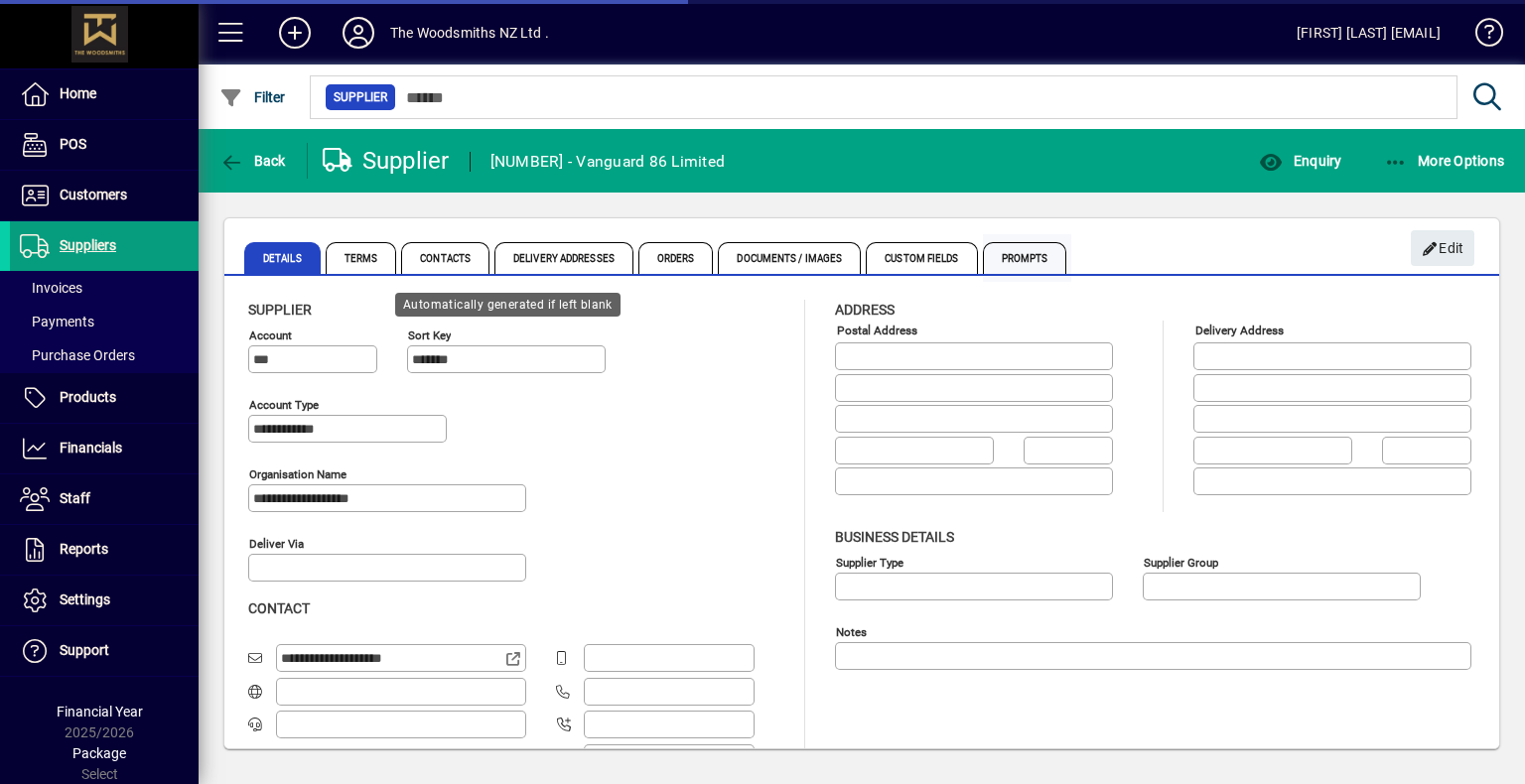 type on "**********" 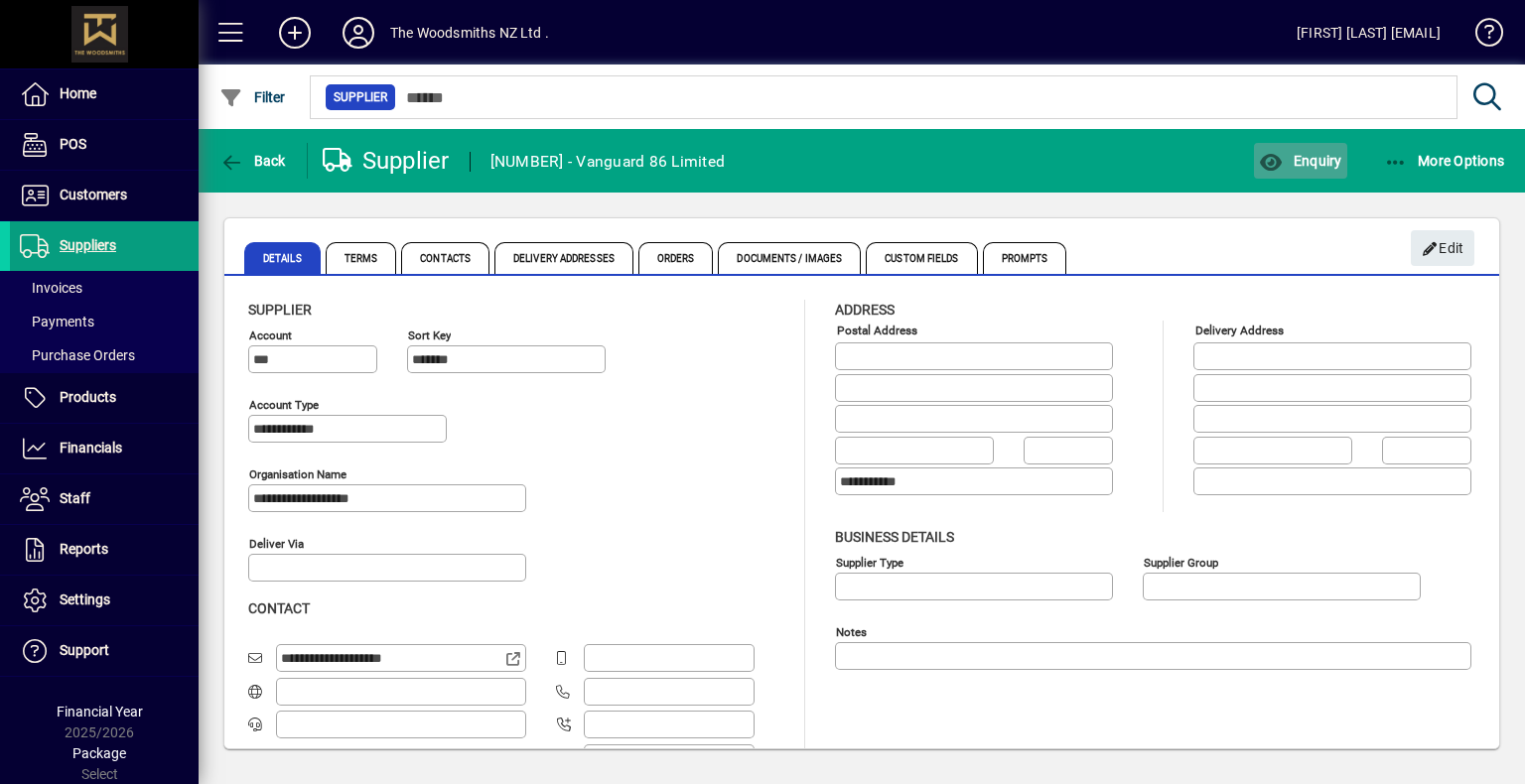 click on "Enquiry" 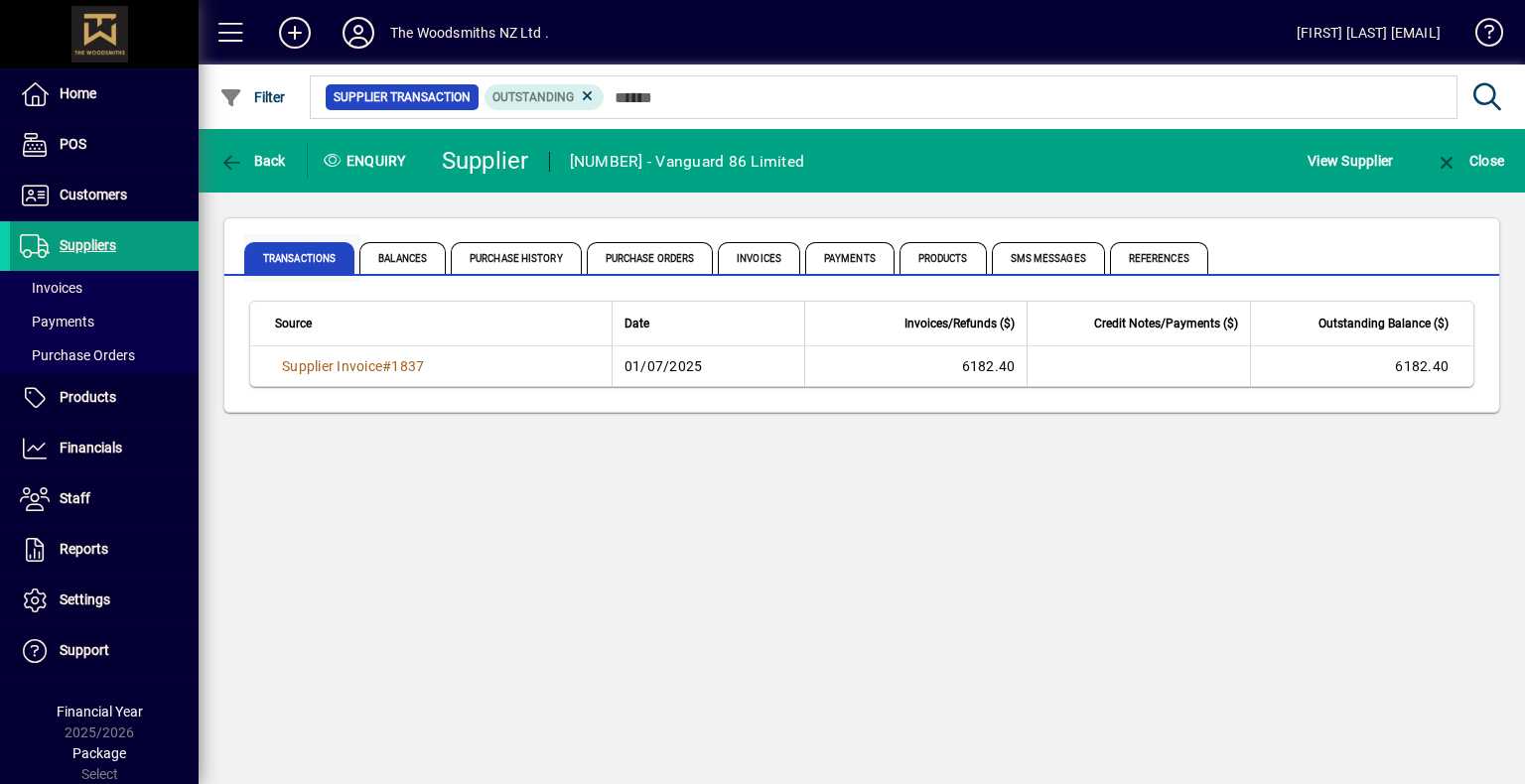 click on "Transactions" at bounding box center [299, 258] 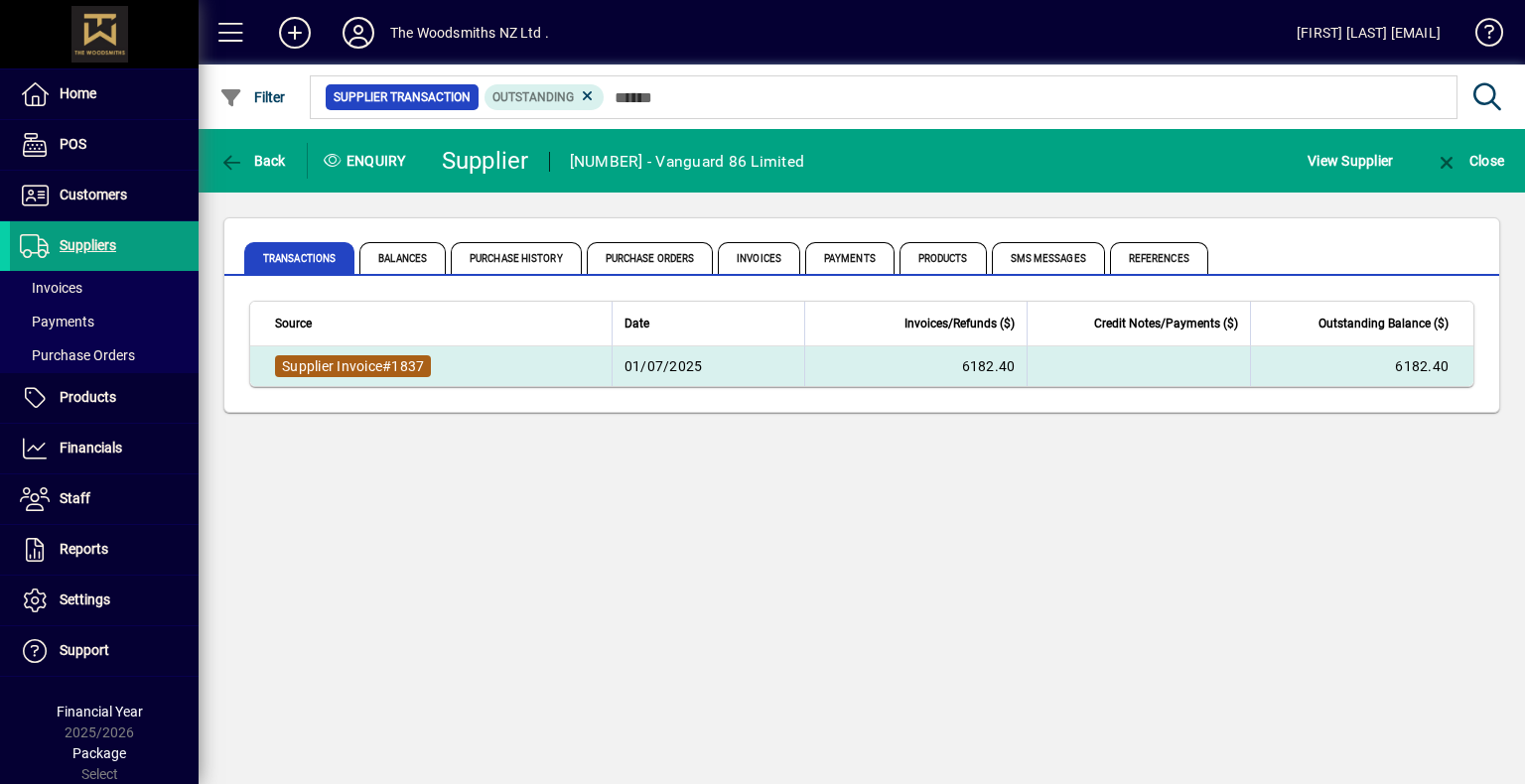 click on "Supplier Invoice" at bounding box center [332, 366] 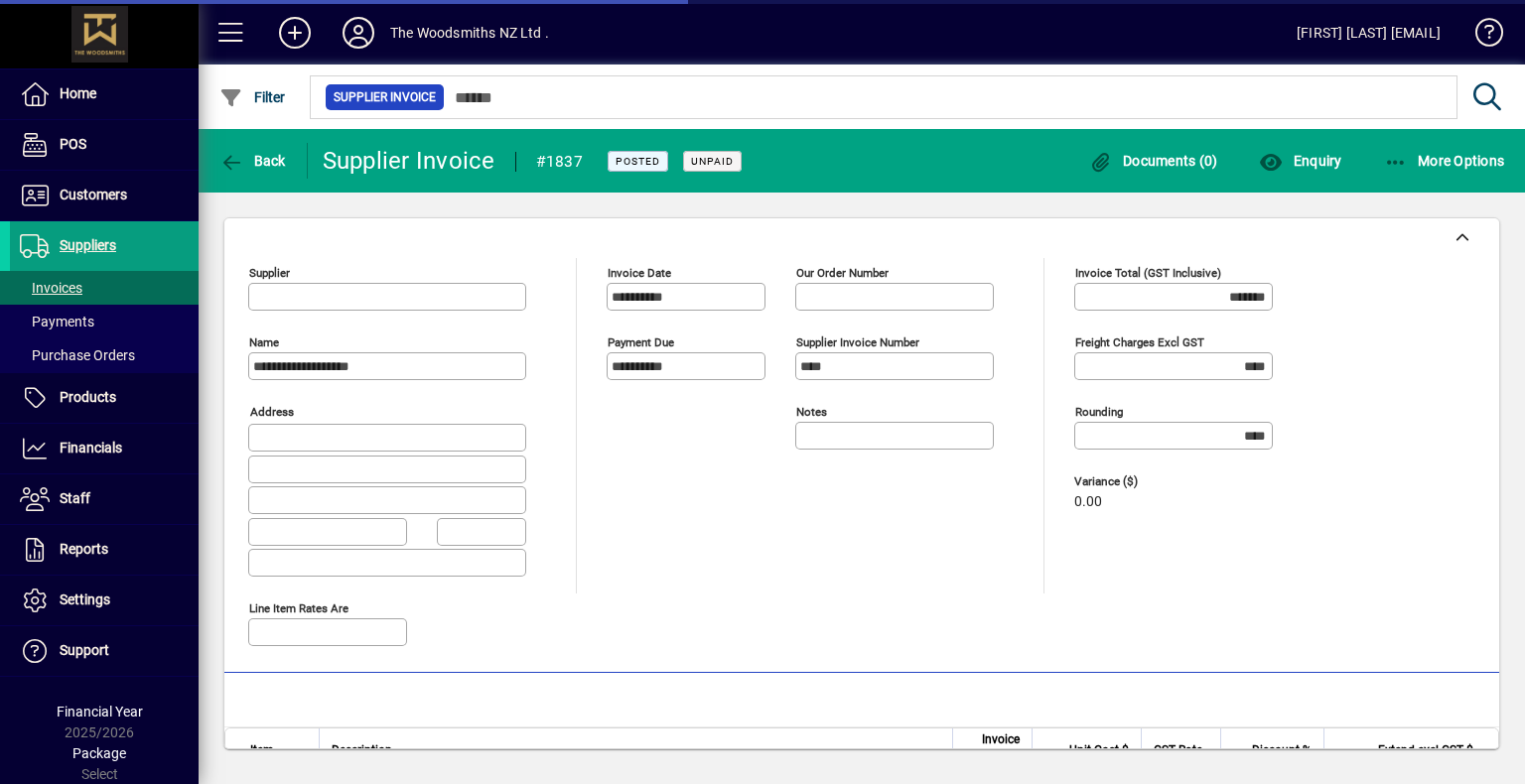type on "**********" 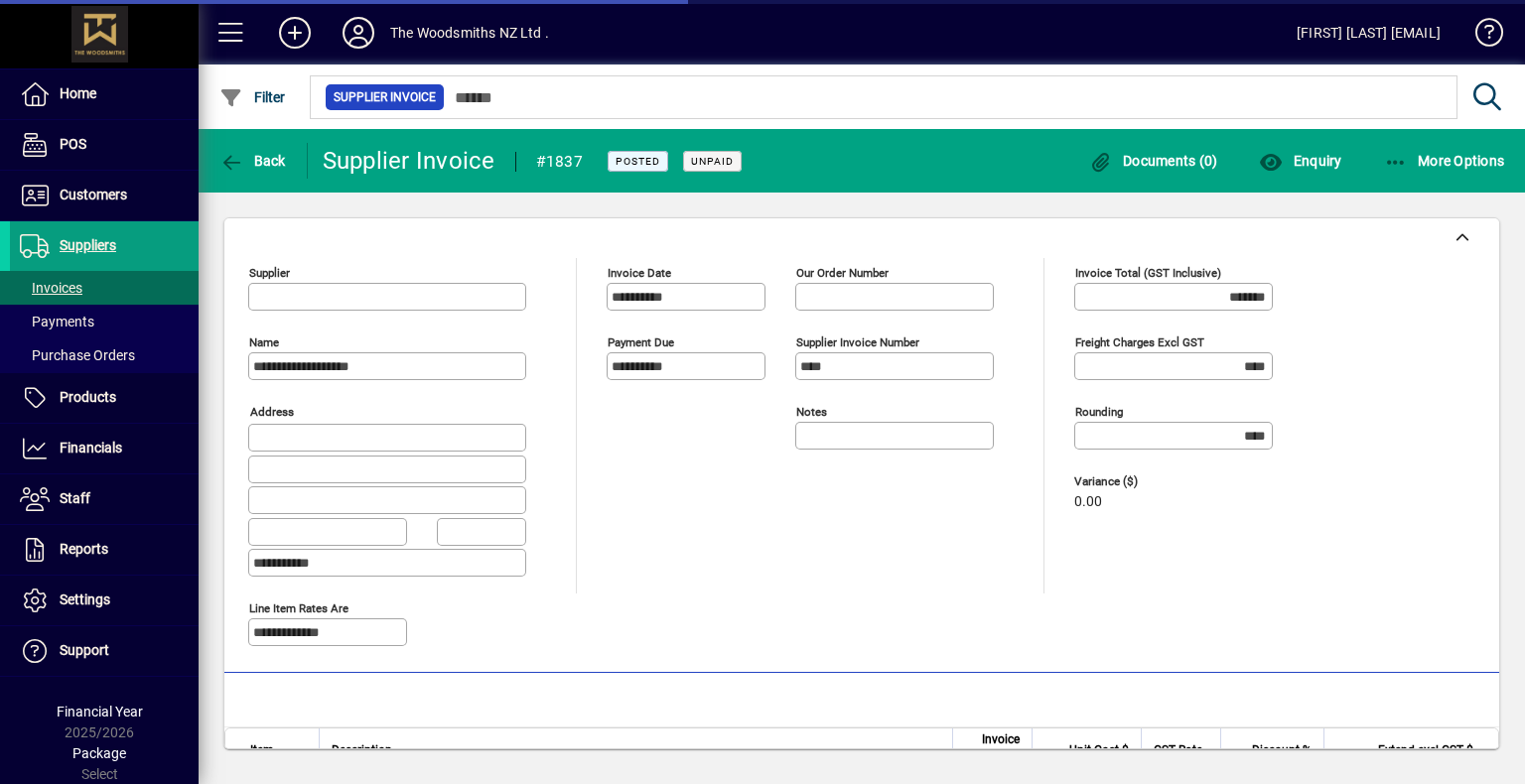 type on "**********" 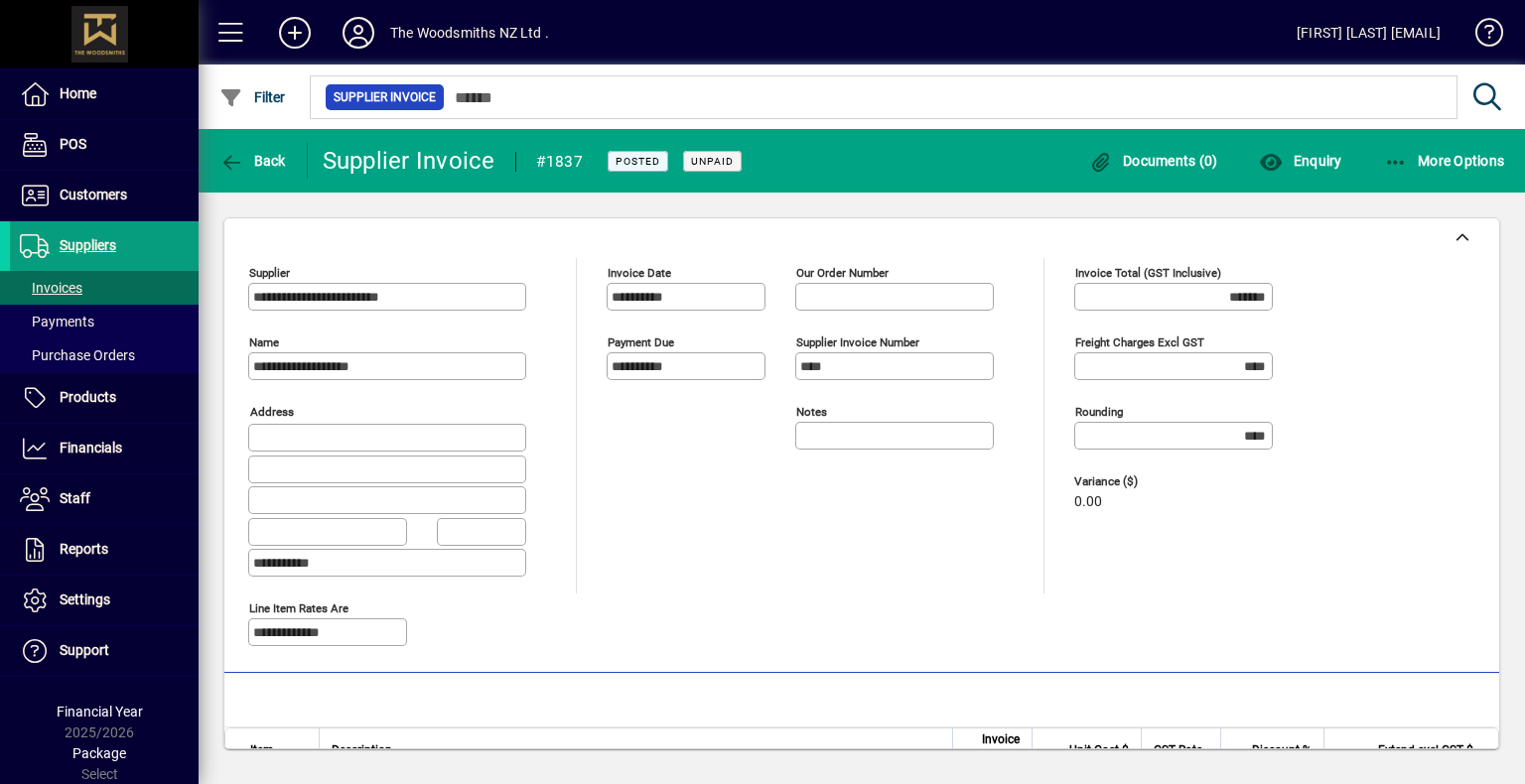 scroll, scrollTop: 172, scrollLeft: 0, axis: vertical 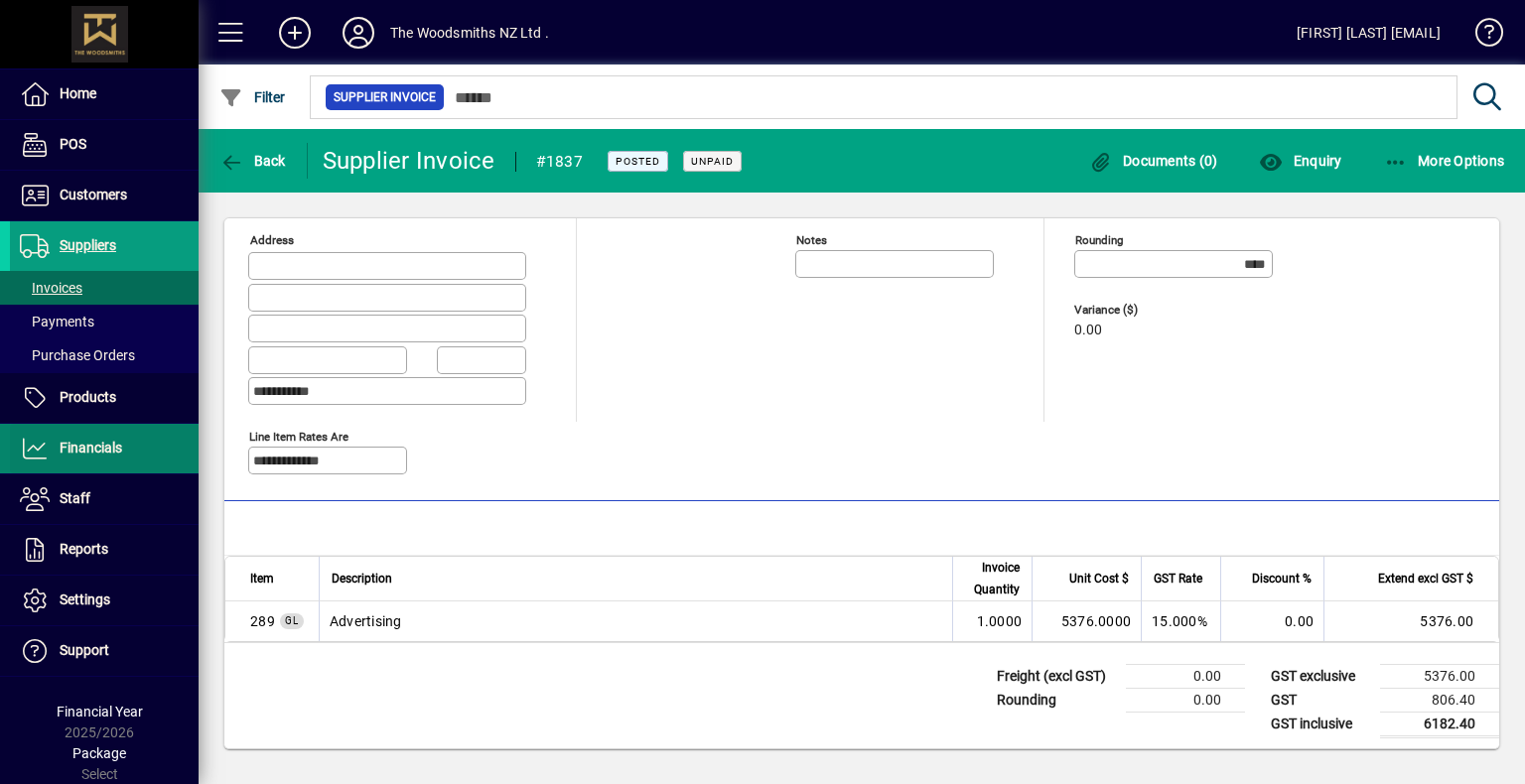 click on "Financials" at bounding box center (90, 448) 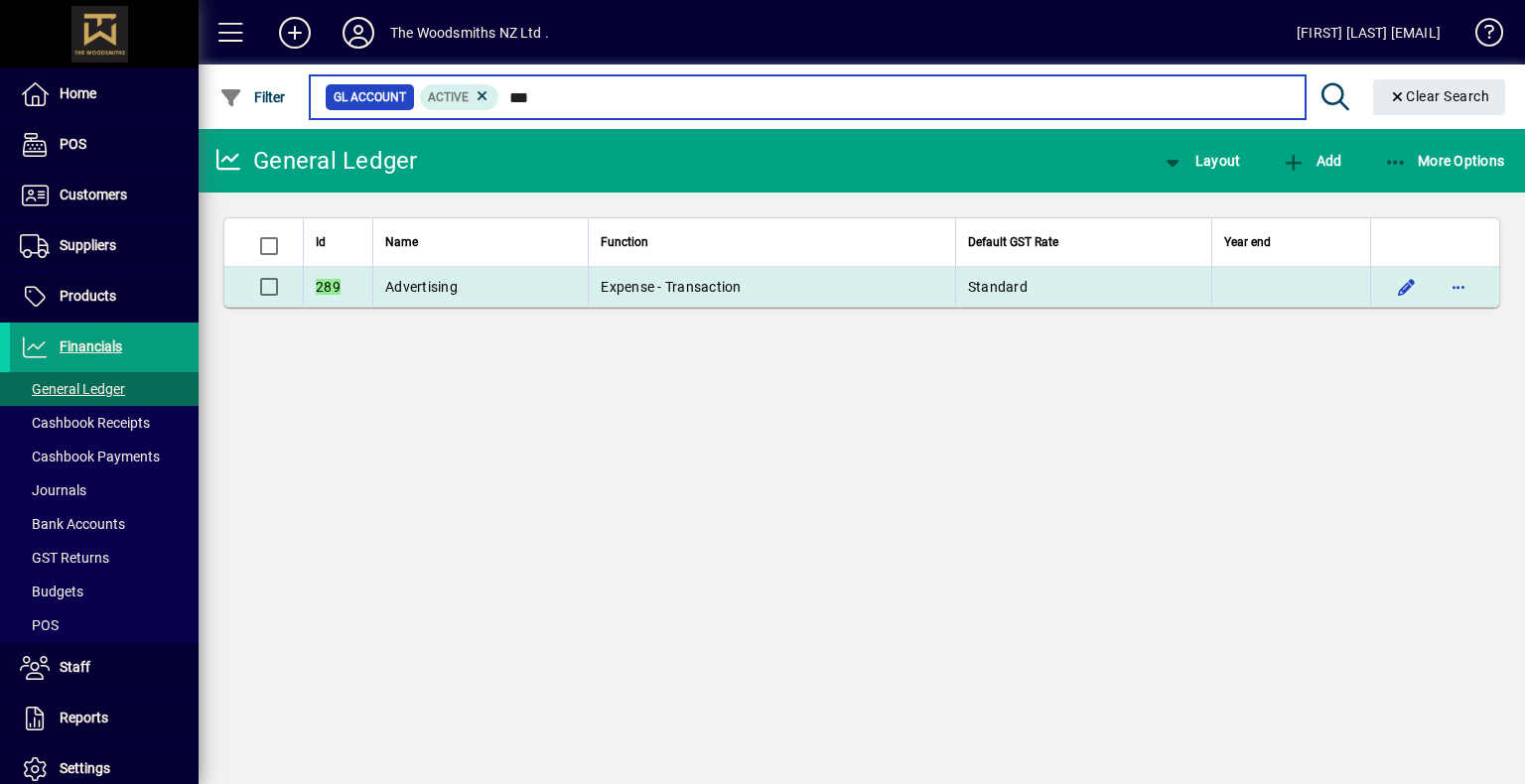 type on "***" 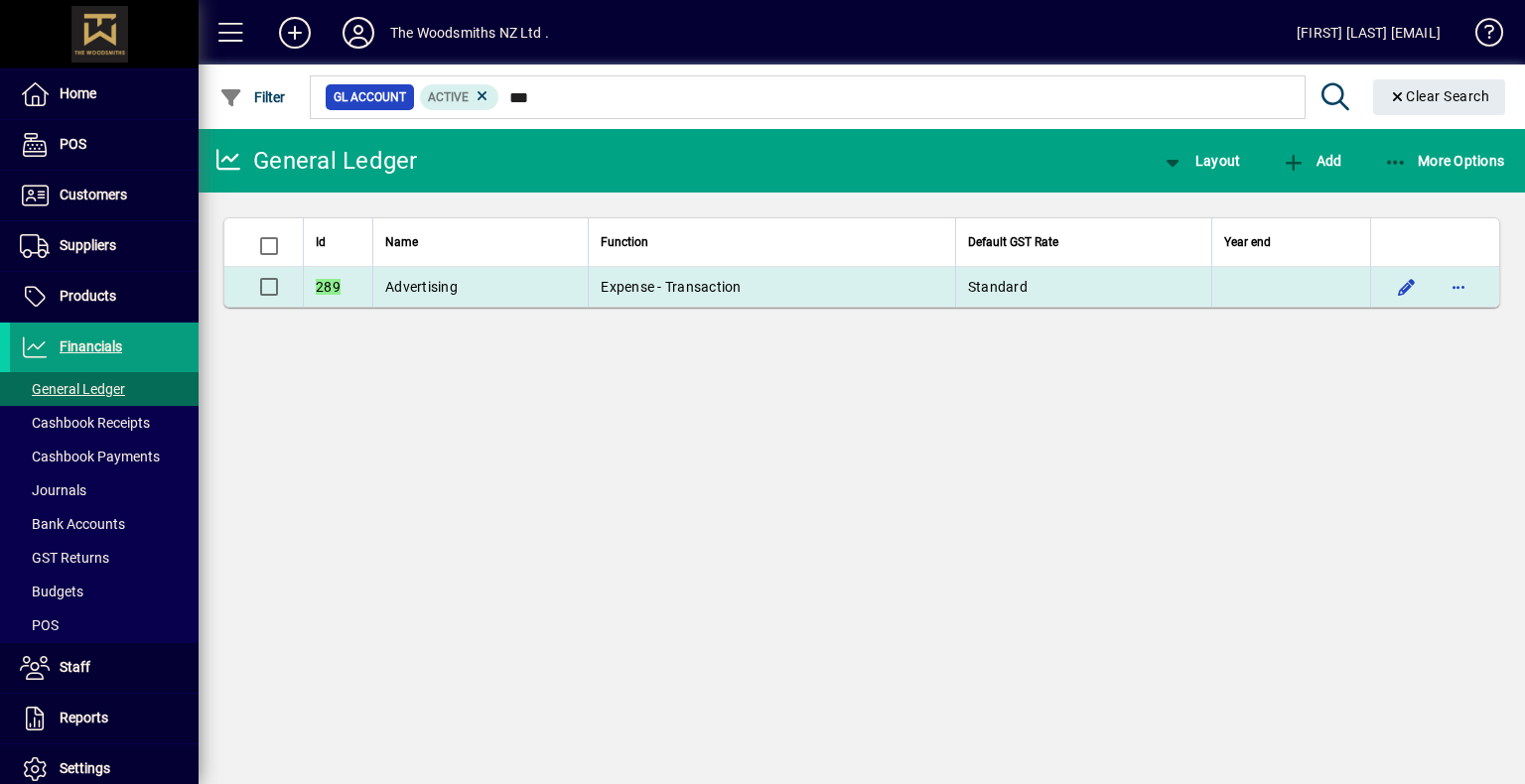 click on "Advertising" at bounding box center [480, 287] 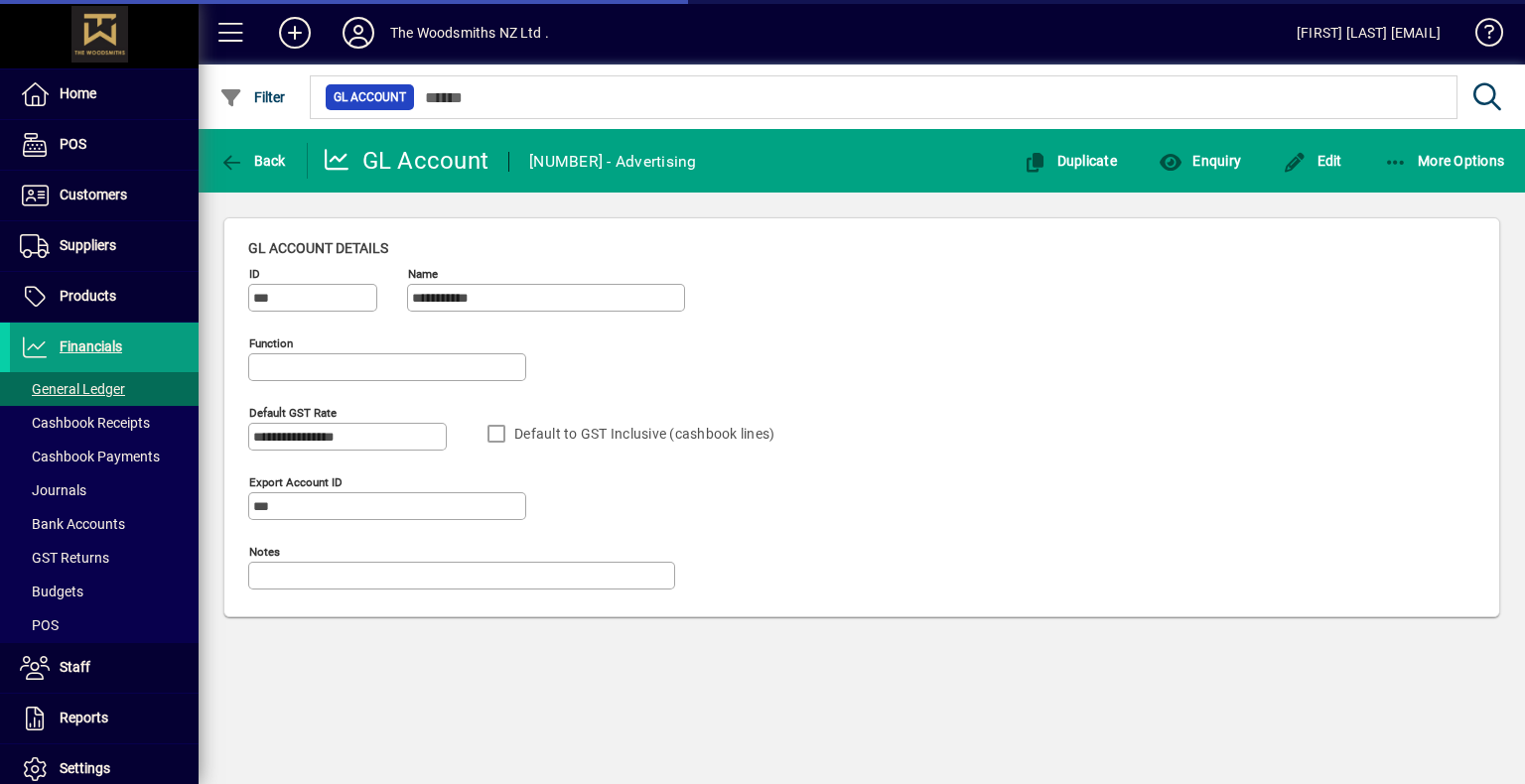 type on "**********" 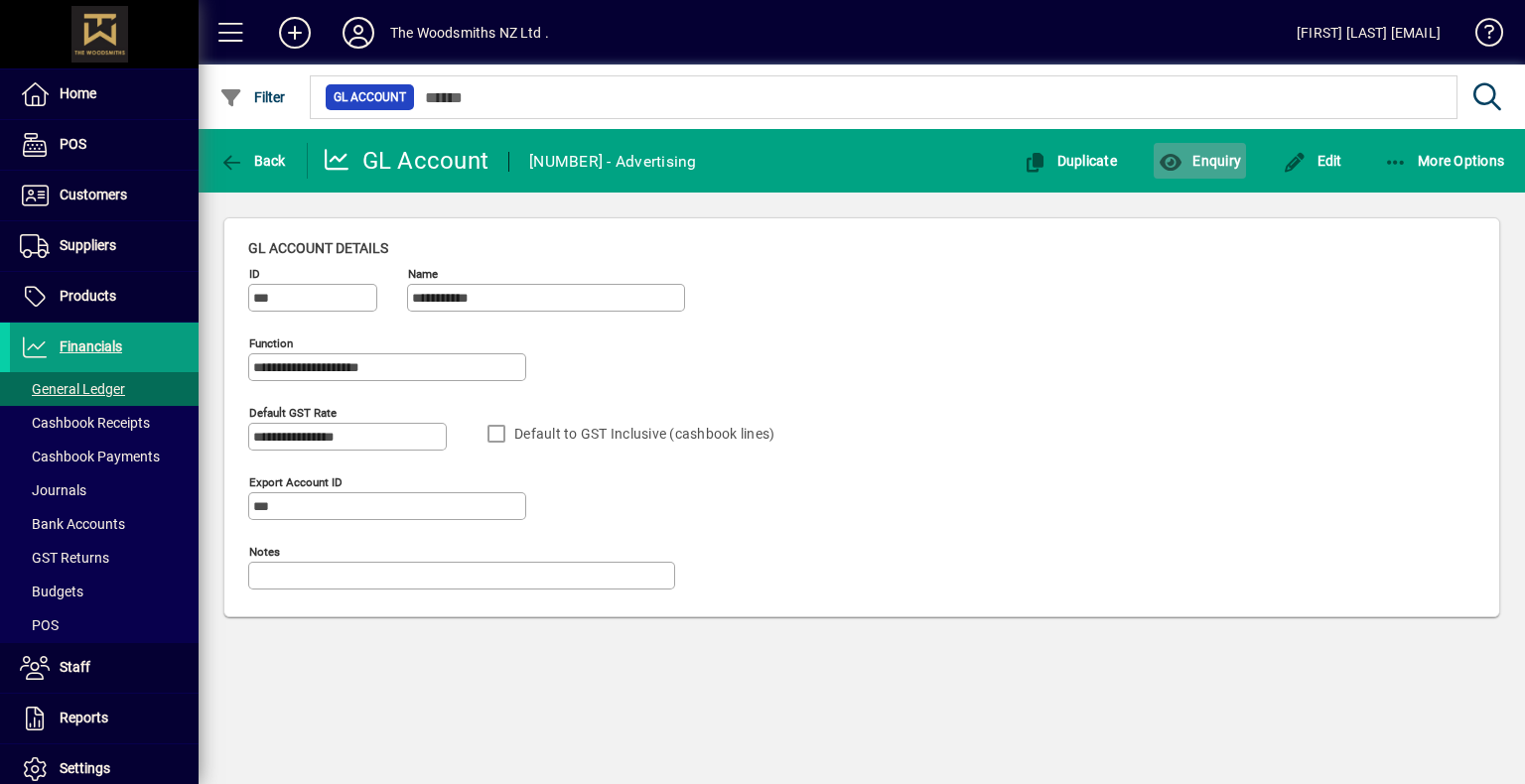 click 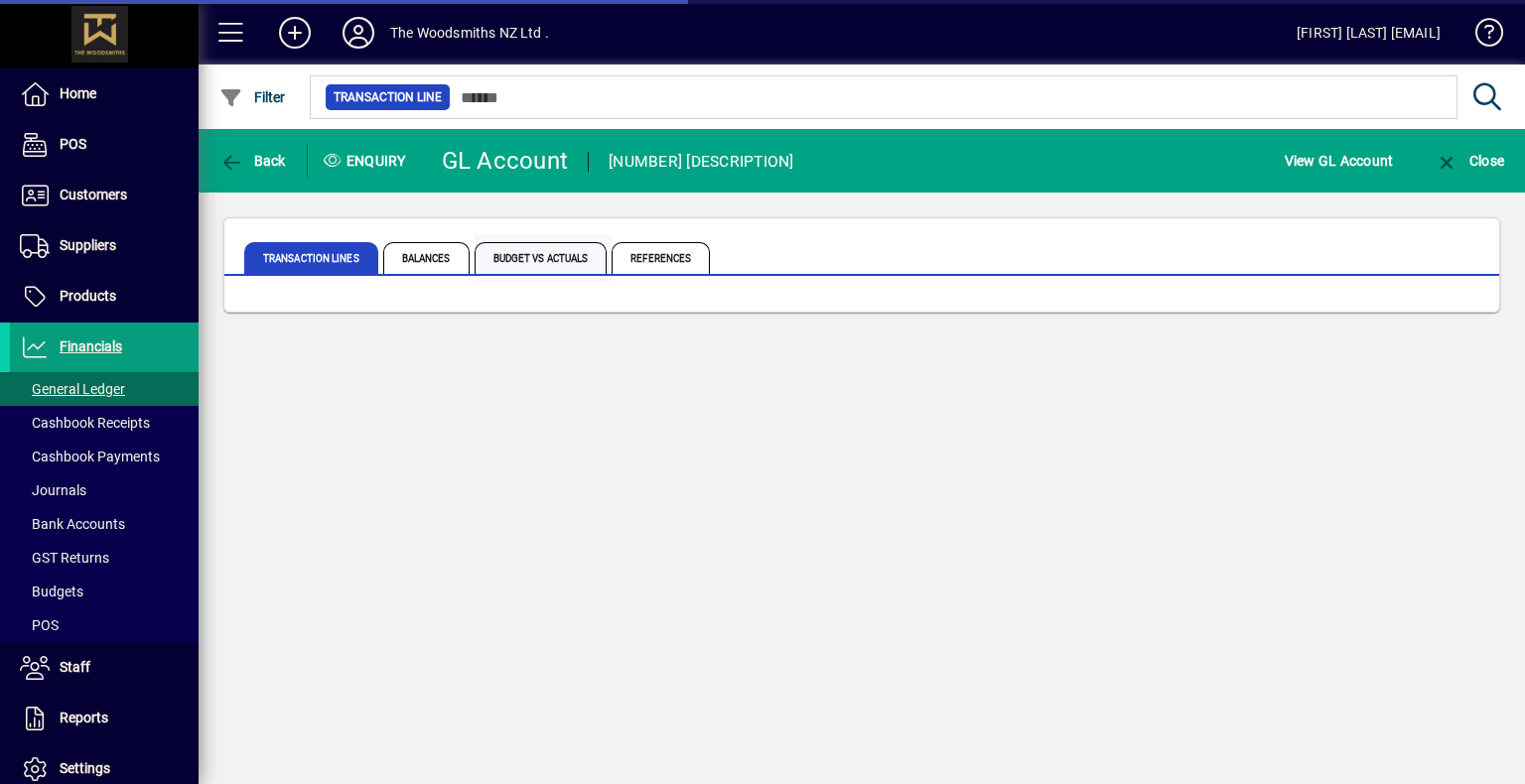 click on "Budget vs Actuals" at bounding box center [541, 258] 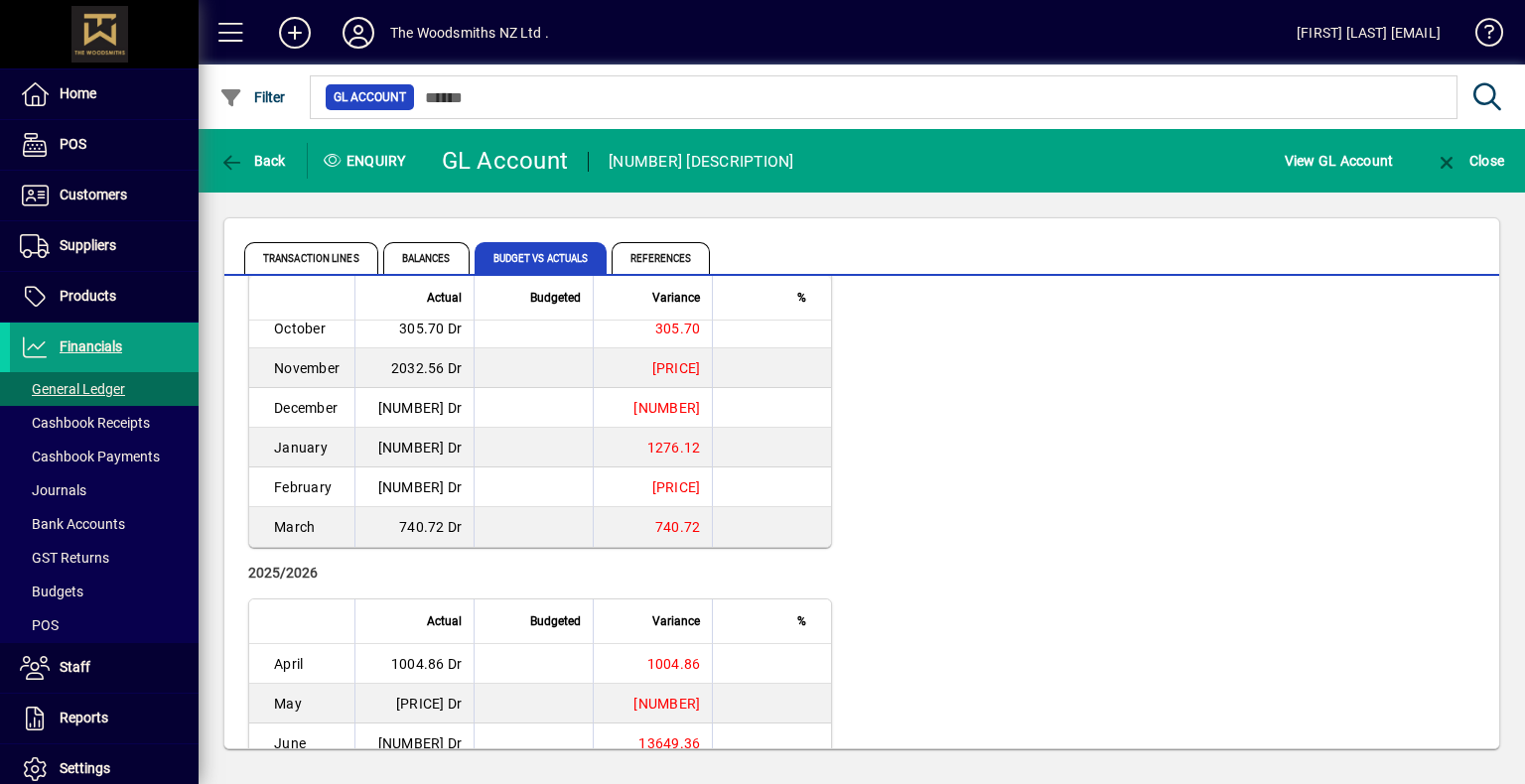scroll, scrollTop: 373, scrollLeft: 0, axis: vertical 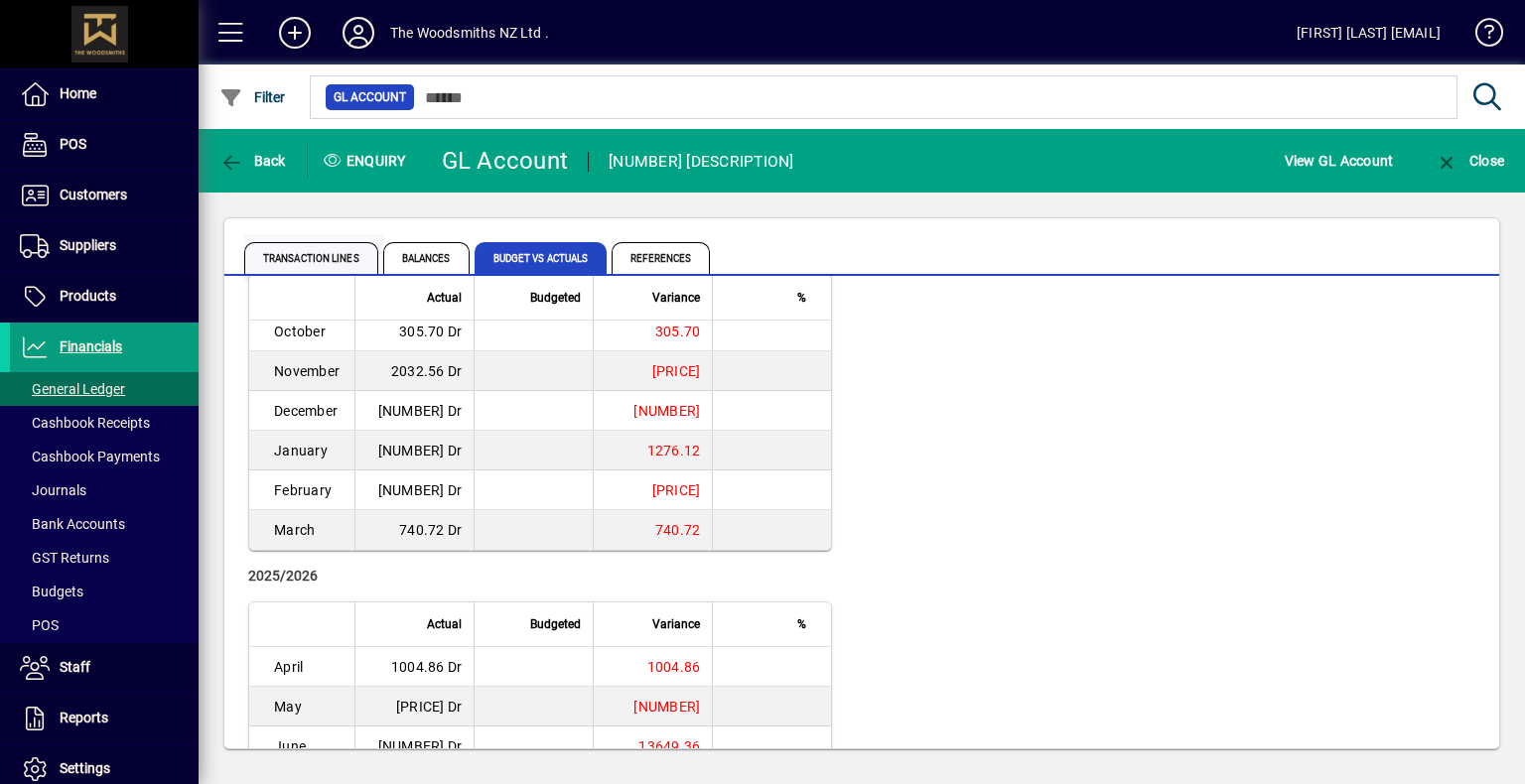 click on "Transaction lines" at bounding box center [311, 258] 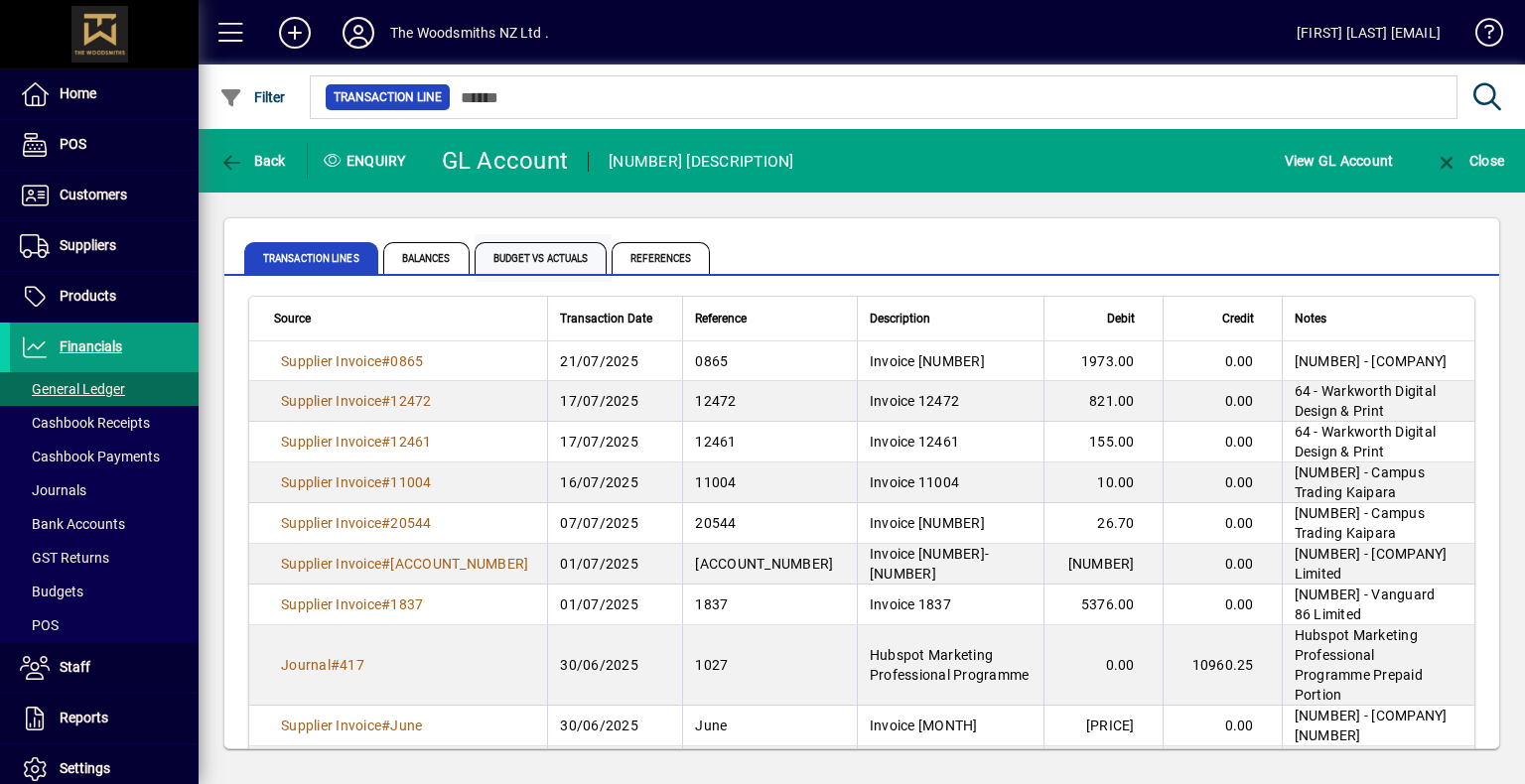 click on "Budget vs Actuals" at bounding box center (541, 258) 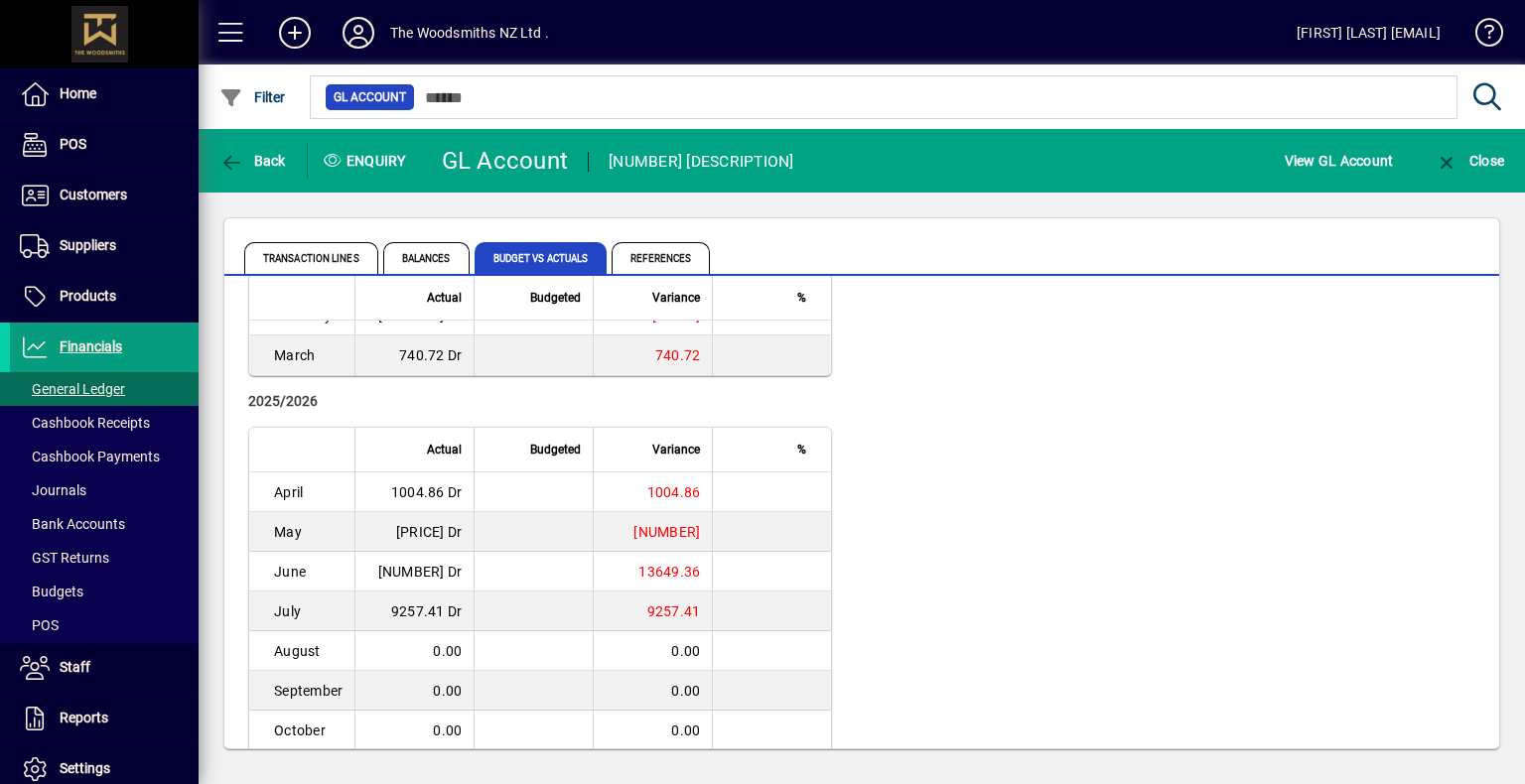 scroll, scrollTop: 548, scrollLeft: 0, axis: vertical 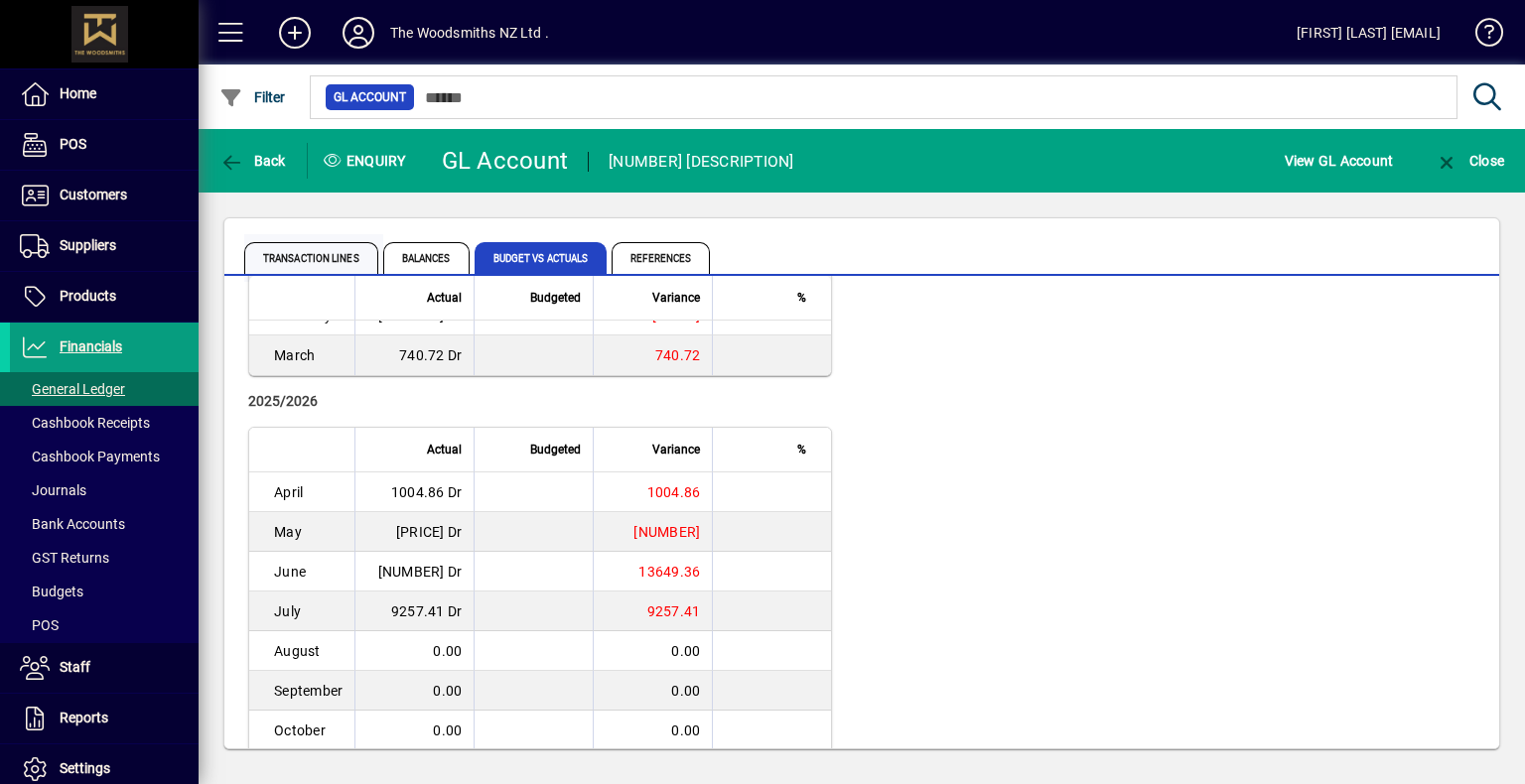 click on "Transaction lines" at bounding box center (311, 258) 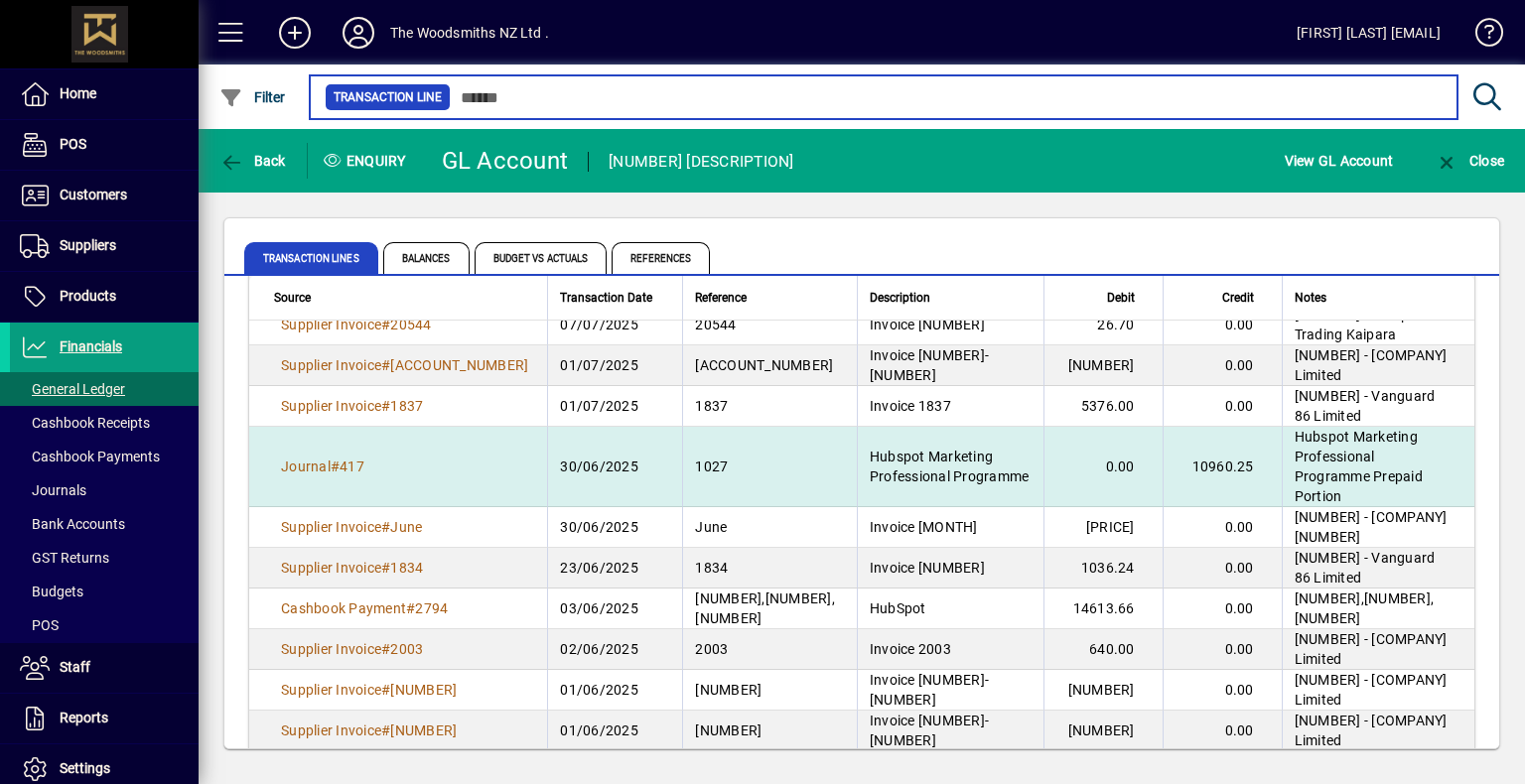 scroll, scrollTop: 209, scrollLeft: 0, axis: vertical 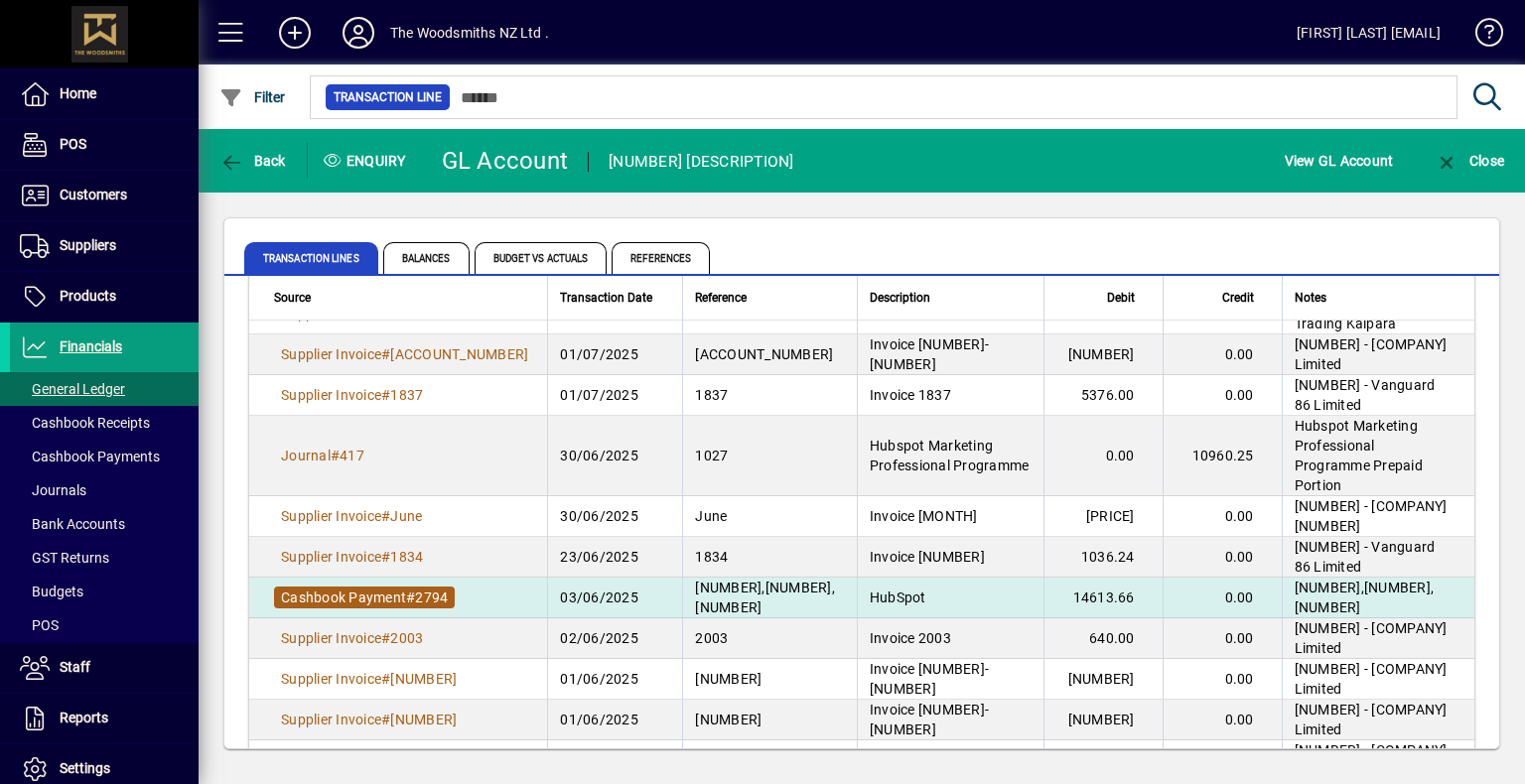 click on "Cashbook Payment" at bounding box center [344, 597] 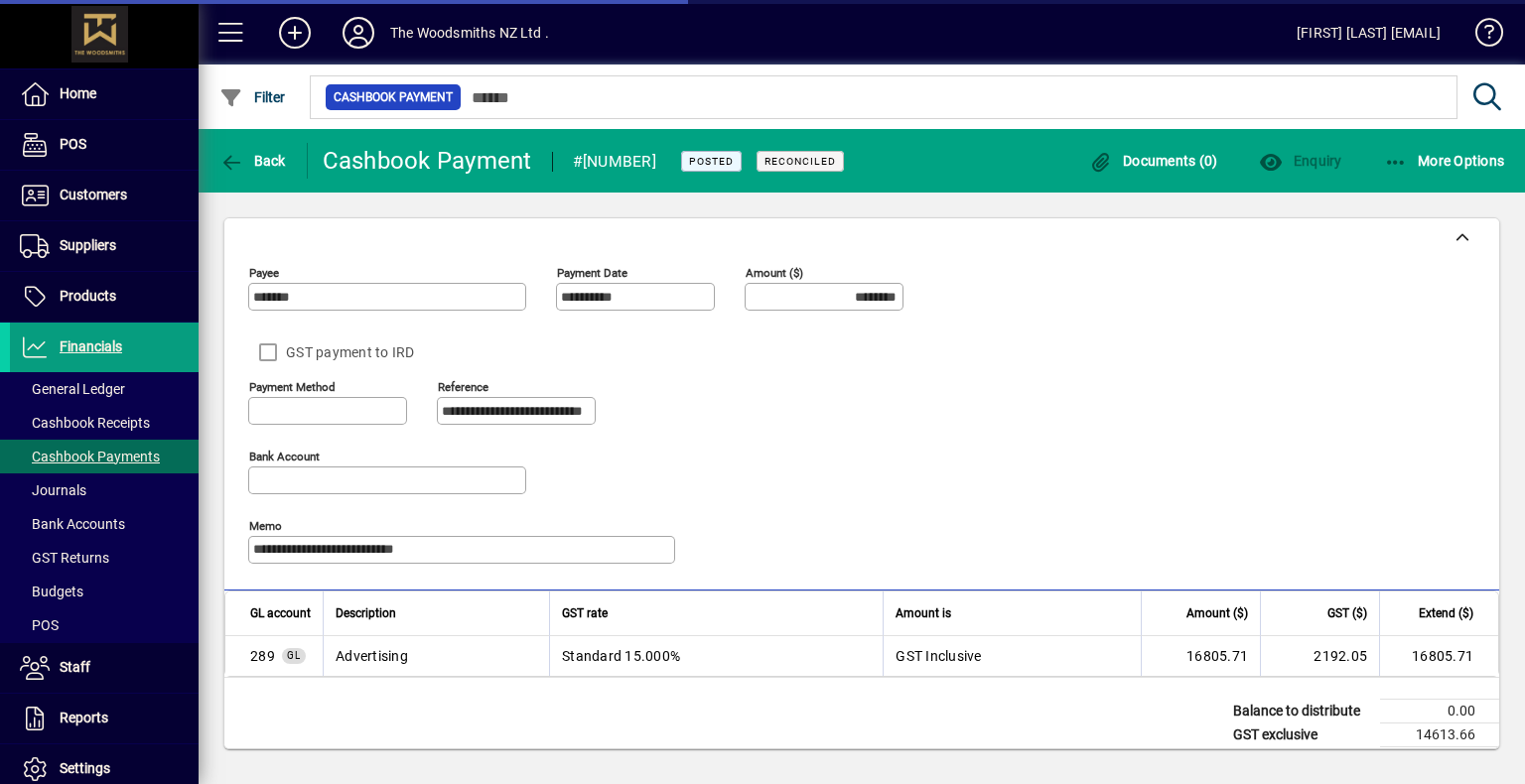 type on "**********" 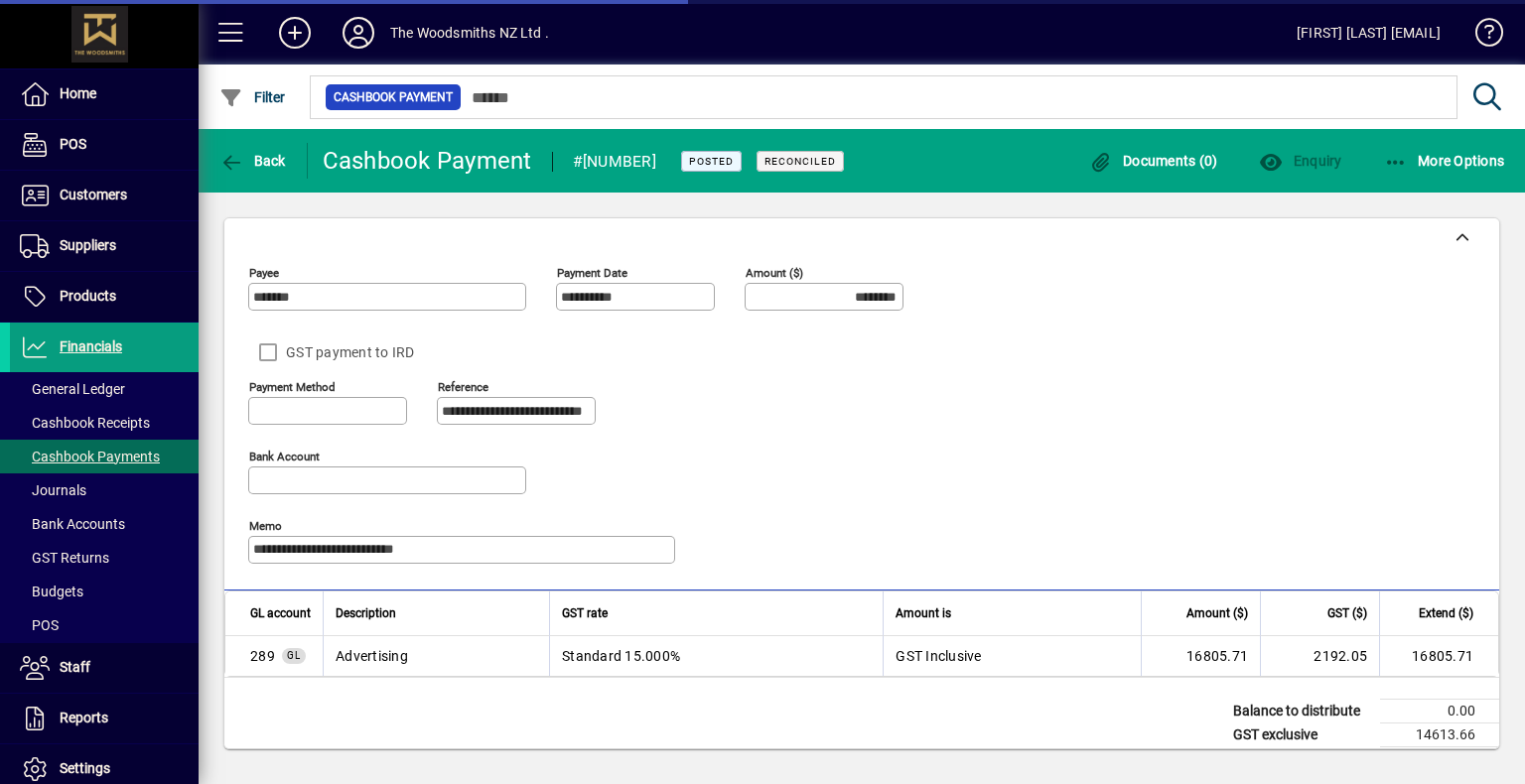 type on "**********" 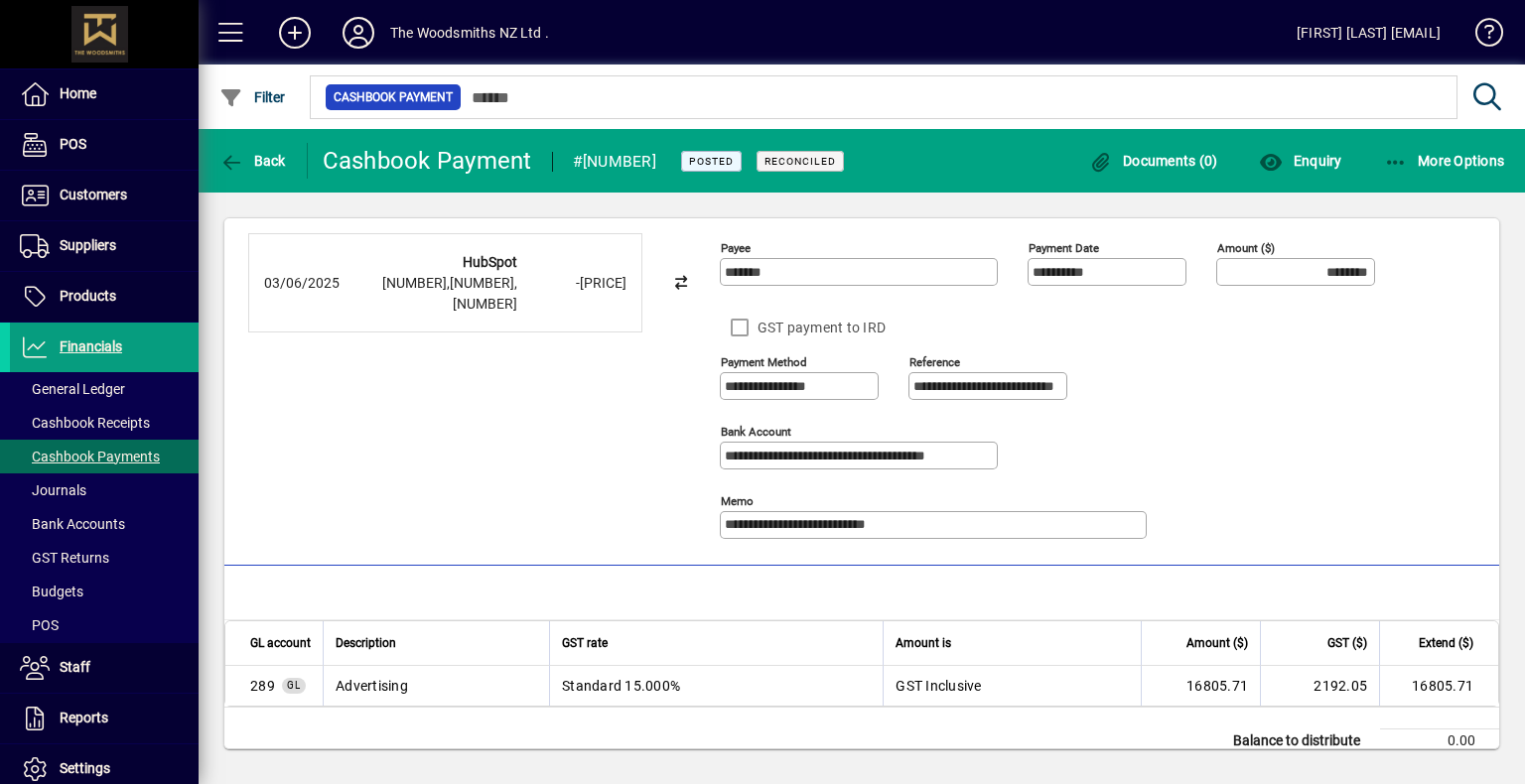 scroll, scrollTop: 0, scrollLeft: 0, axis: both 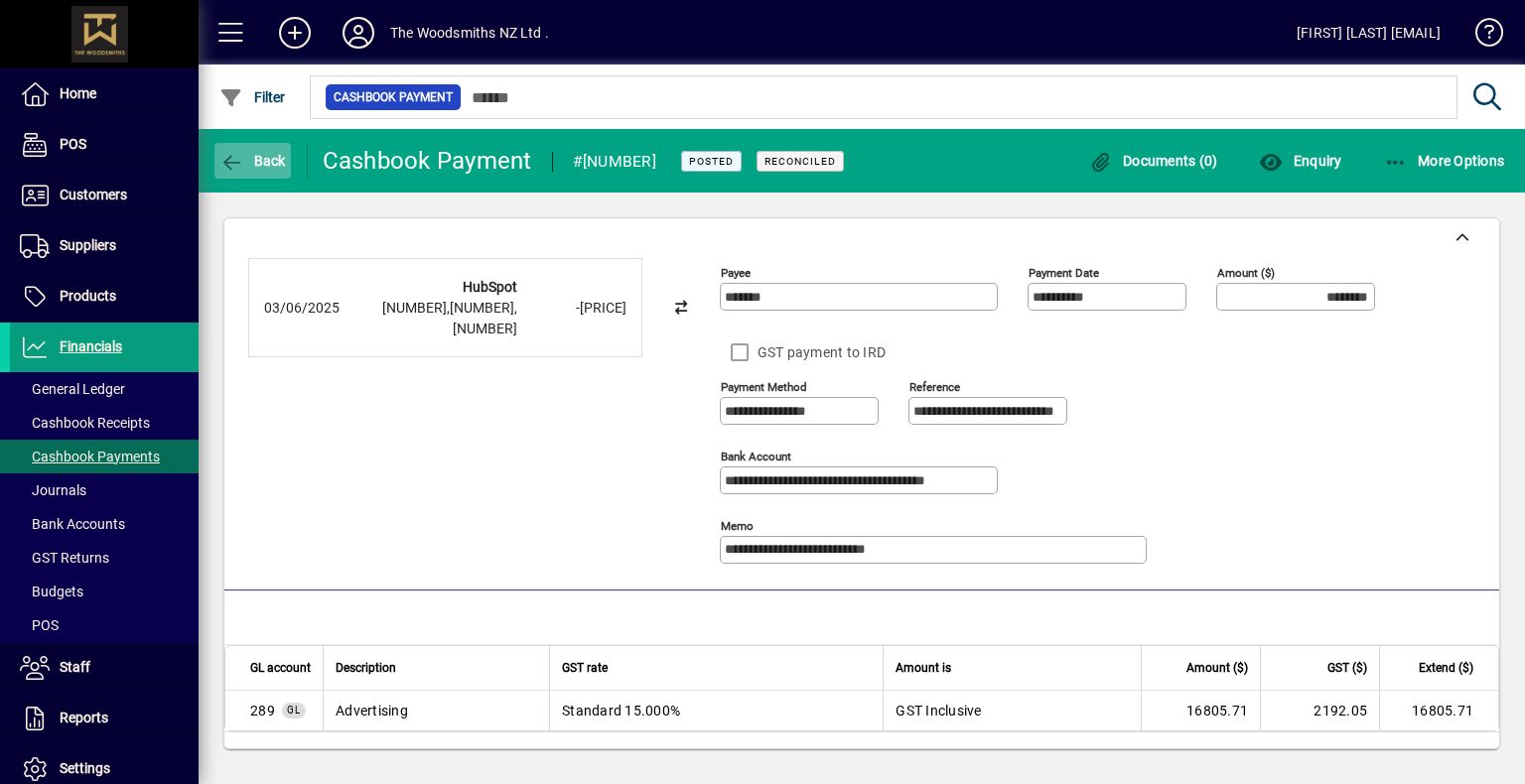 click 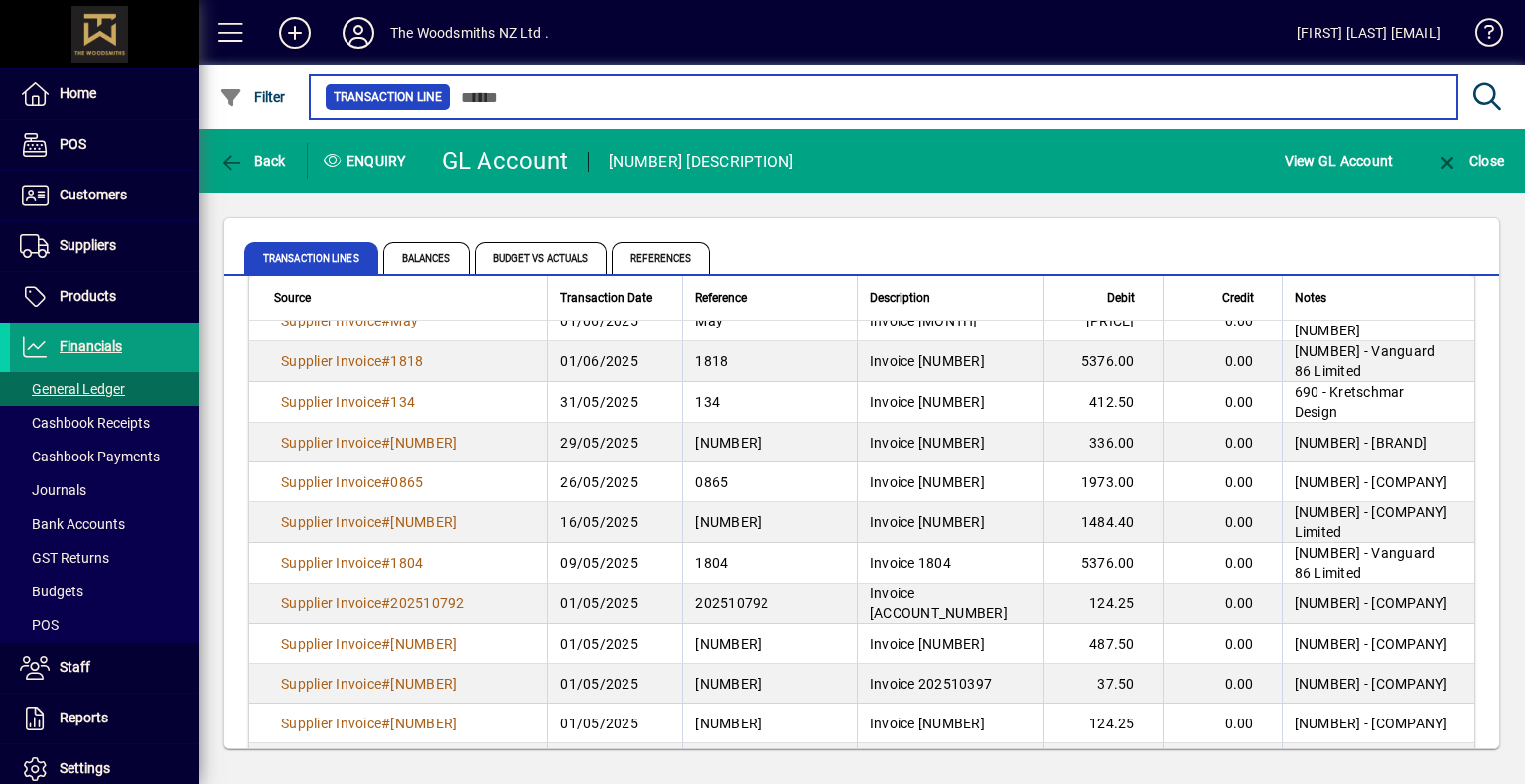 scroll, scrollTop: 567, scrollLeft: 0, axis: vertical 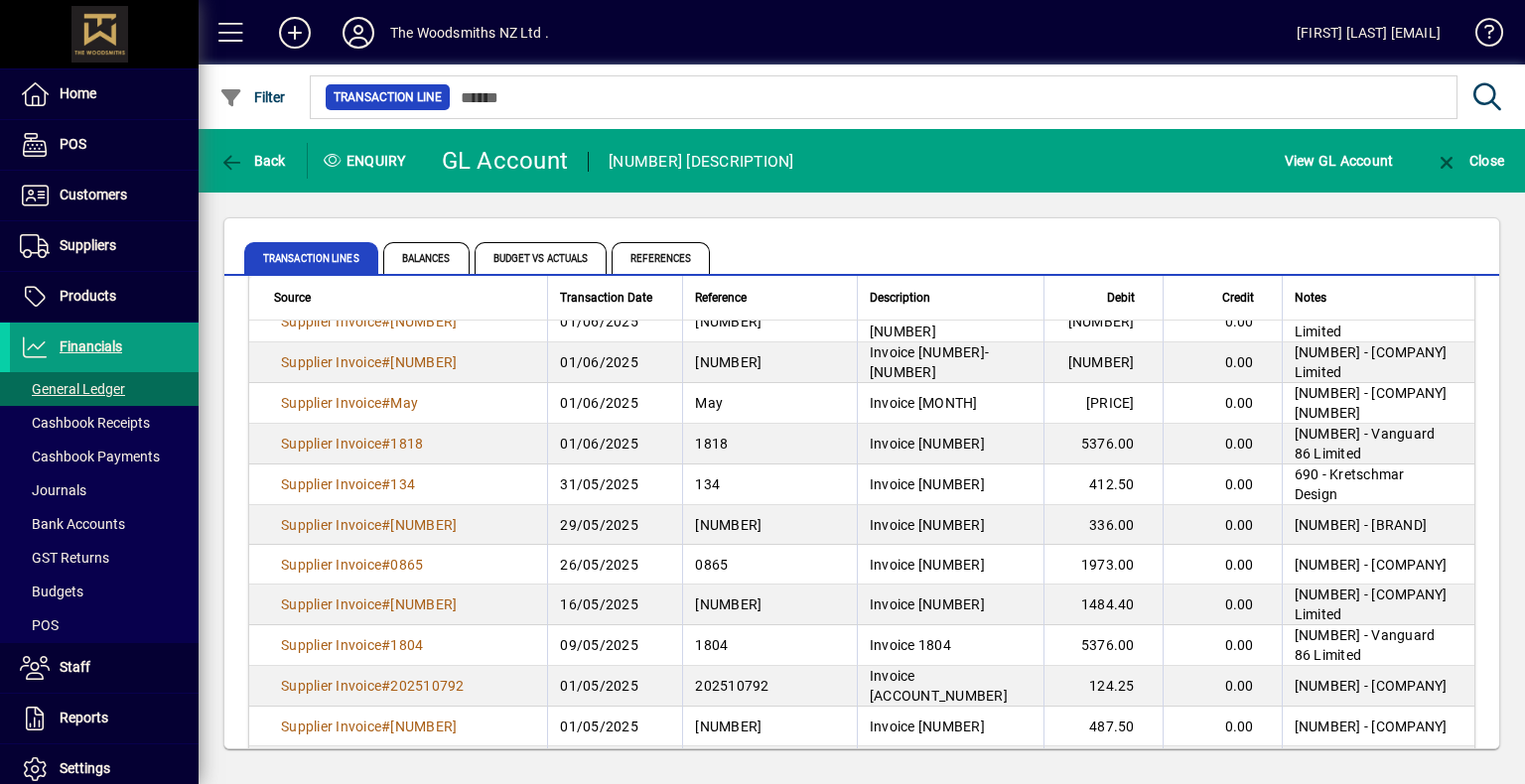 click on "Transaction Date" at bounding box center [615, 298] 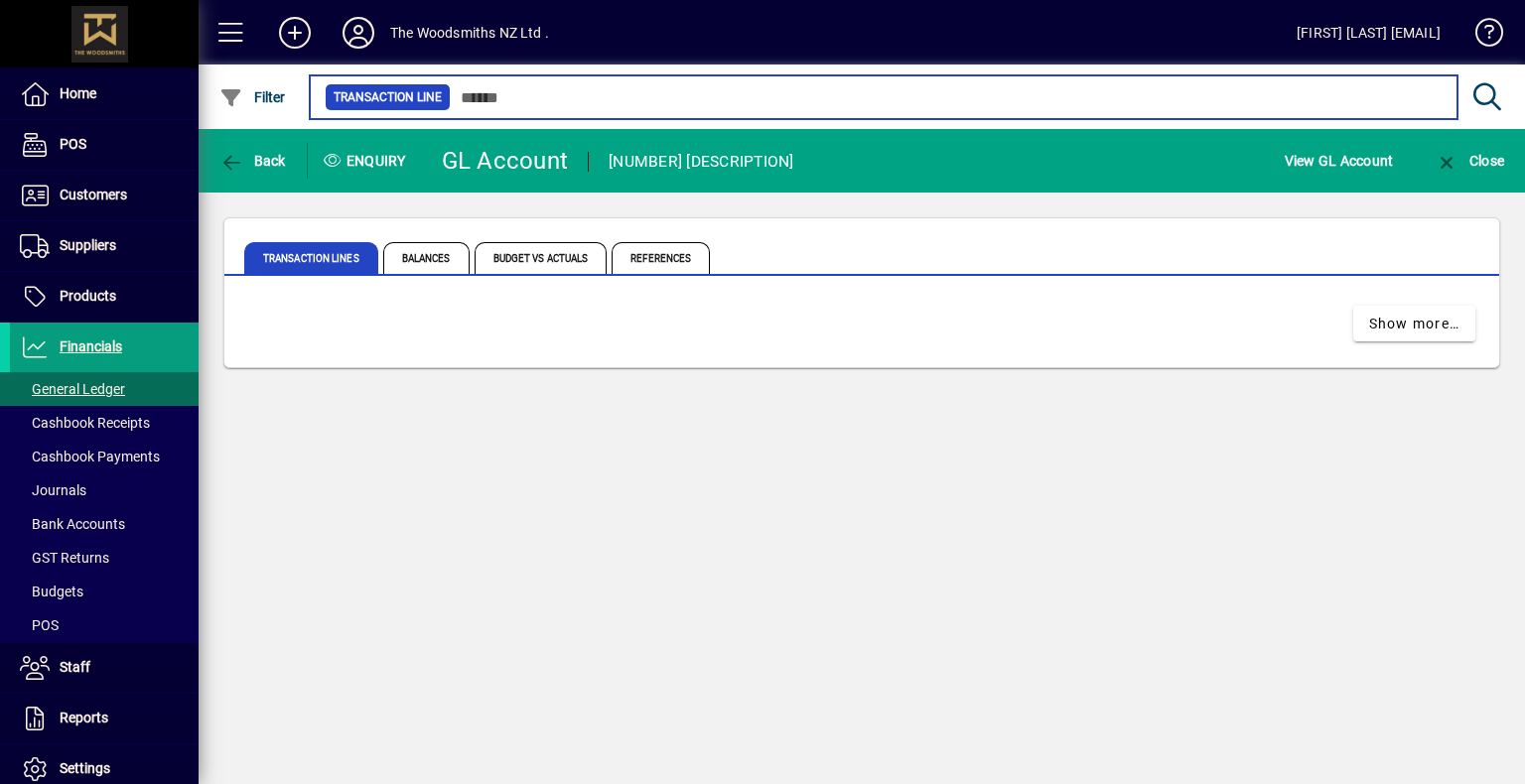 scroll, scrollTop: 0, scrollLeft: 0, axis: both 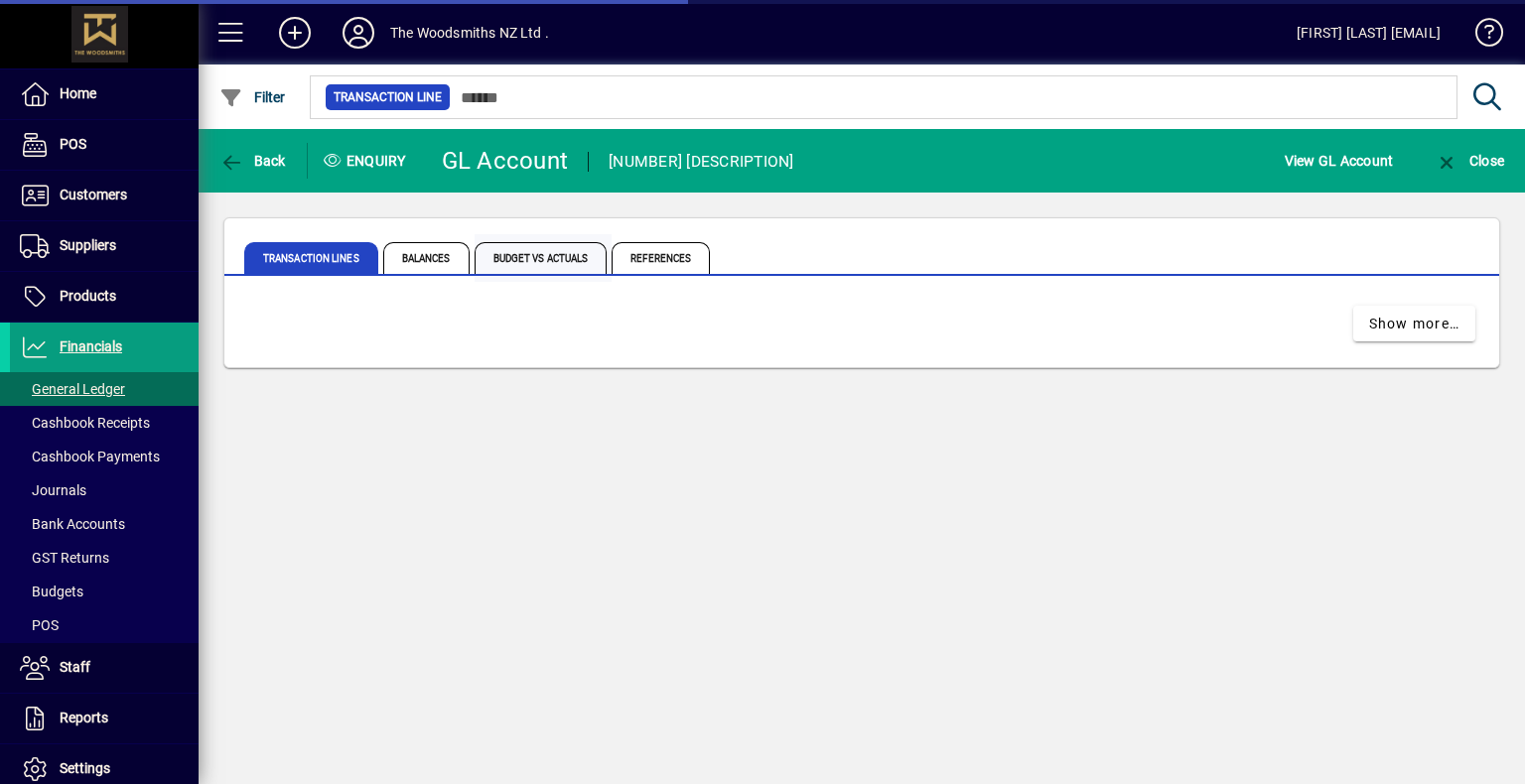 click on "Budget vs Actuals" at bounding box center (541, 258) 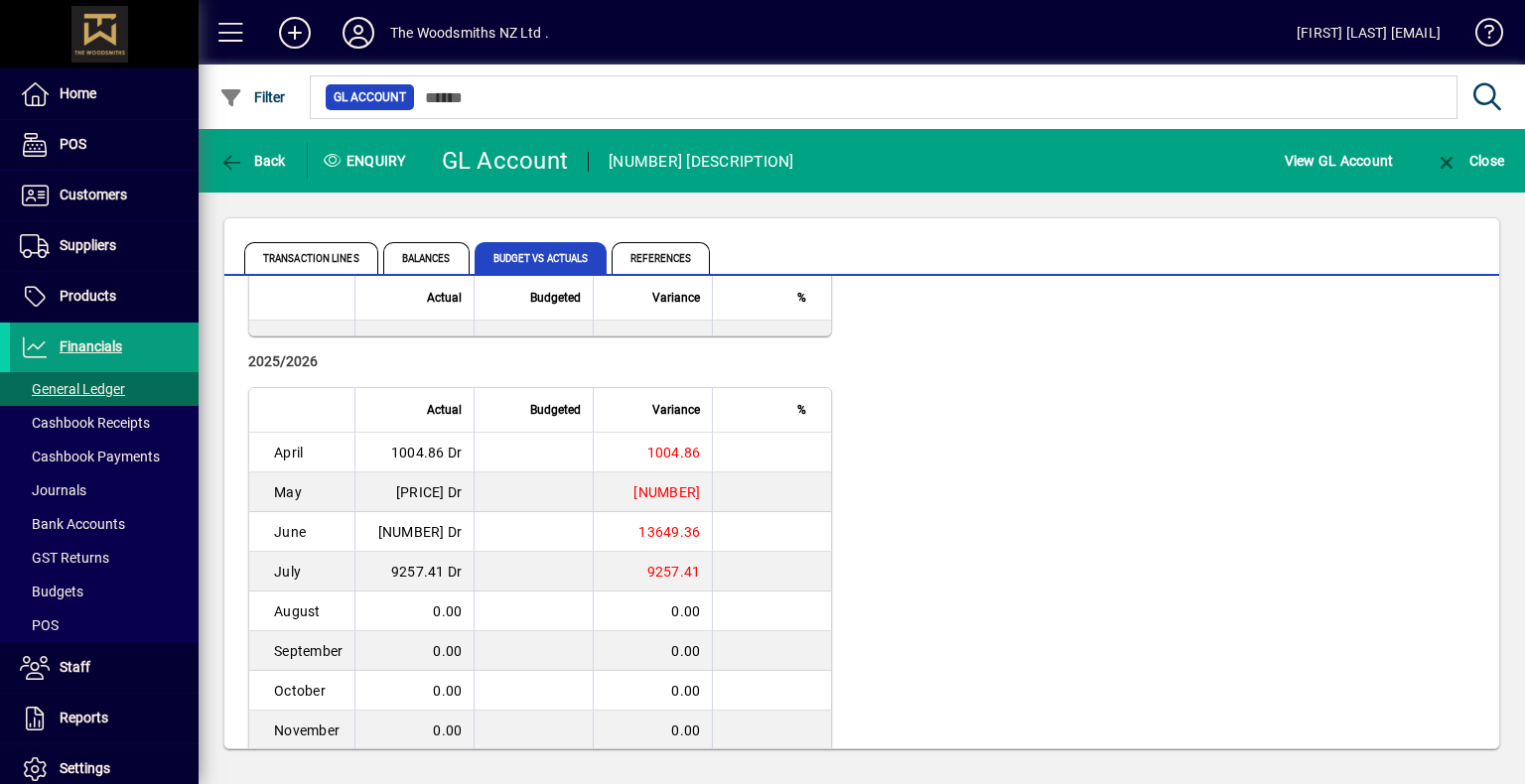 scroll, scrollTop: 587, scrollLeft: 0, axis: vertical 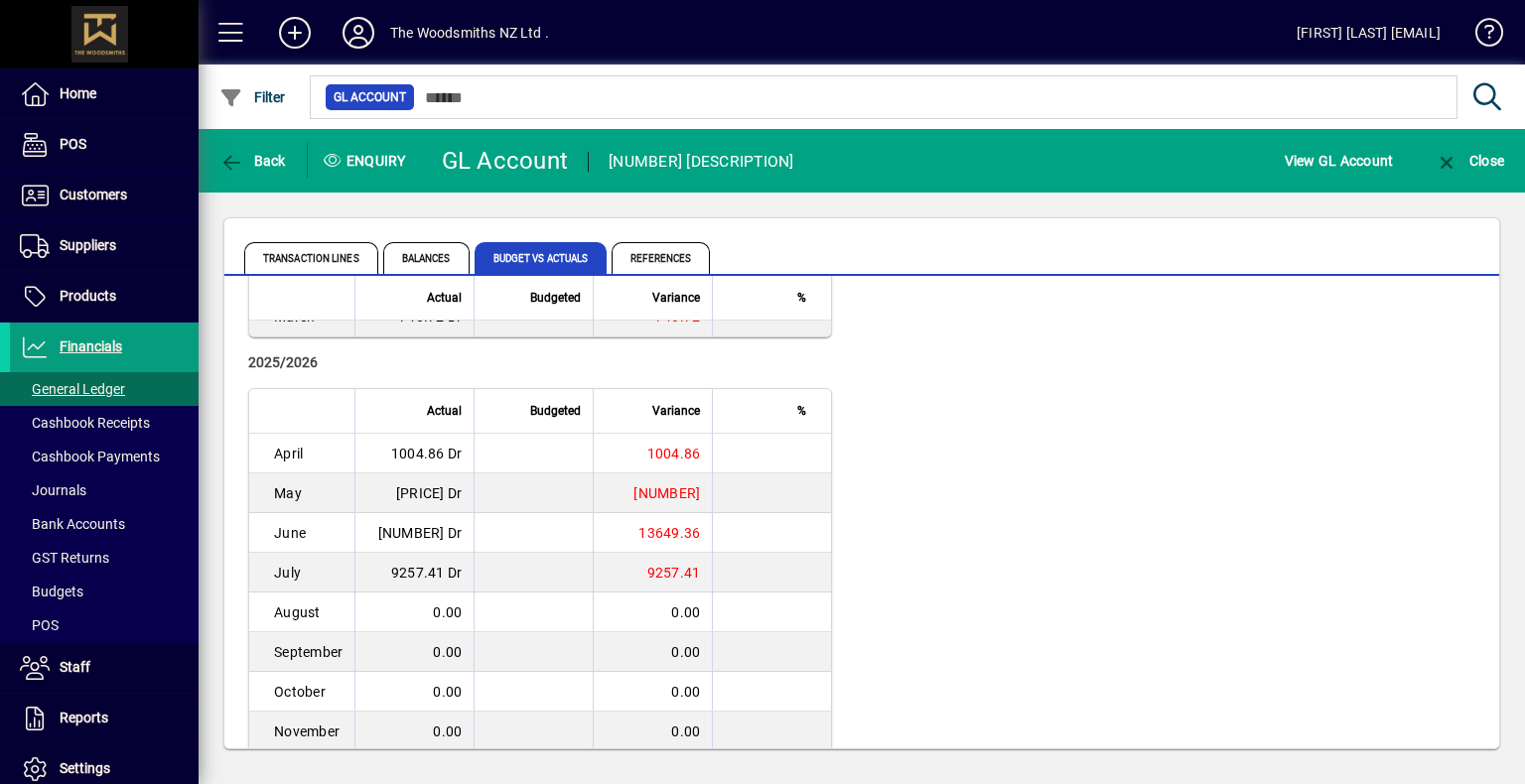 drag, startPoint x: 646, startPoint y: 493, endPoint x: 721, endPoint y: 580, distance: 114.865138 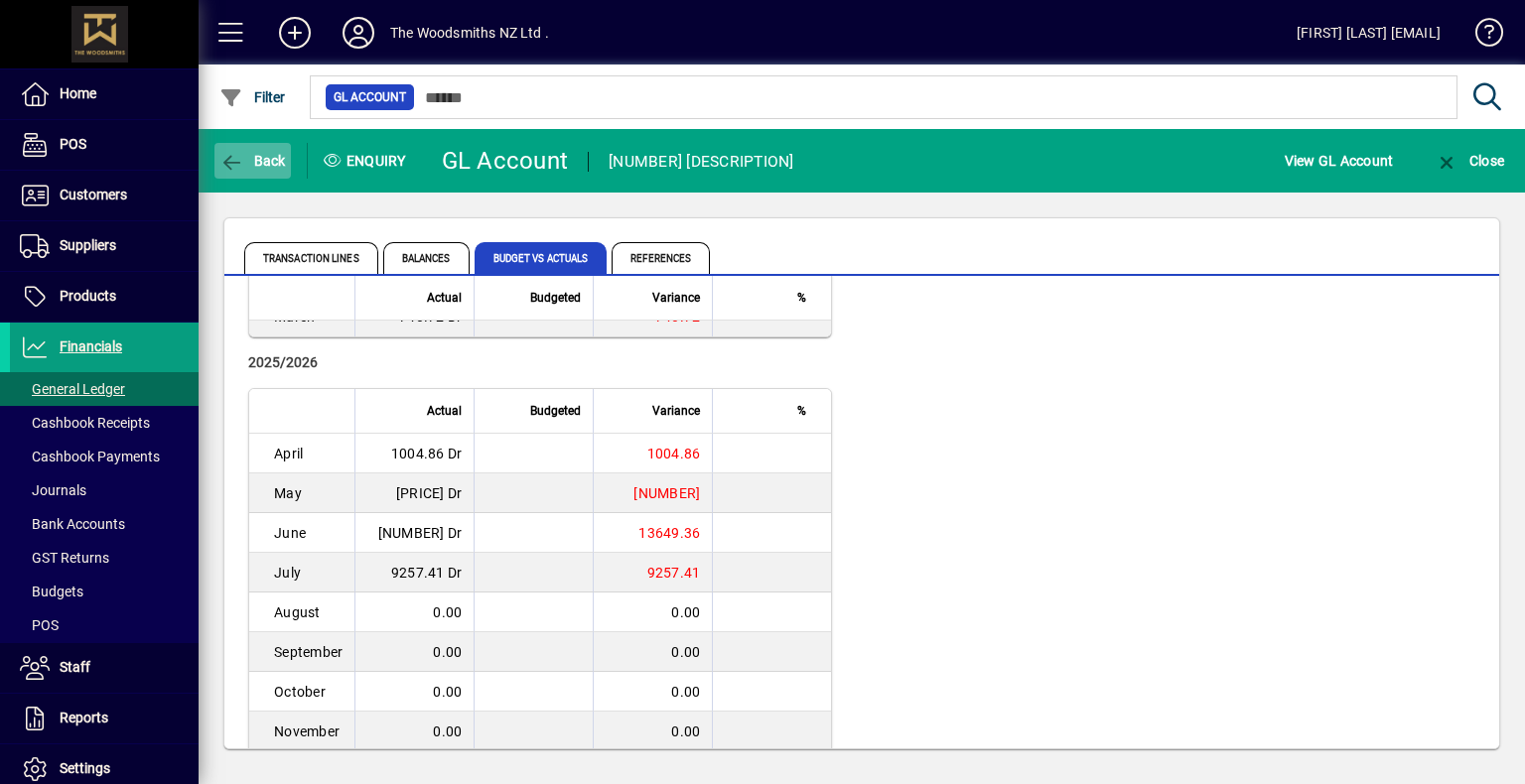 click 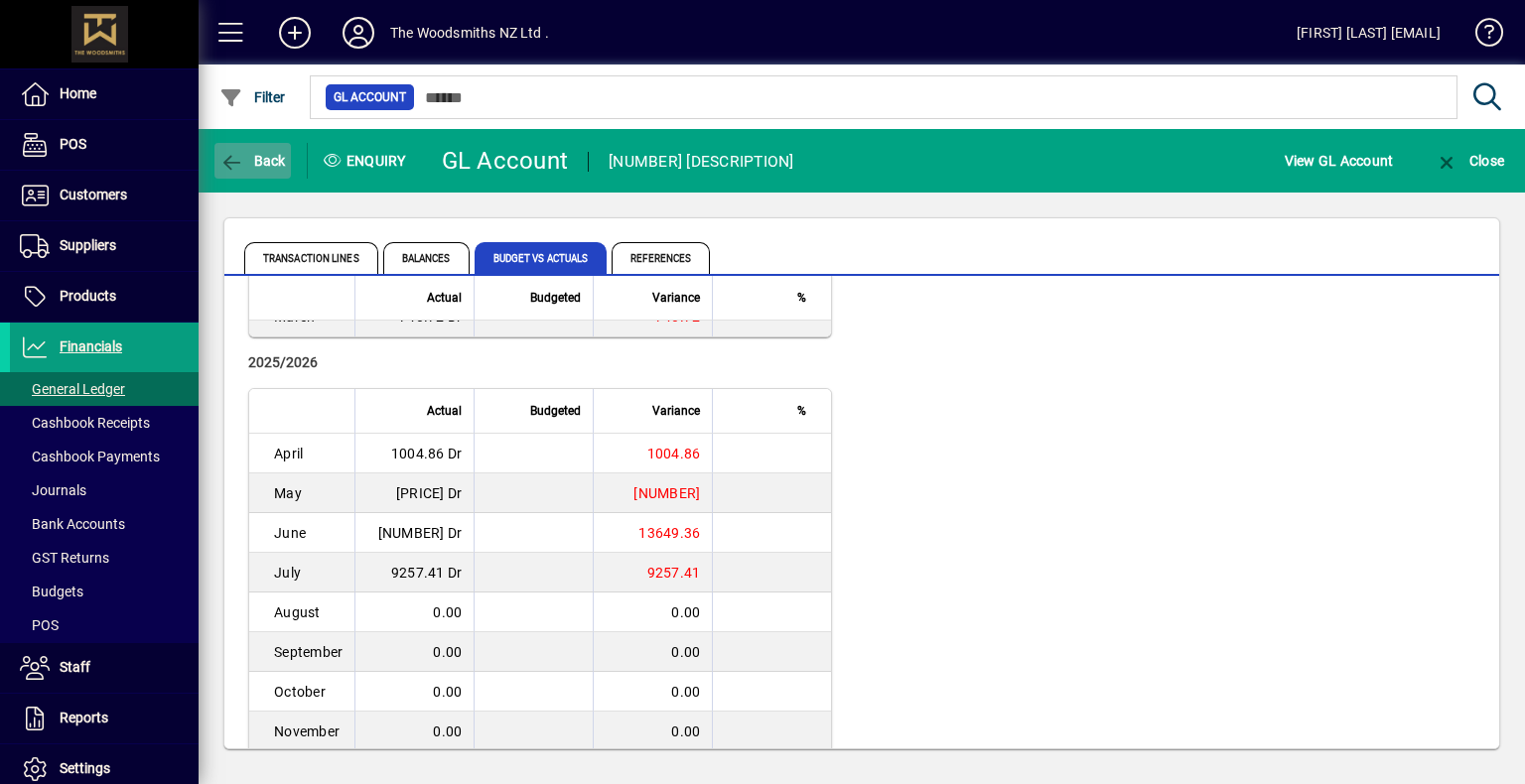 click on "Back" 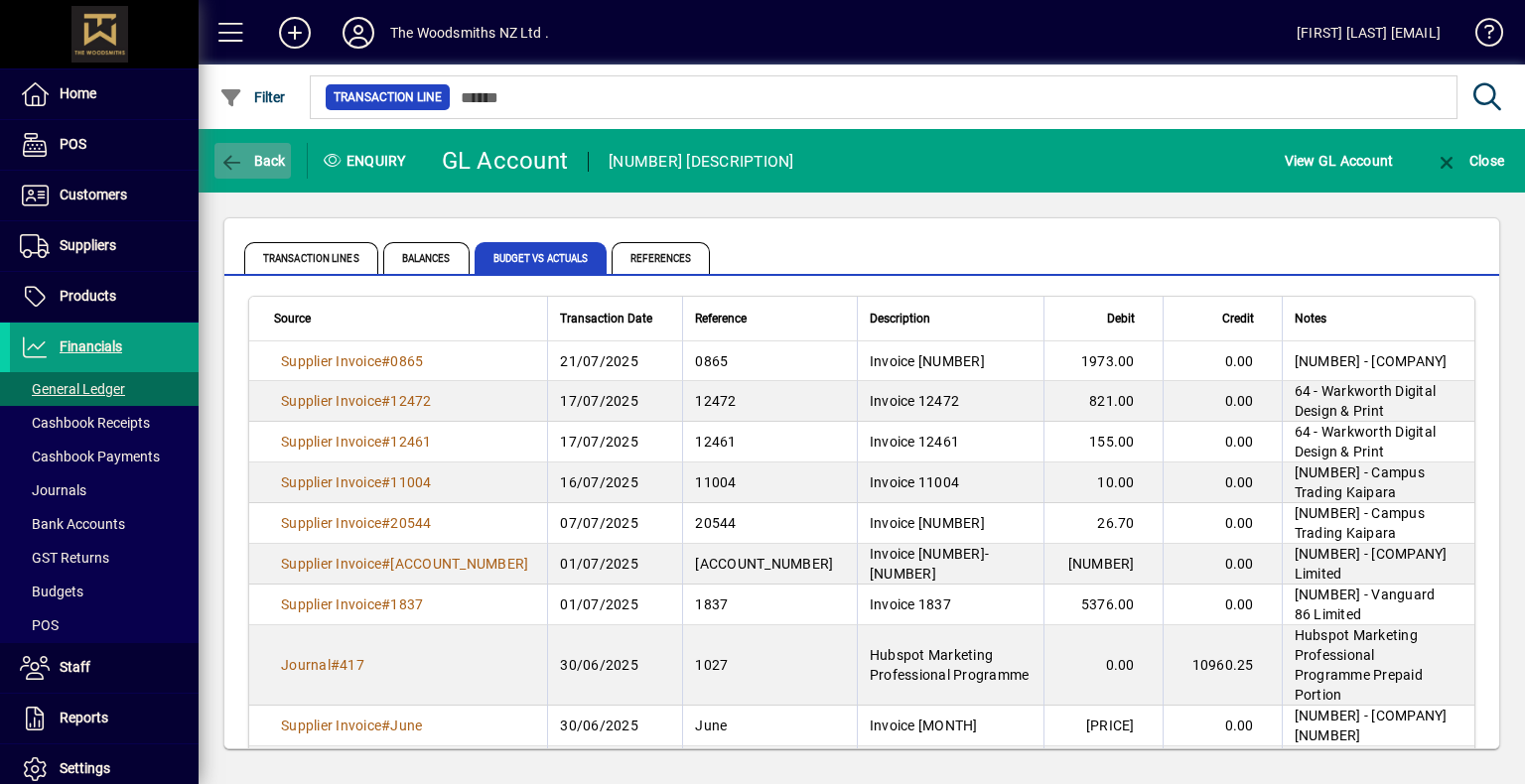 click on "Back" 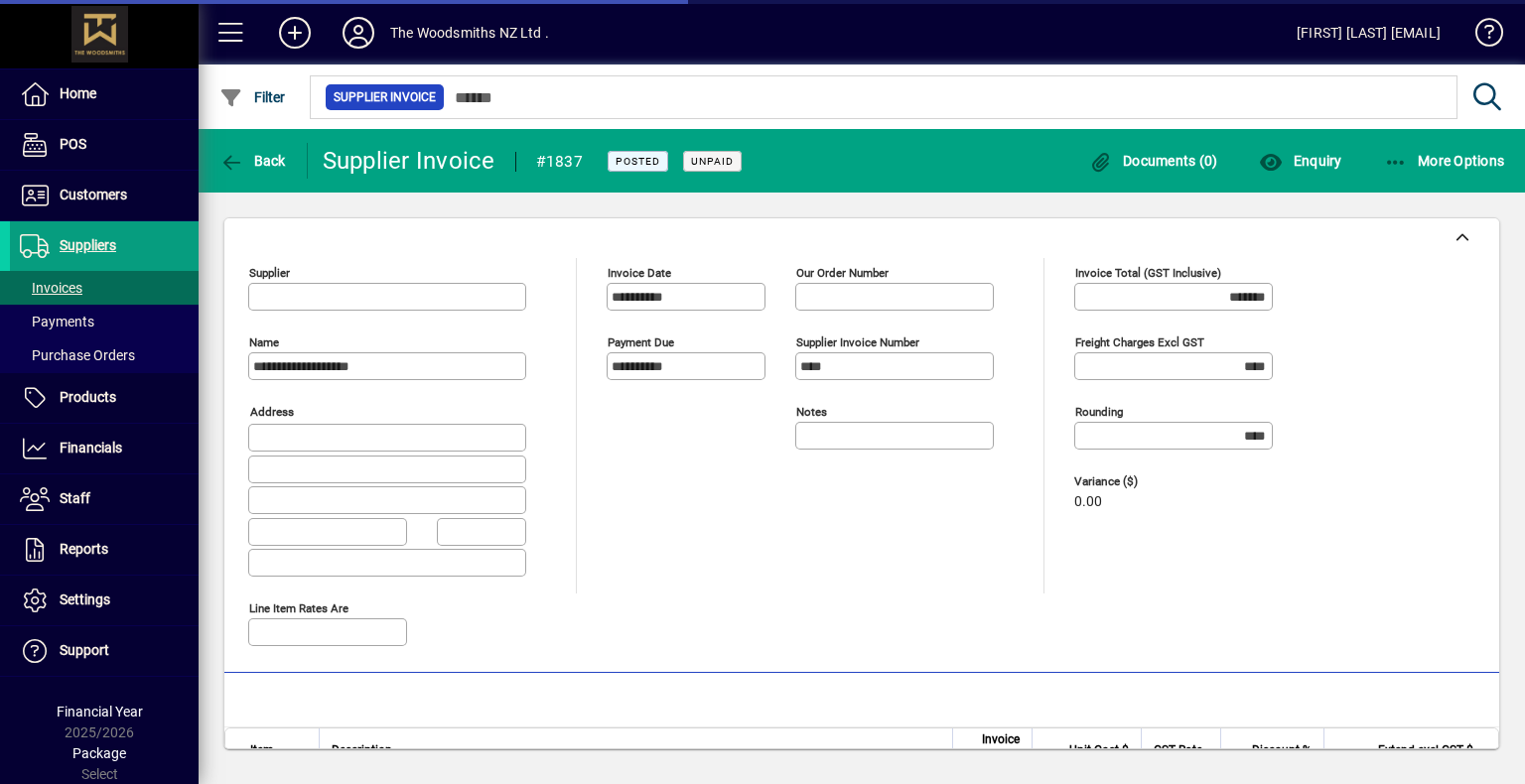 type on "**********" 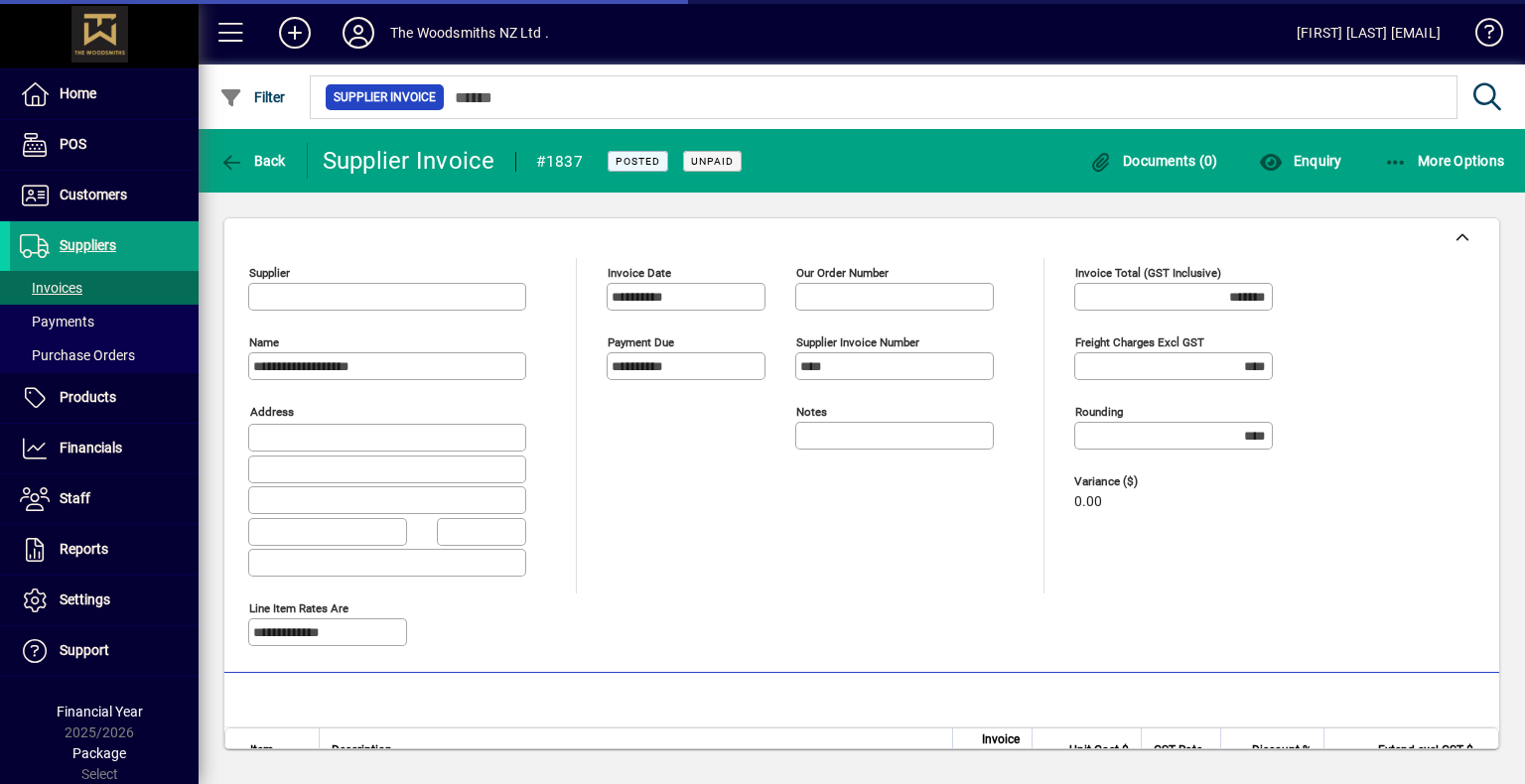 type on "**********" 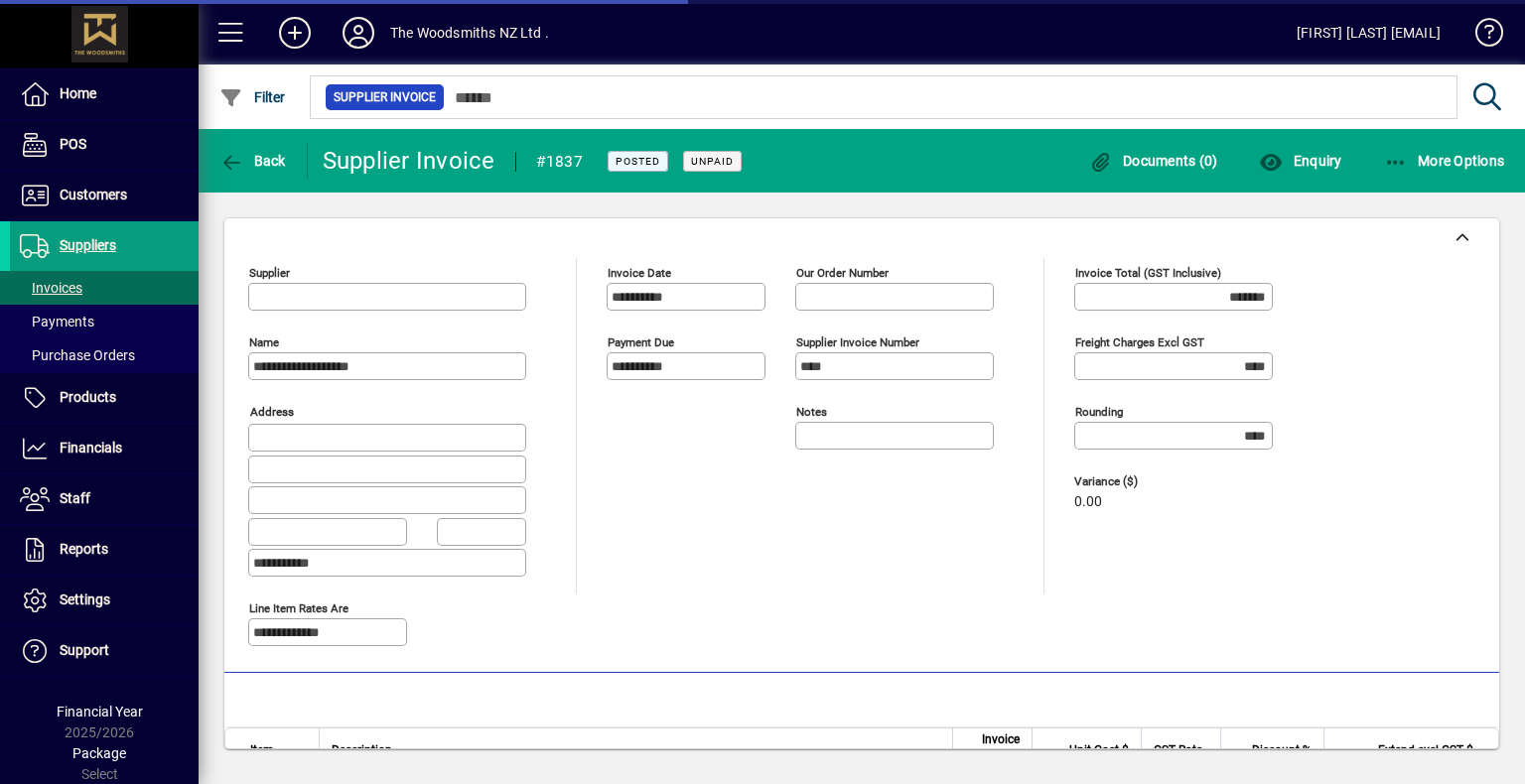 type on "**********" 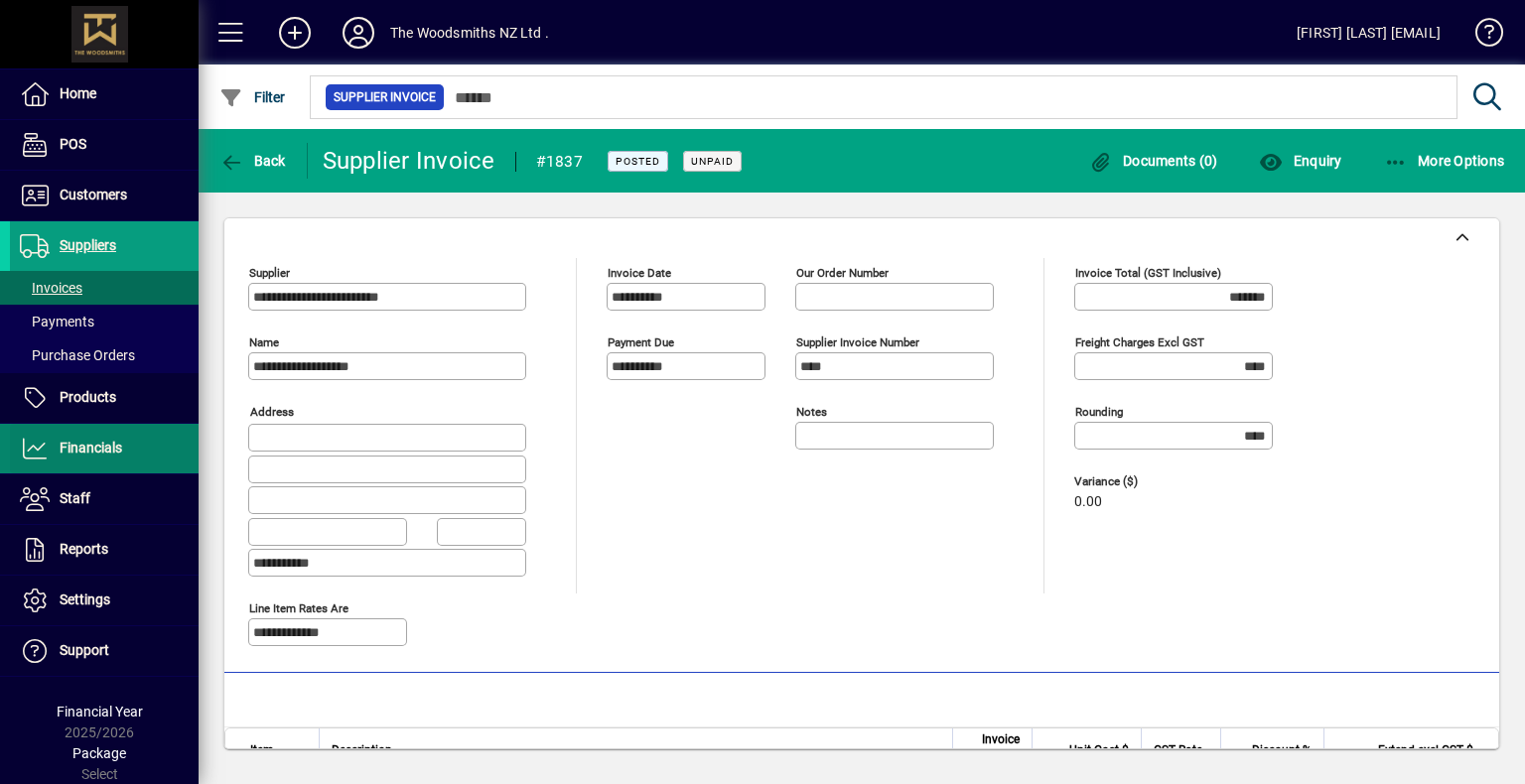 click on "Financials" at bounding box center (90, 448) 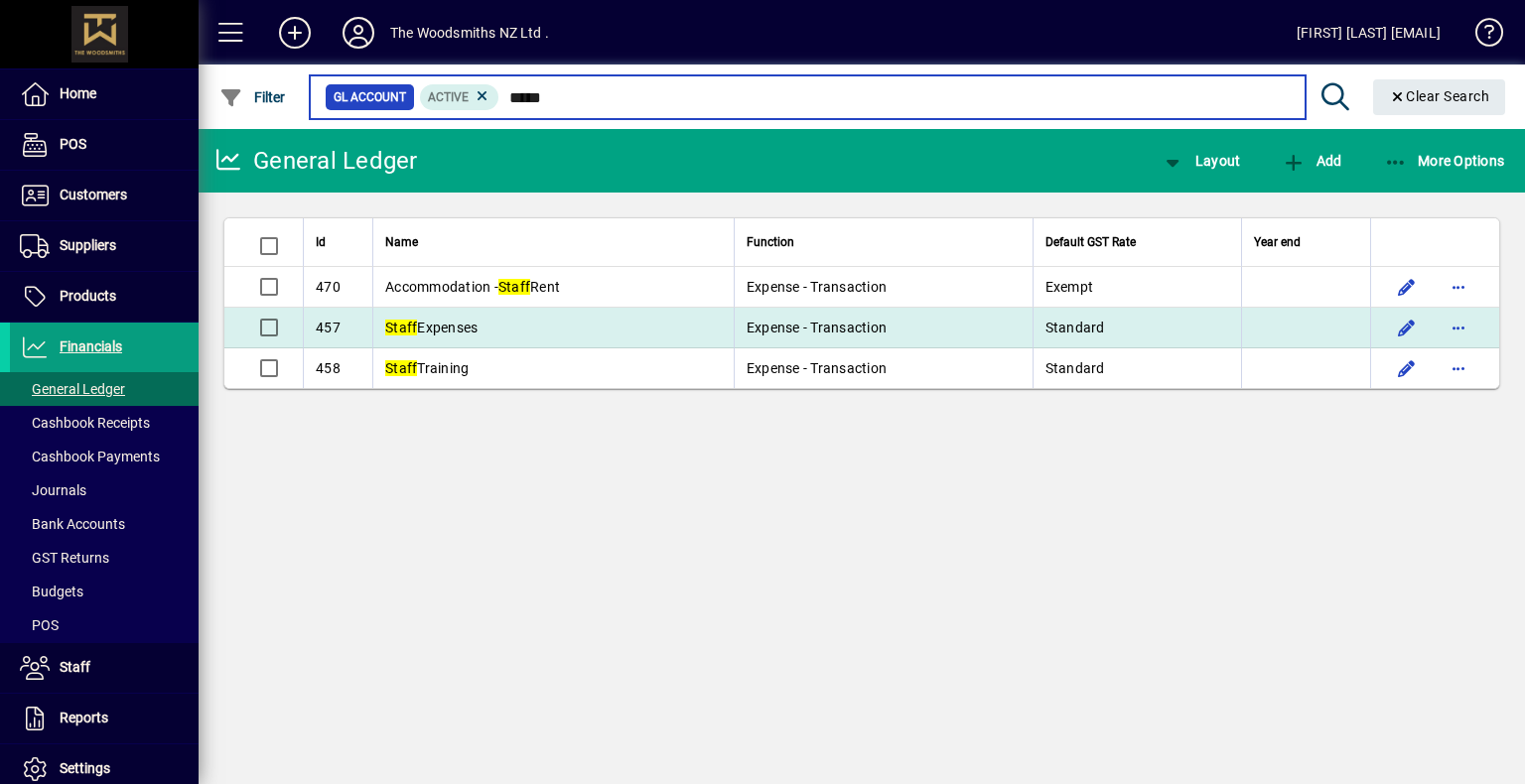 type on "*****" 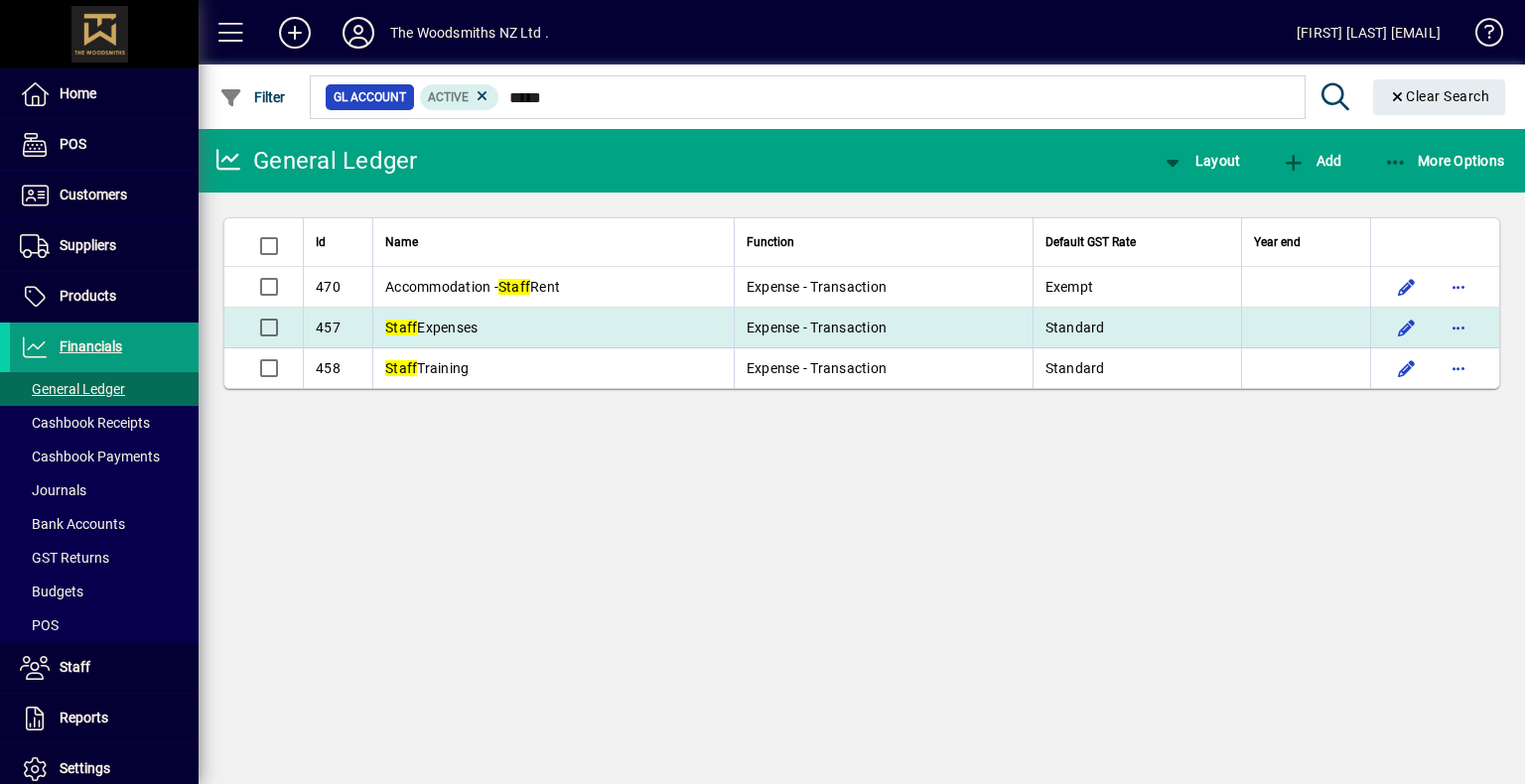click on "Staff  Expenses" at bounding box center (431, 327) 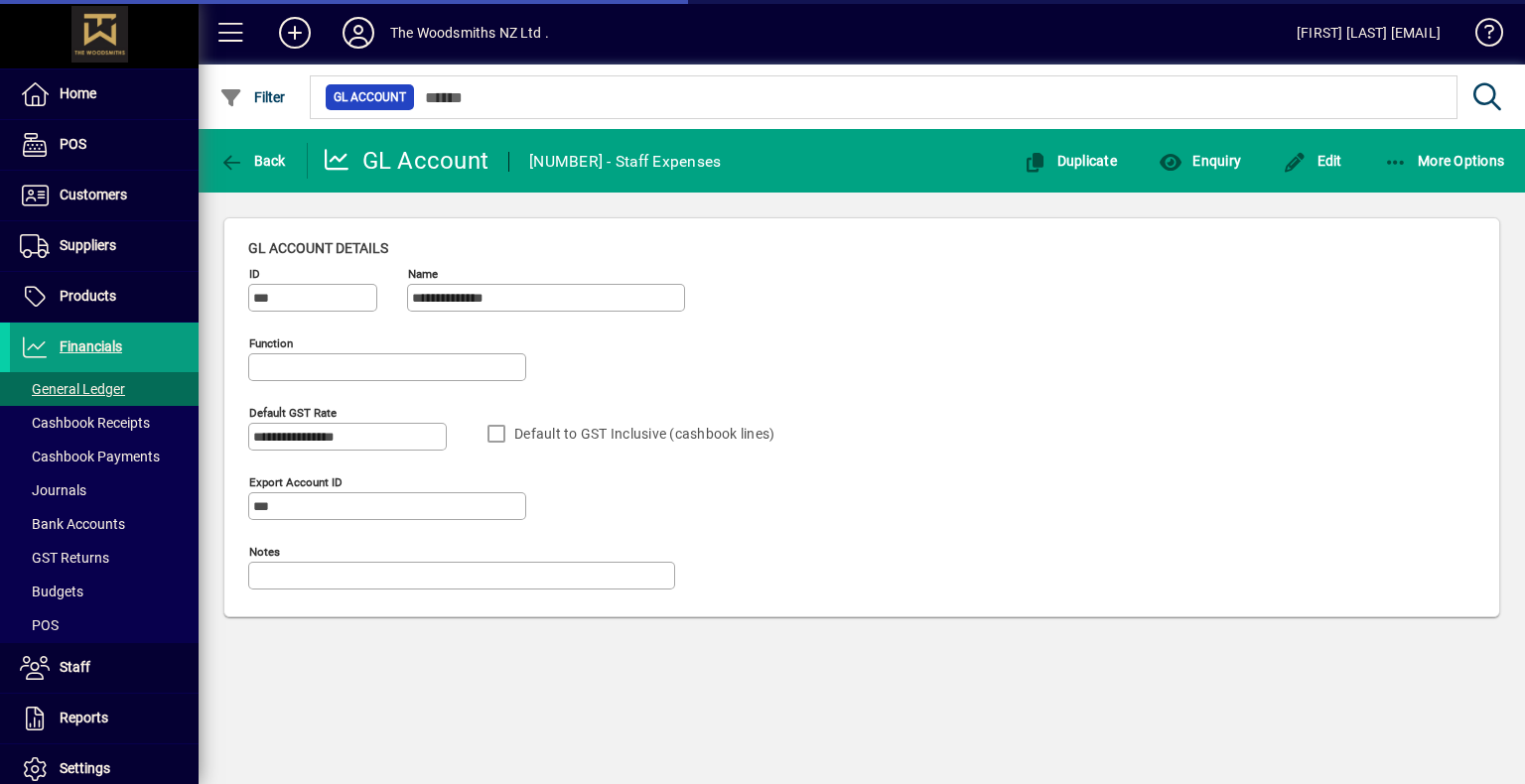 type on "**********" 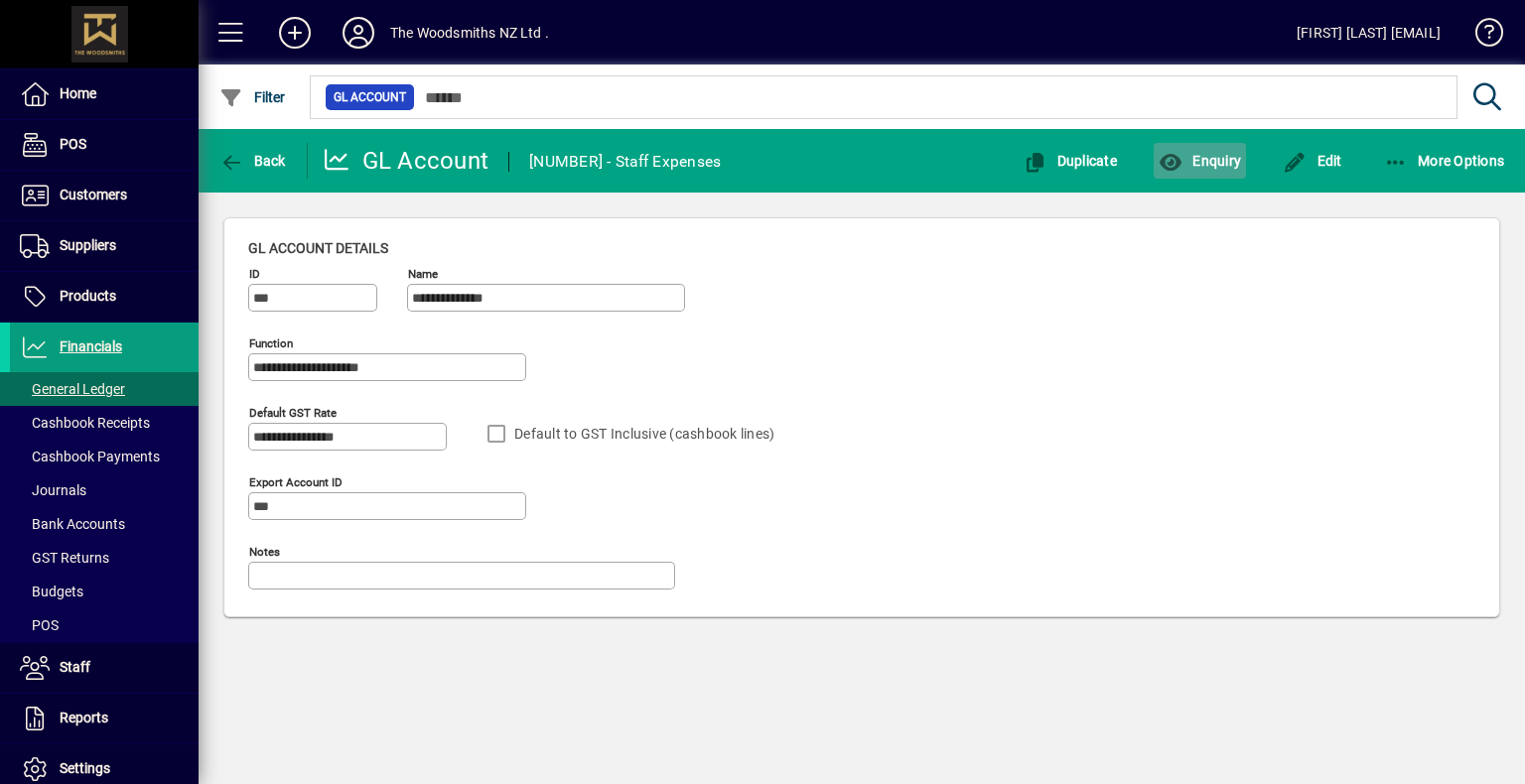 click on "Enquiry" 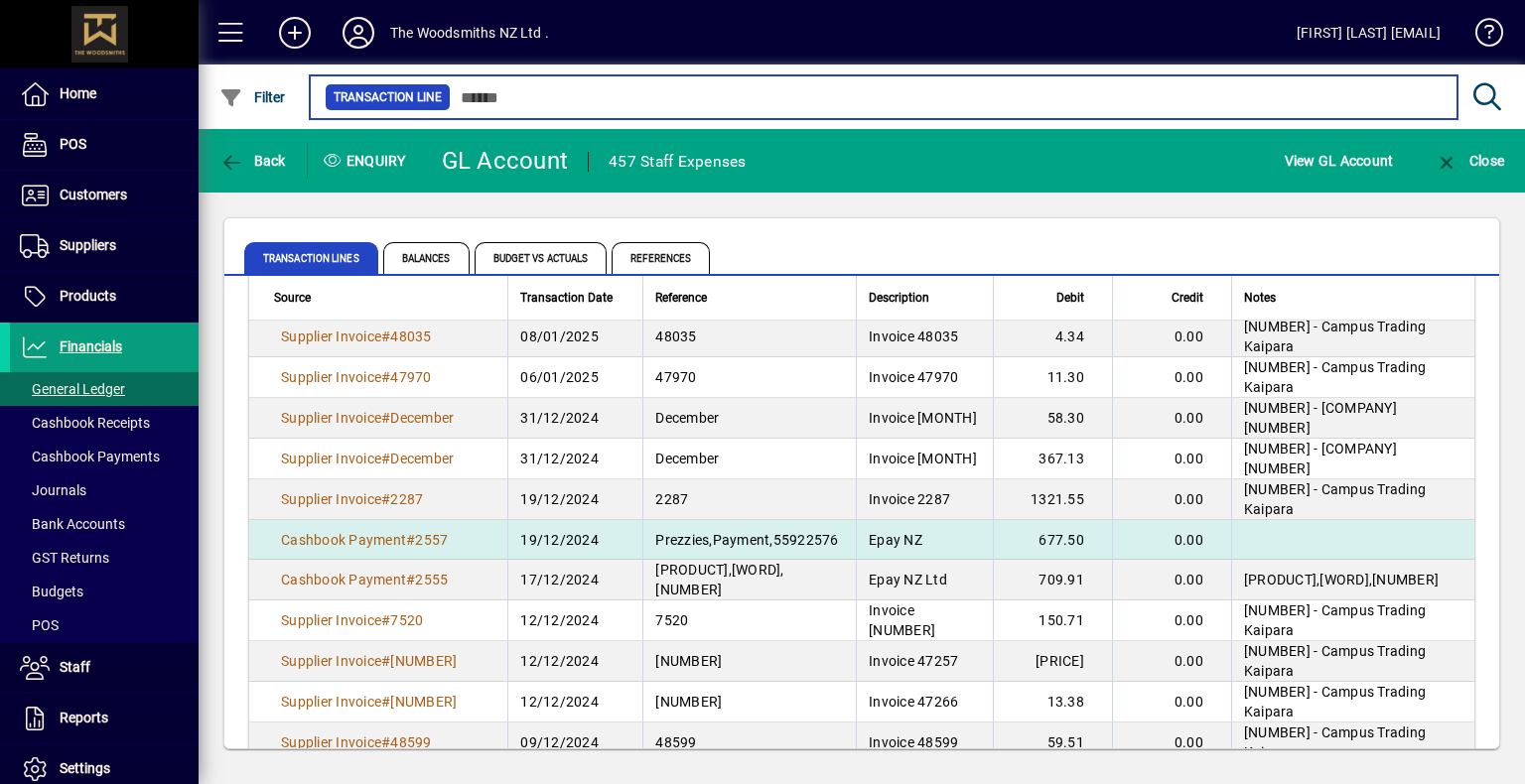 scroll, scrollTop: 3176, scrollLeft: 0, axis: vertical 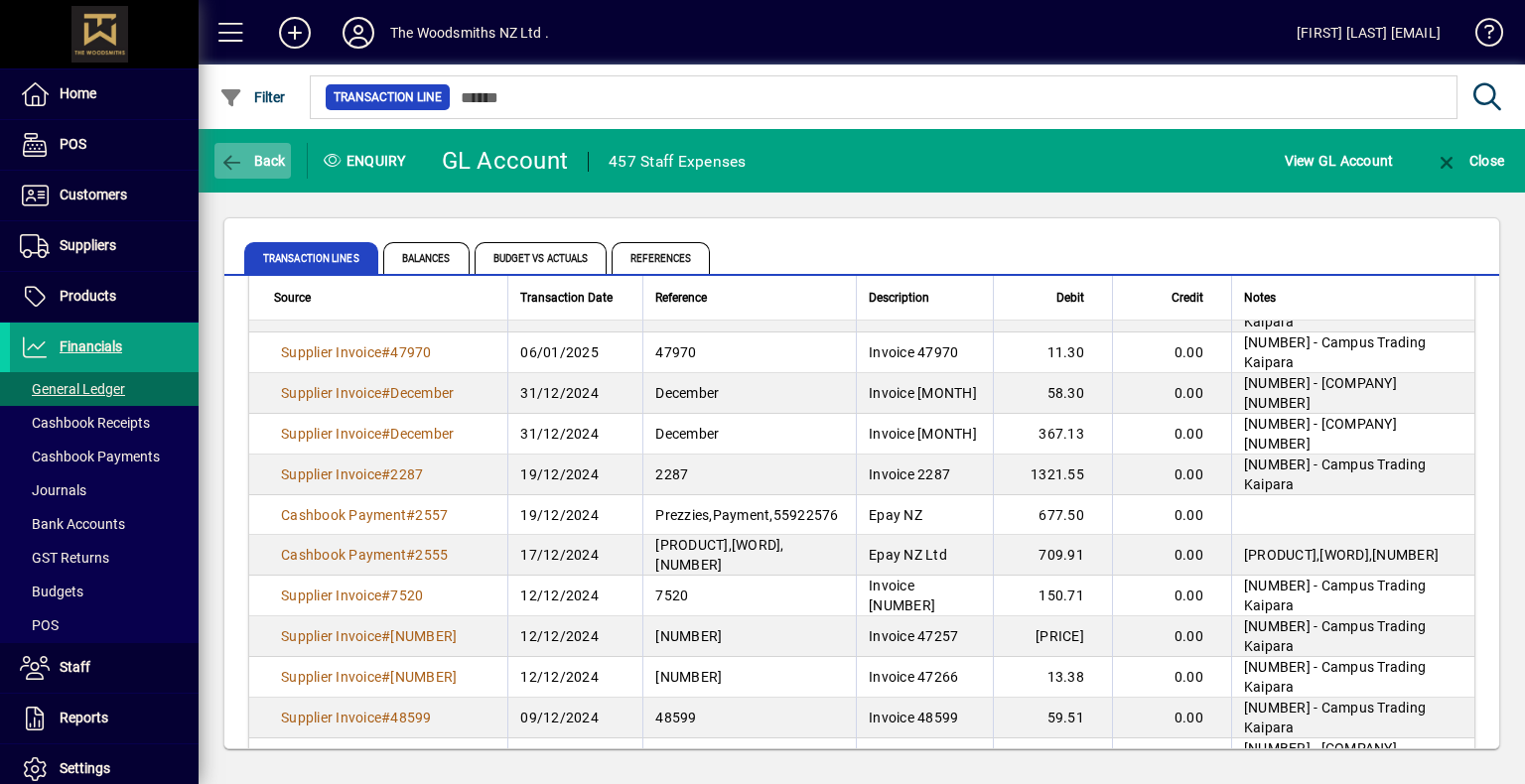 click 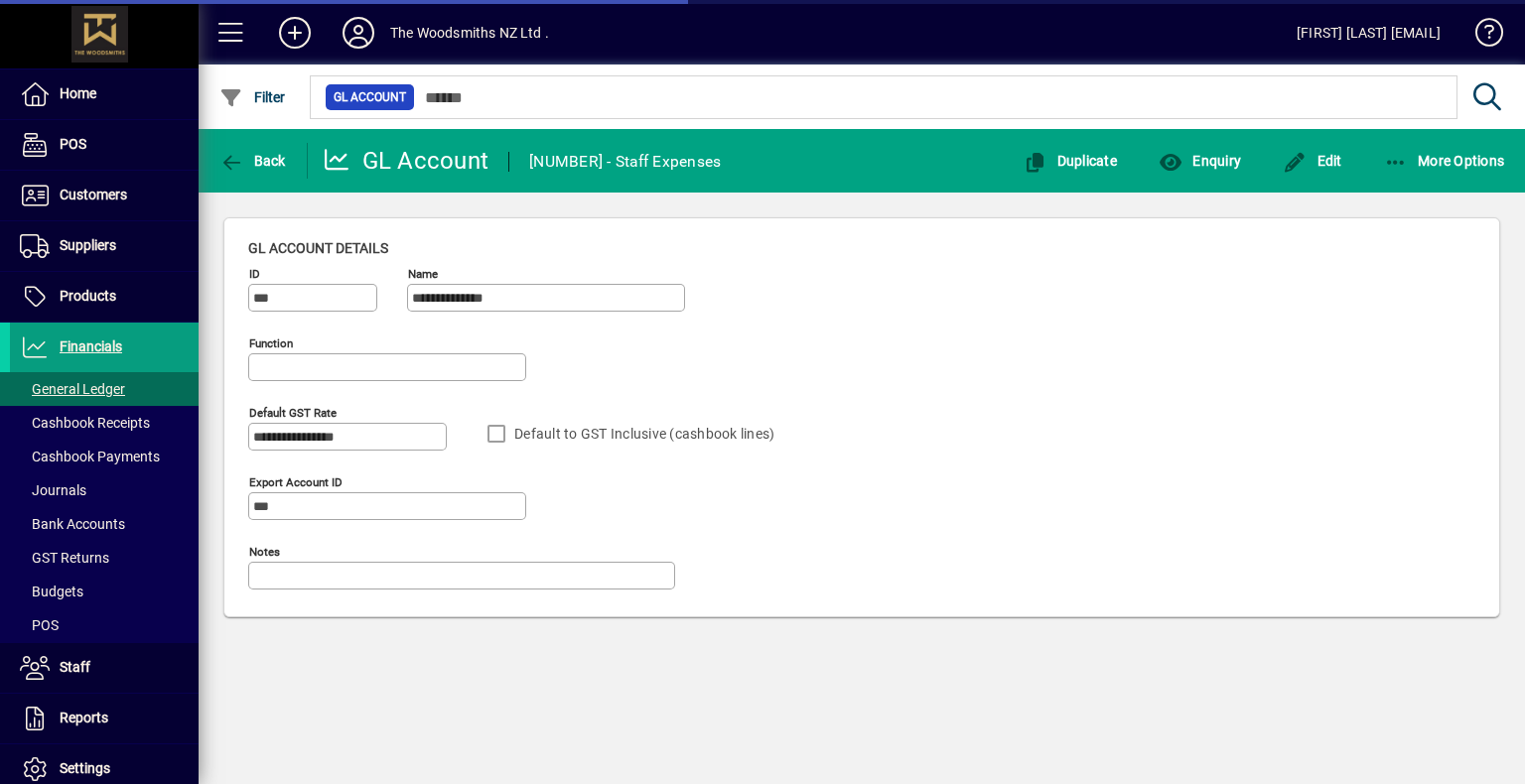 type on "**********" 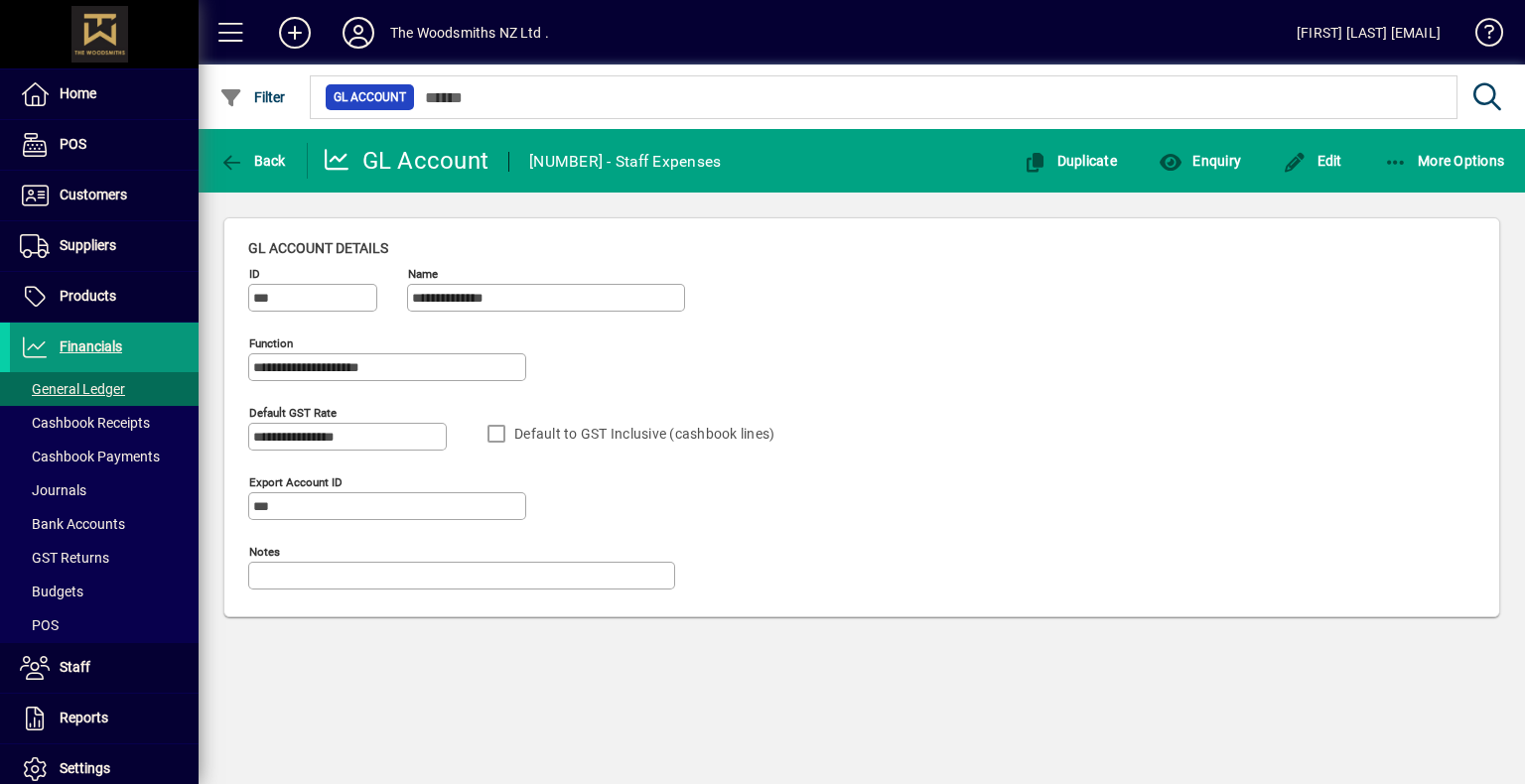click on "Financials" at bounding box center [66, 347] 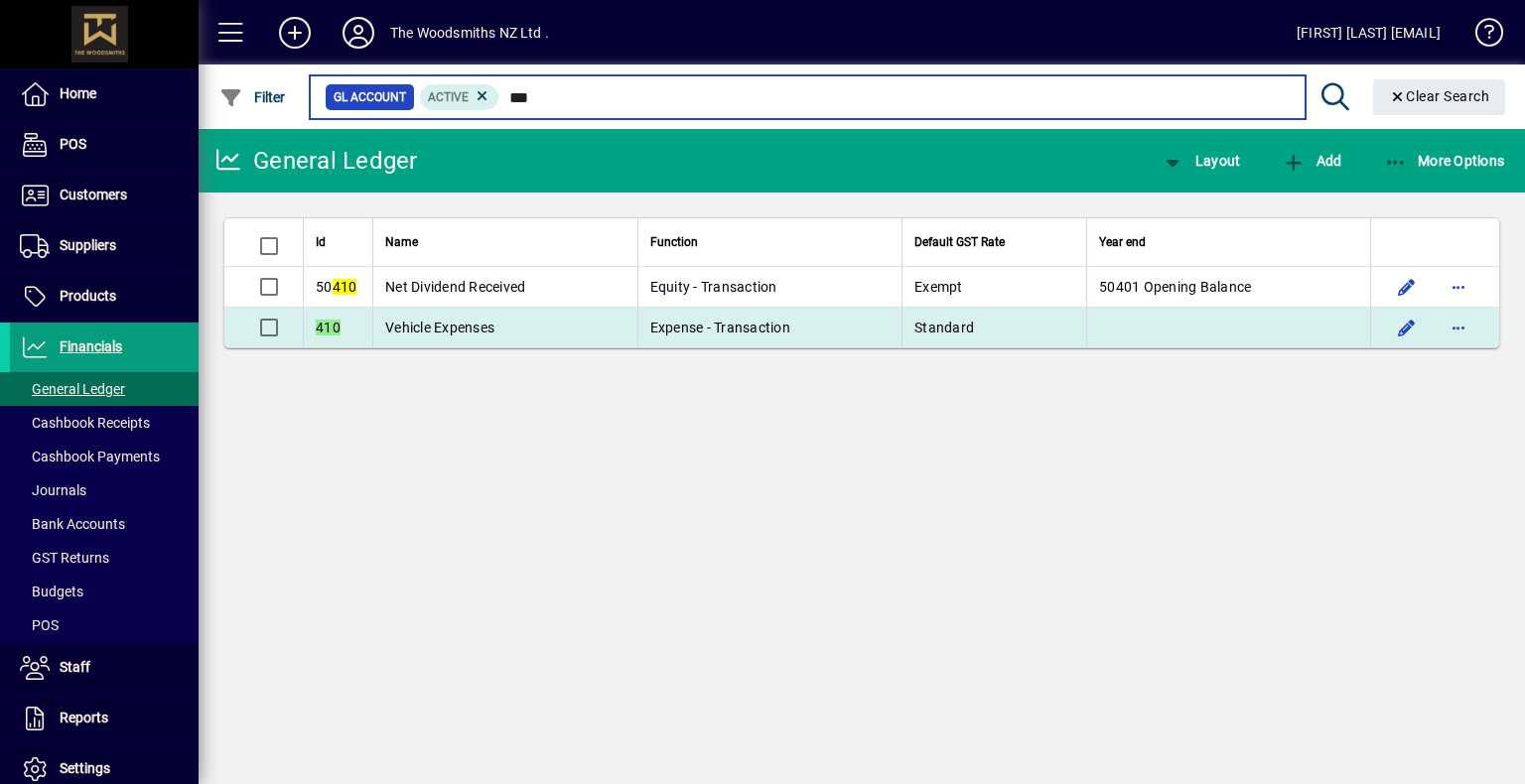 type on "***" 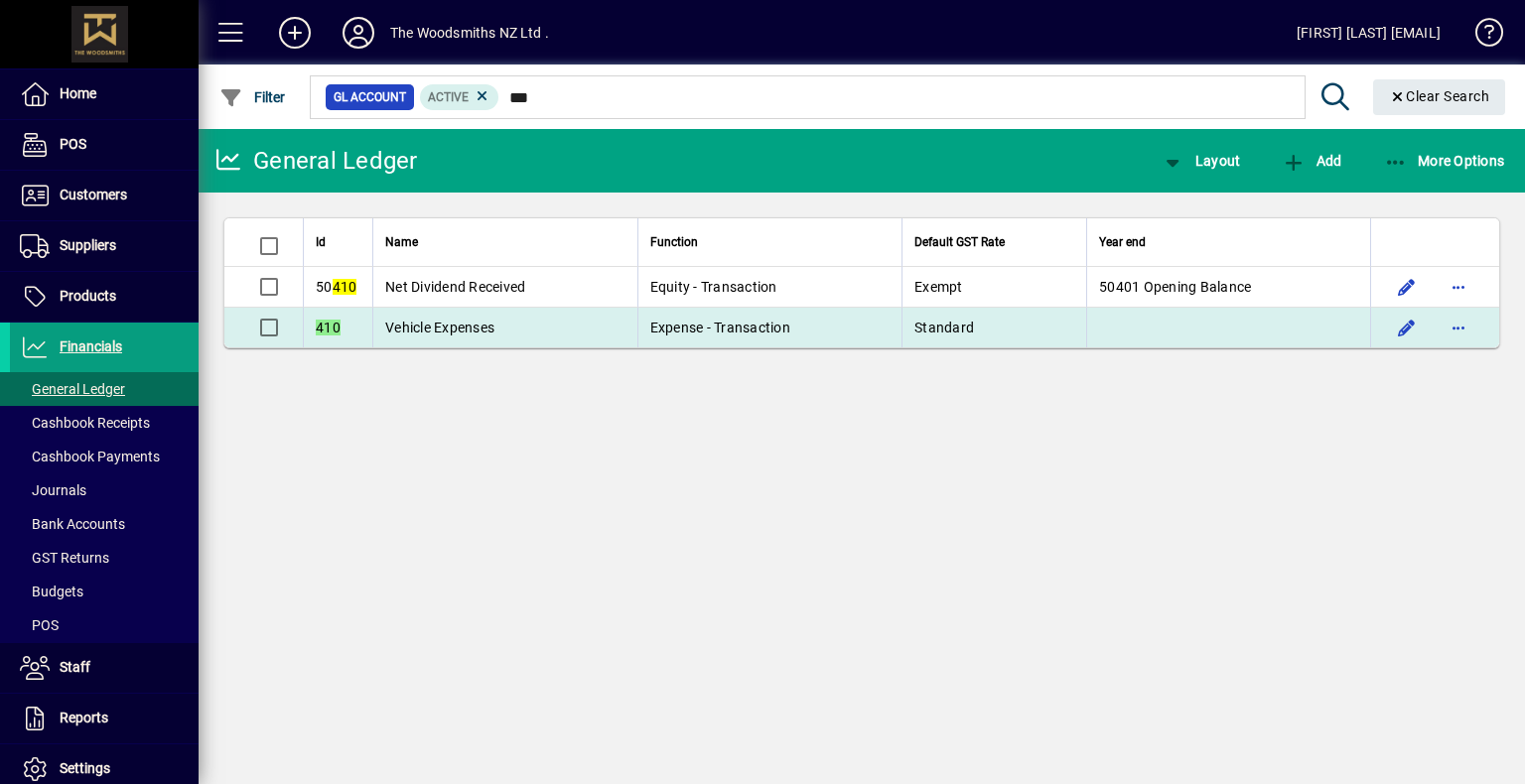 click on "Vehicle Expenses" at bounding box center (504, 327) 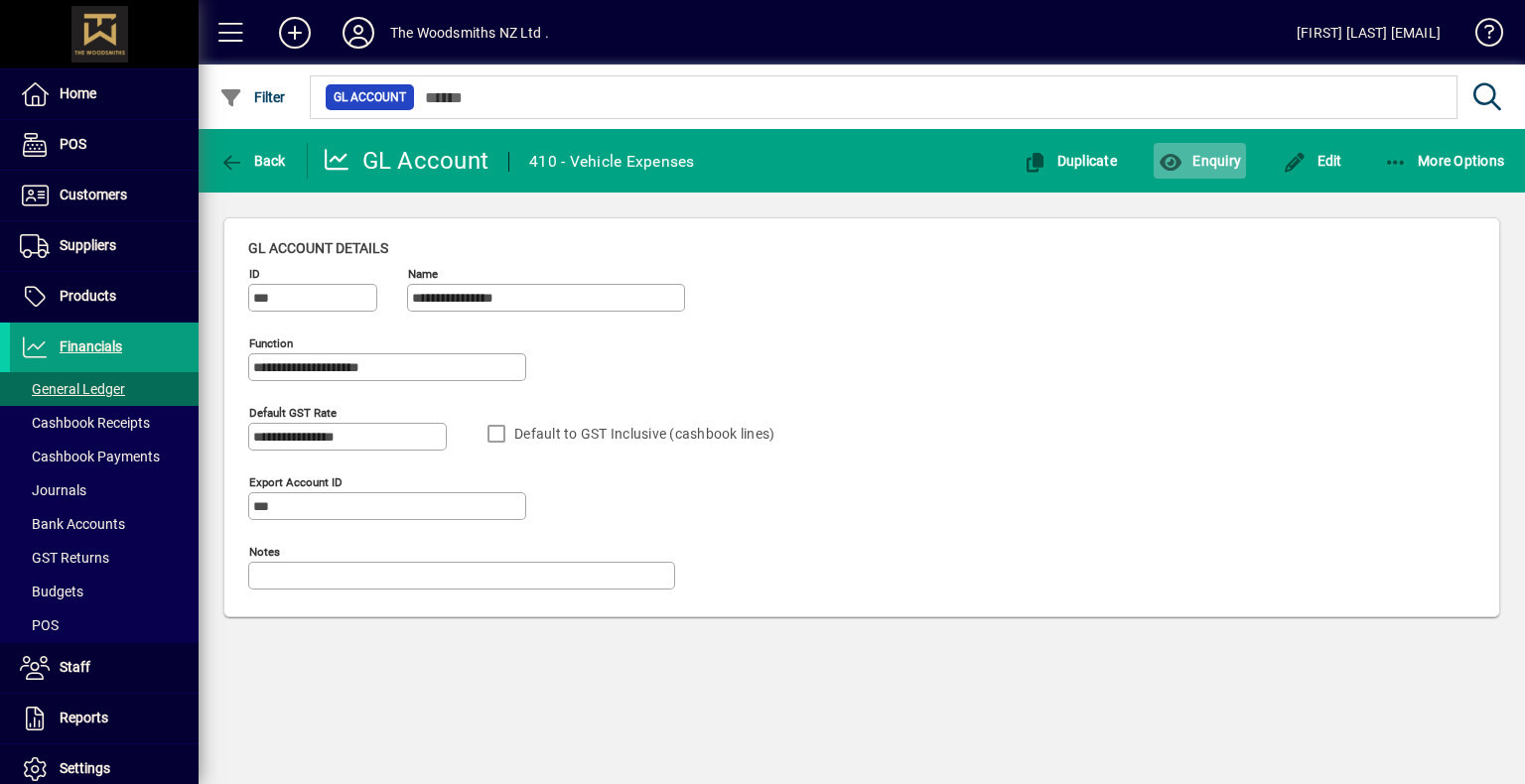 click 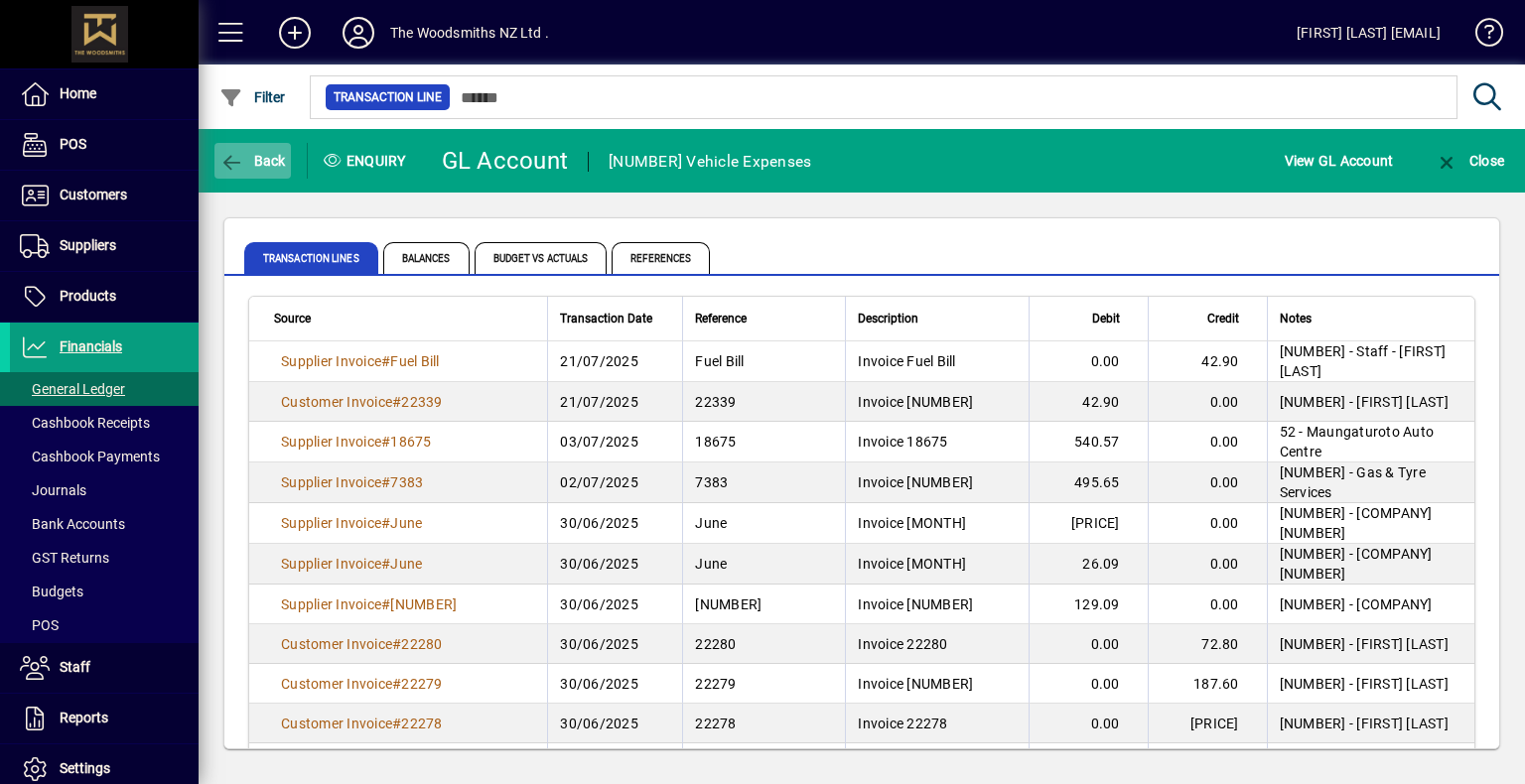 click 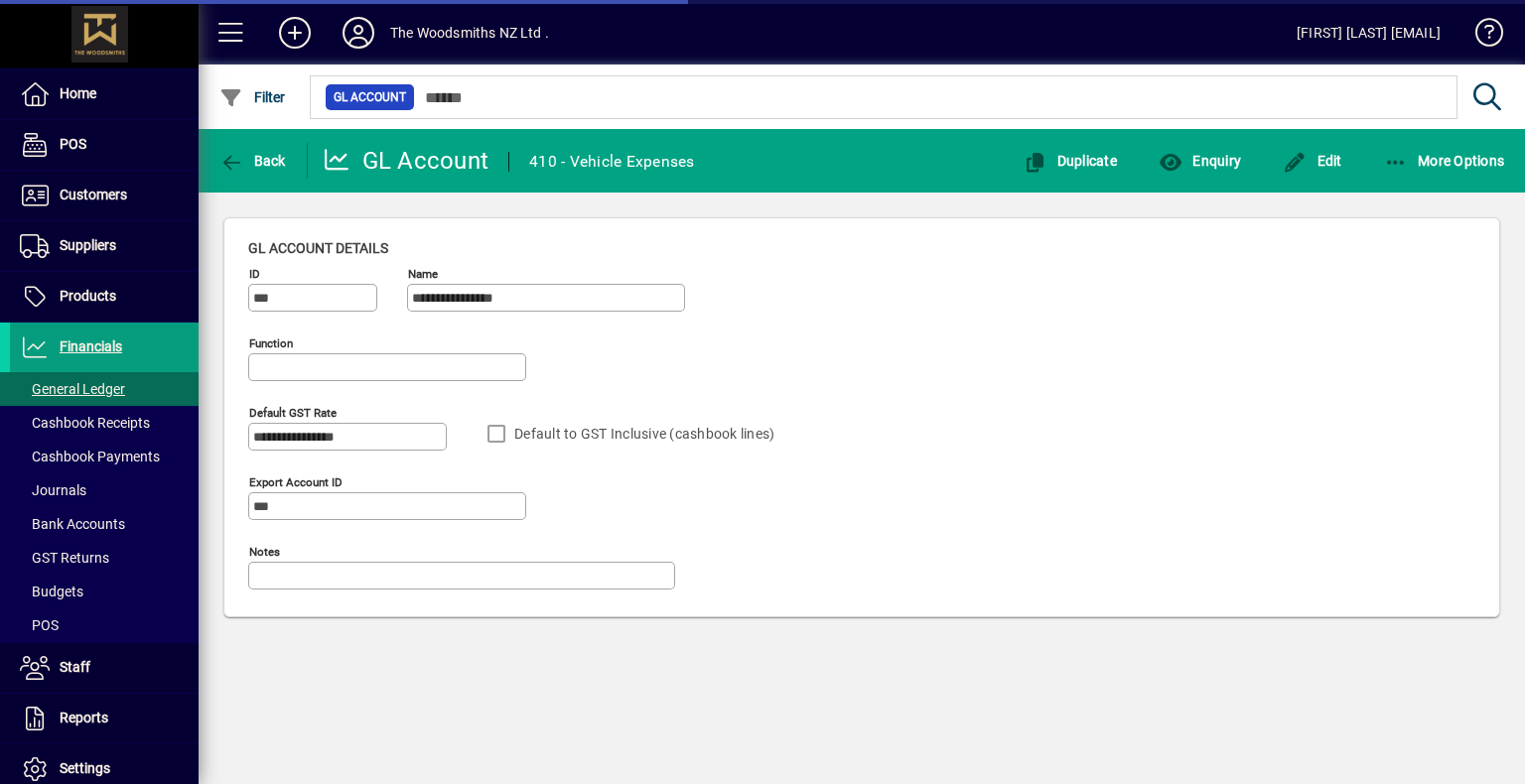 type on "**********" 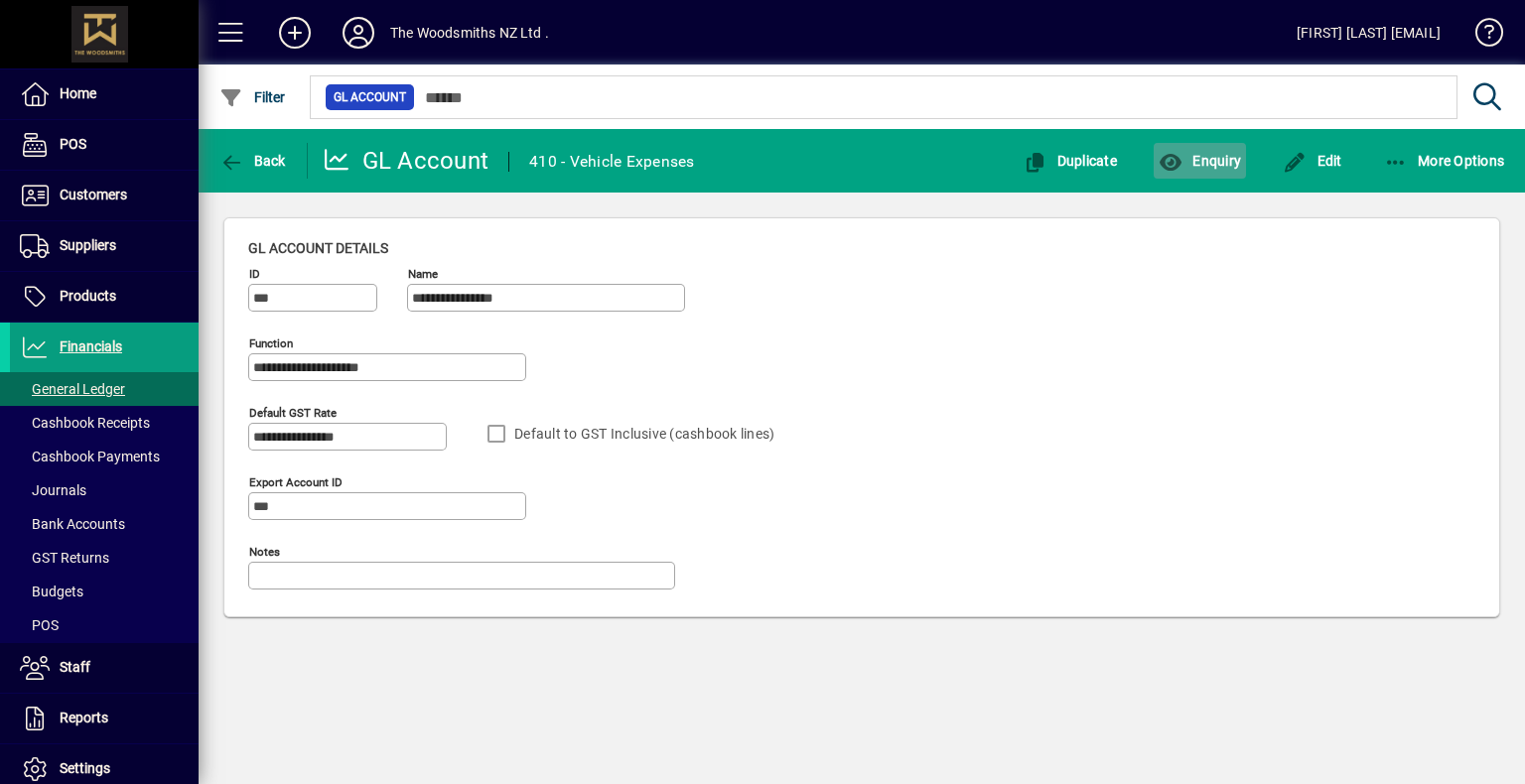 click 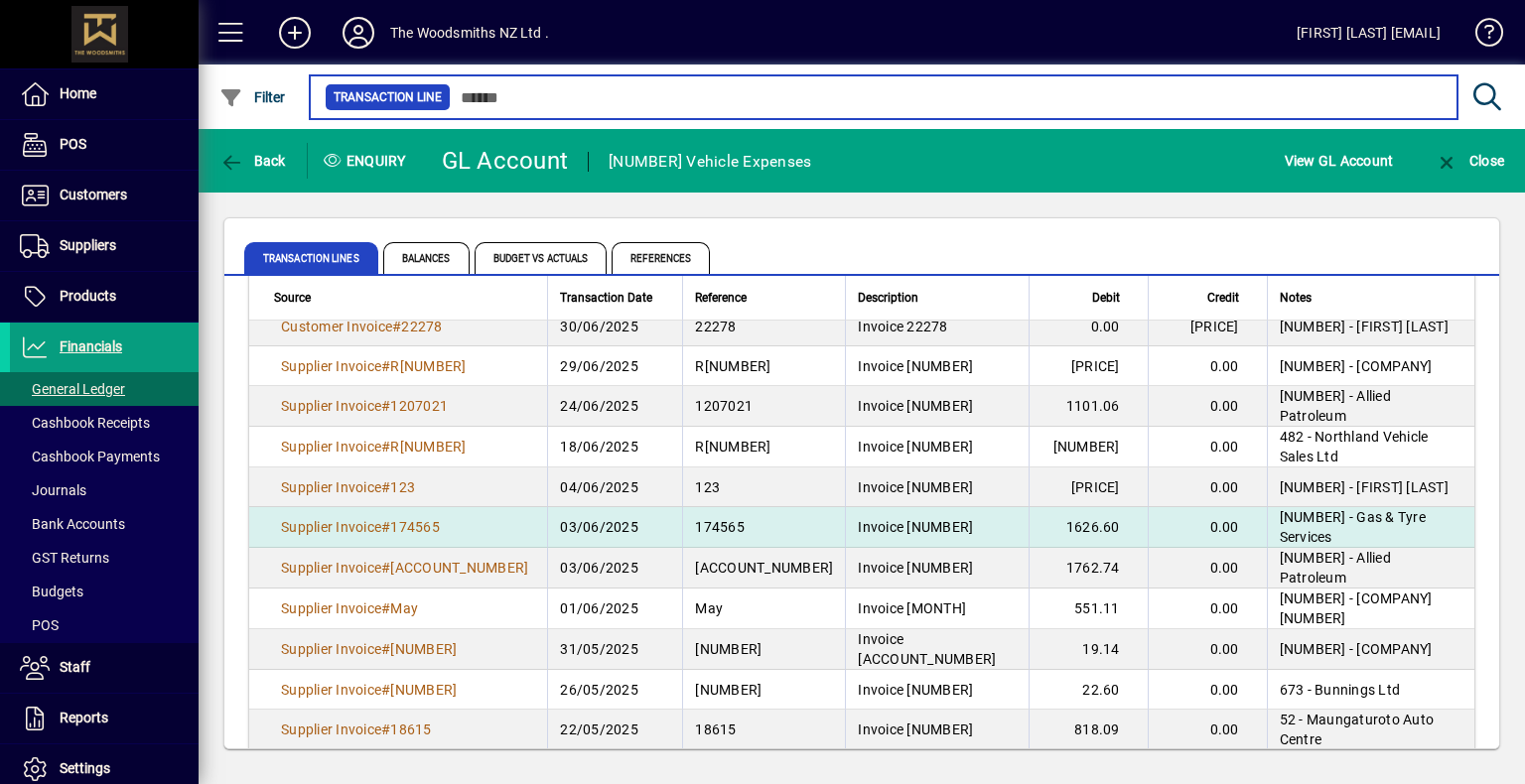 scroll, scrollTop: 399, scrollLeft: 0, axis: vertical 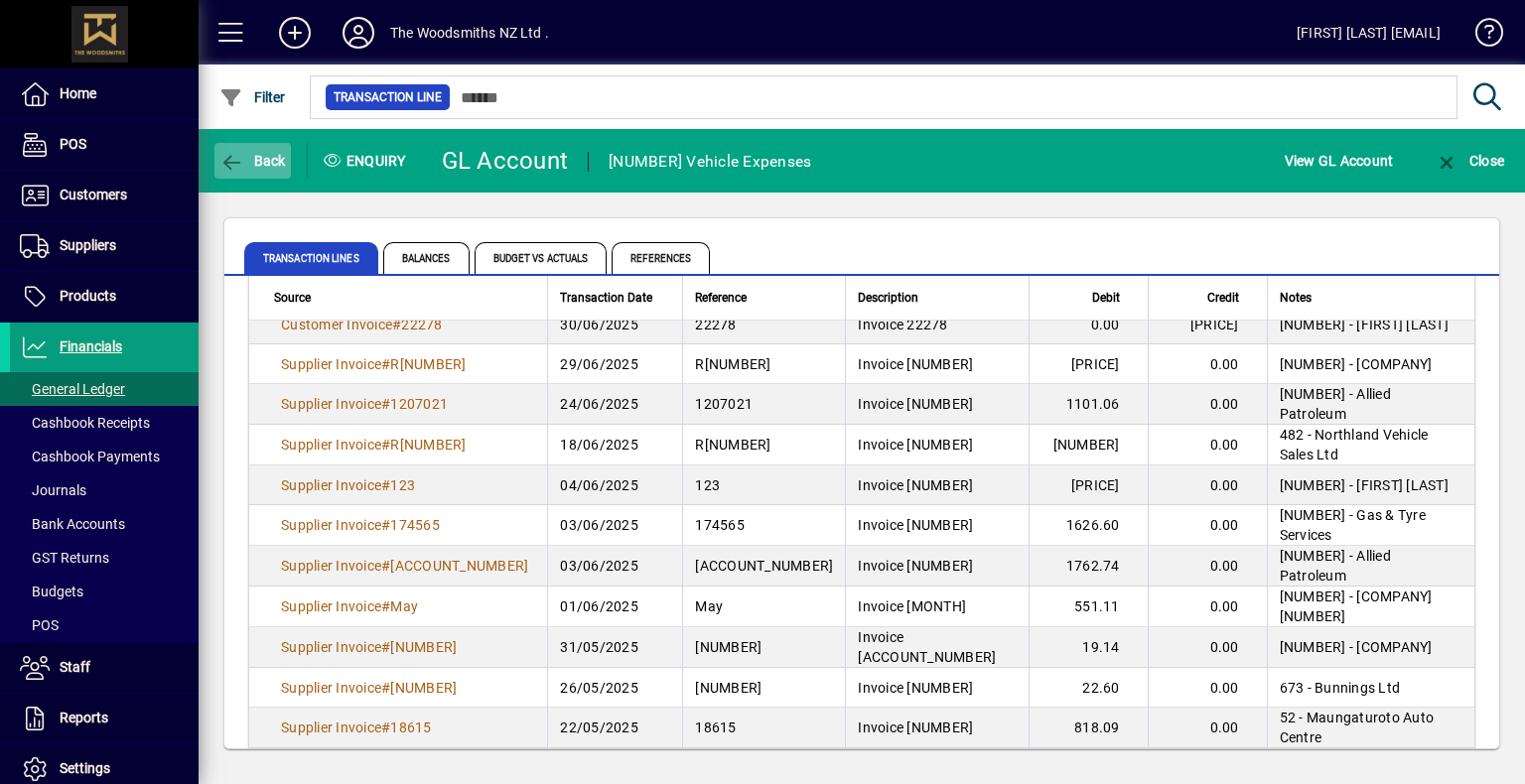 click 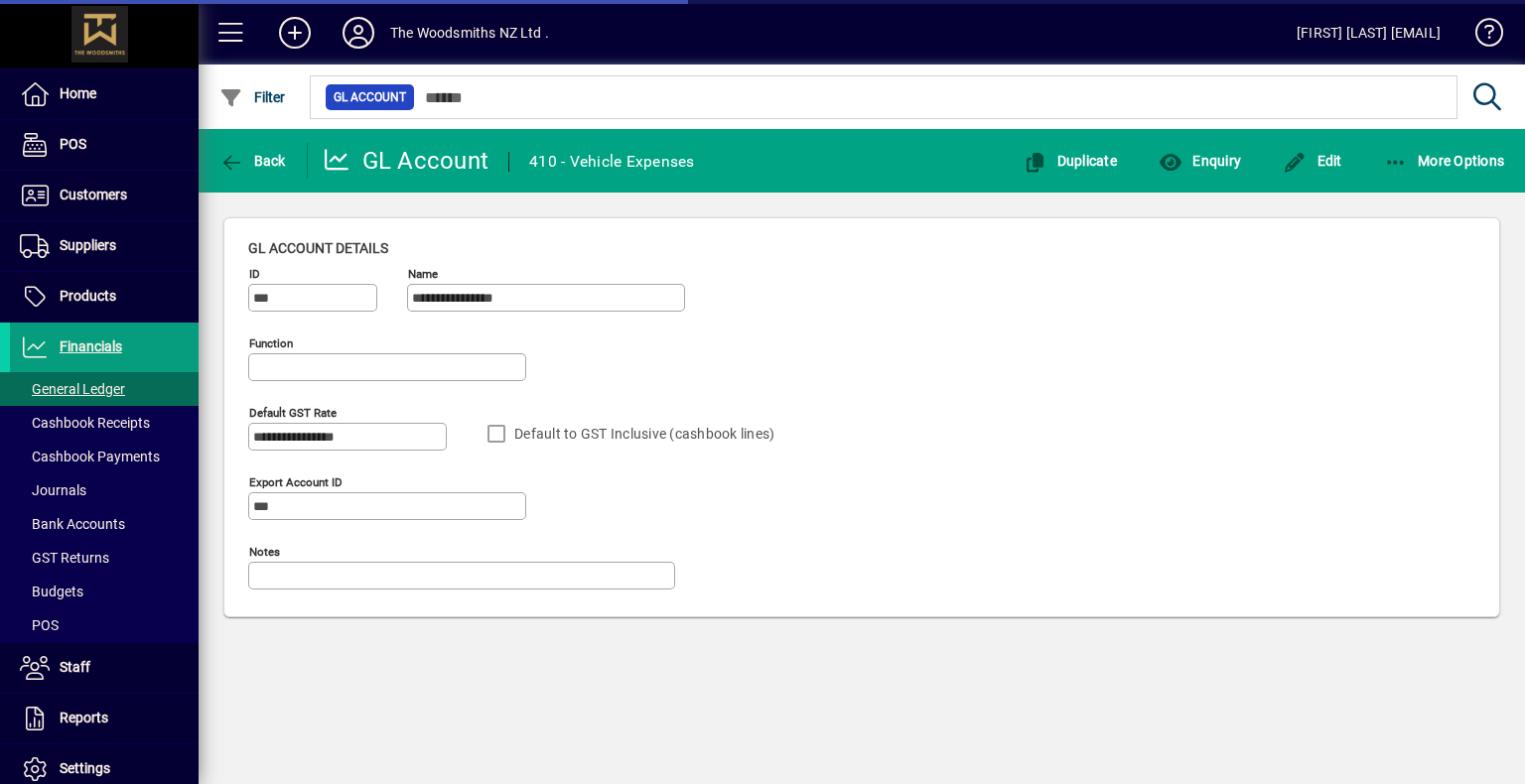 type on "**********" 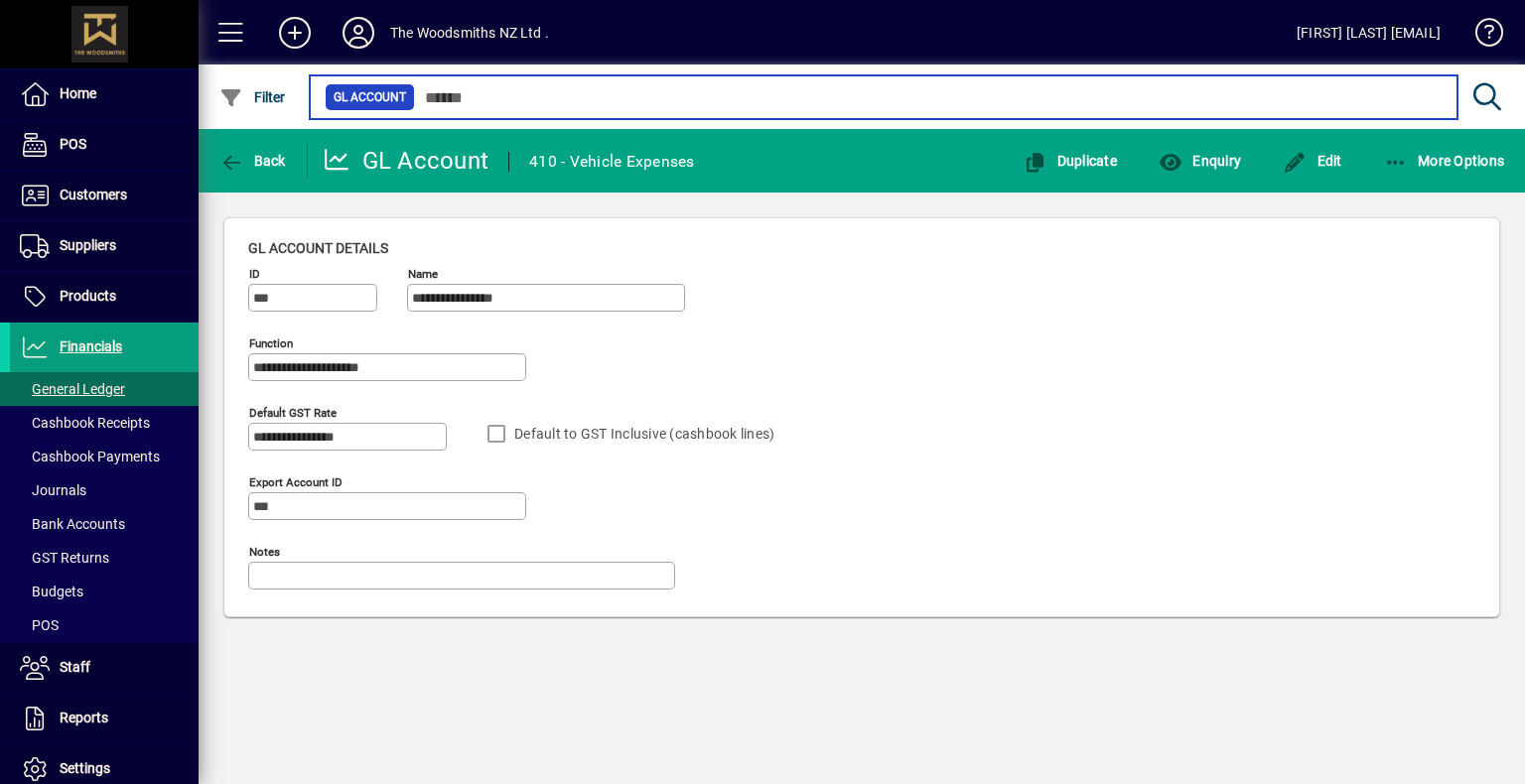 click at bounding box center (928, 97) 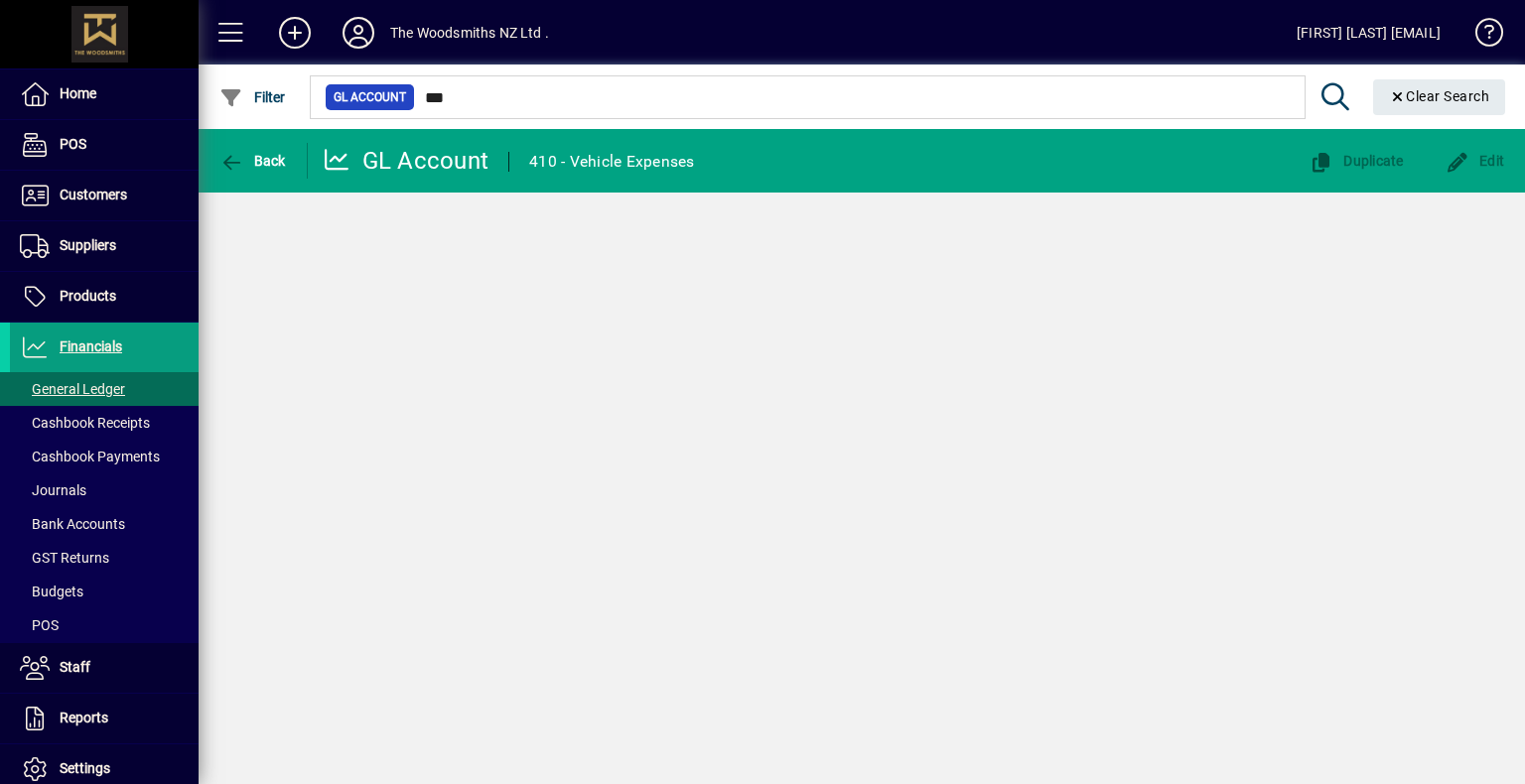 type on "**" 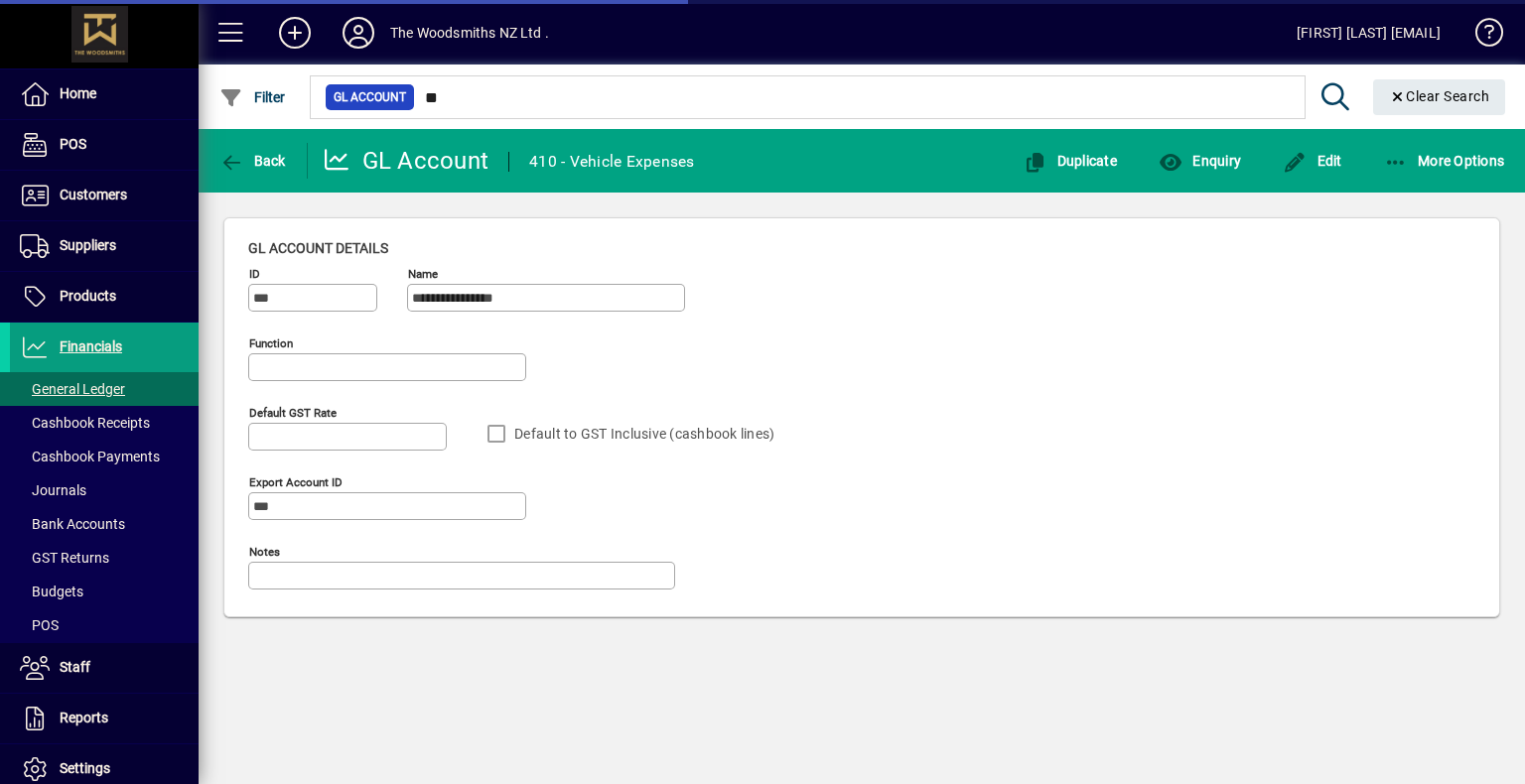 type on "**********" 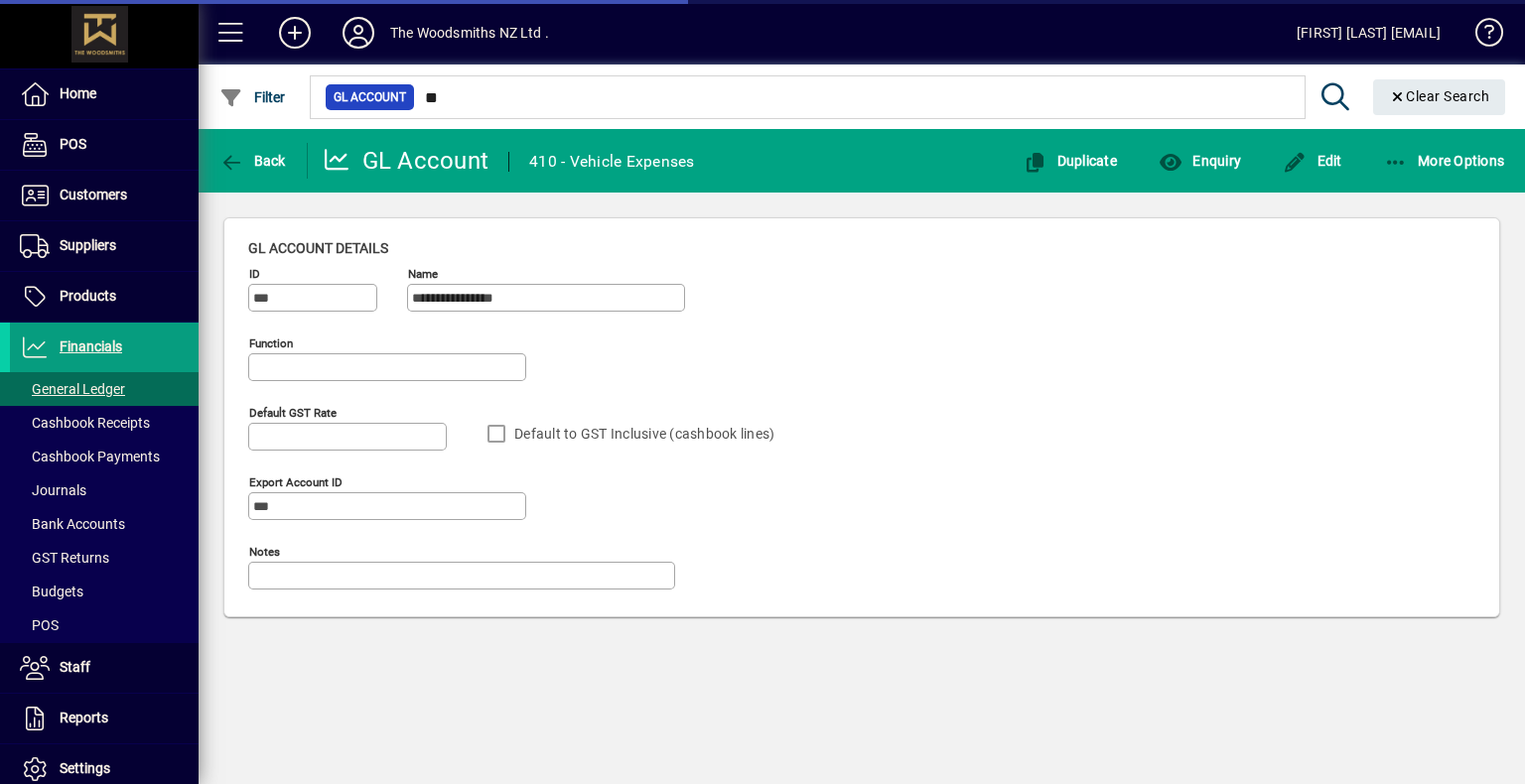 type on "**********" 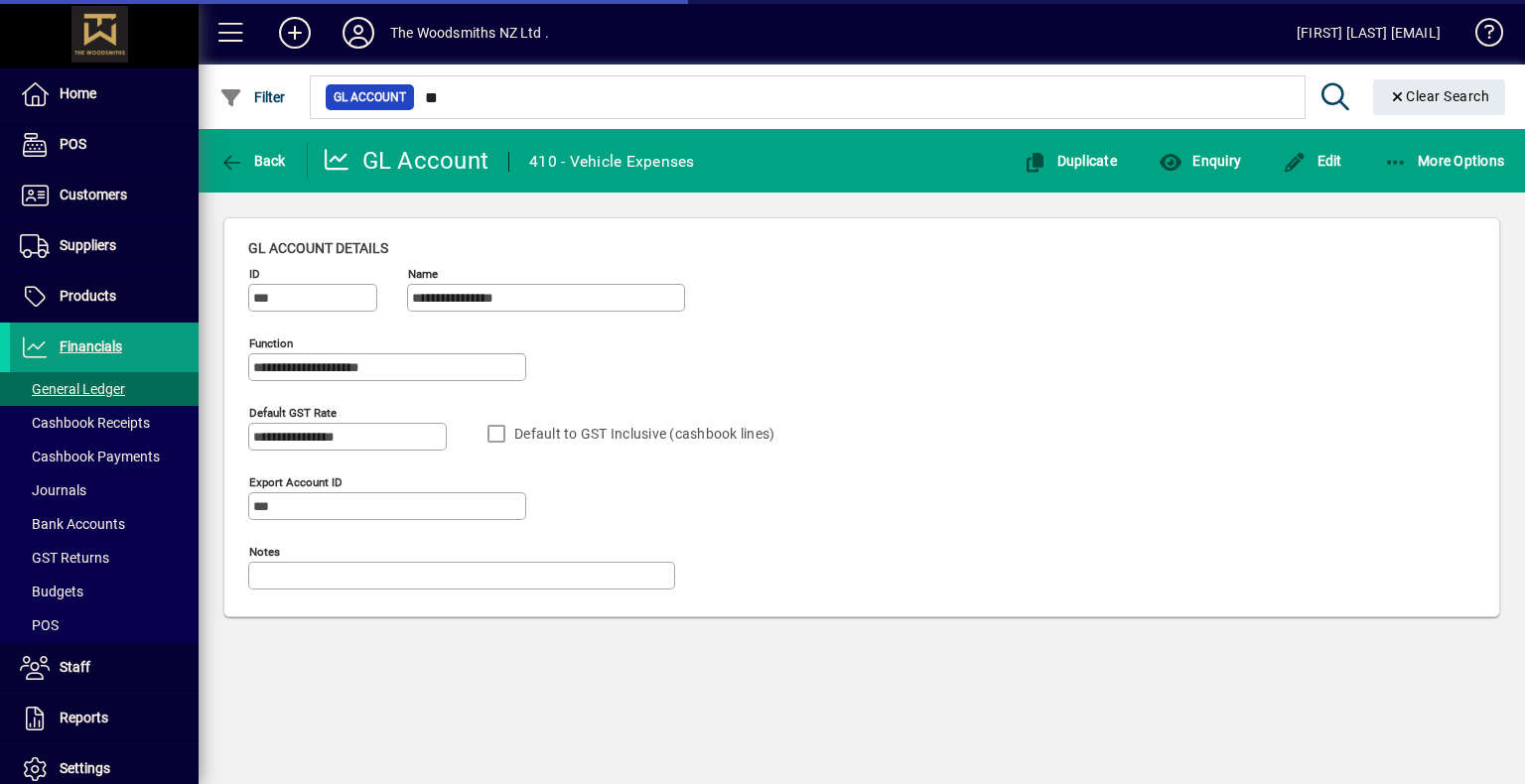 type on "**" 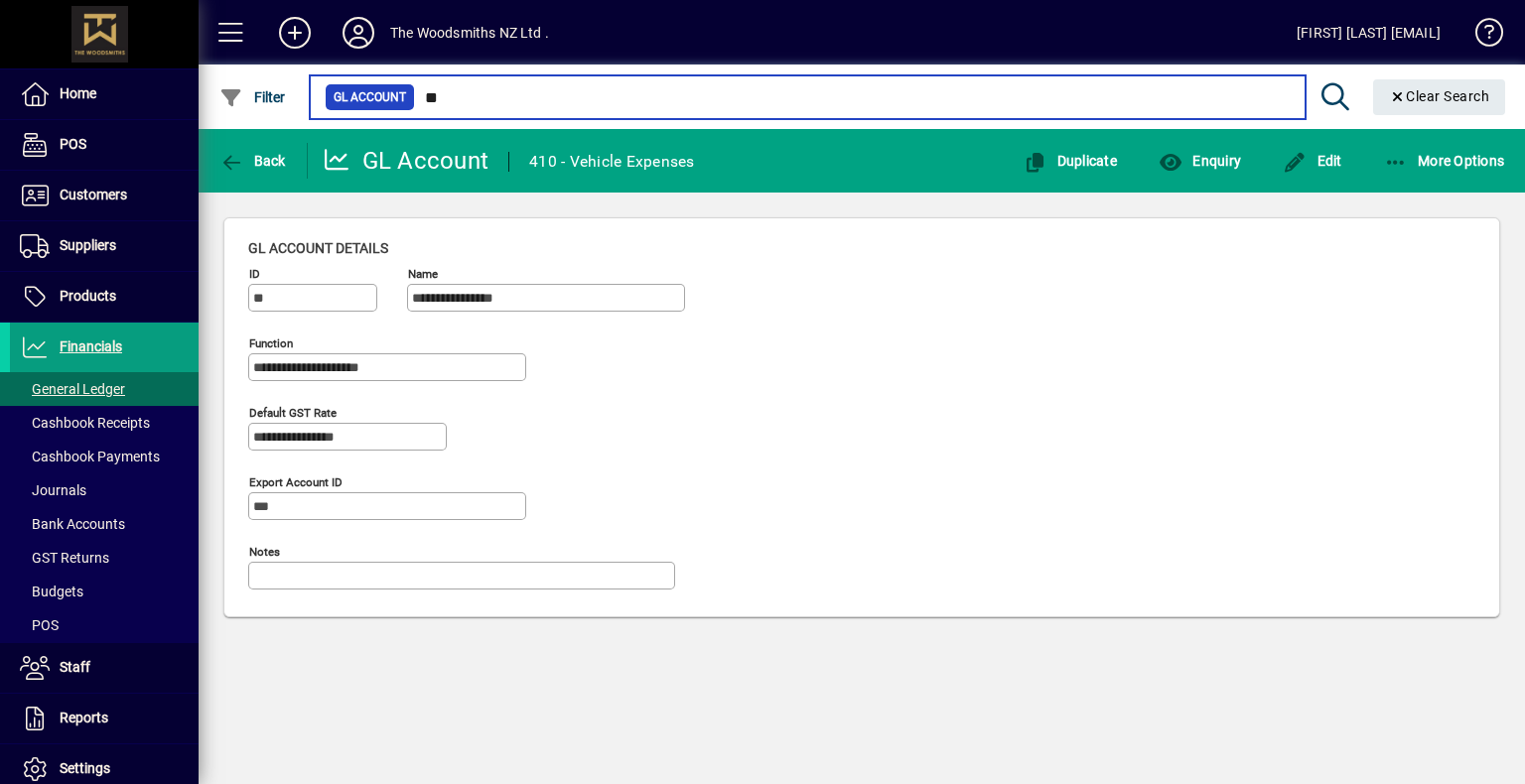 click on "**" at bounding box center (852, 97) 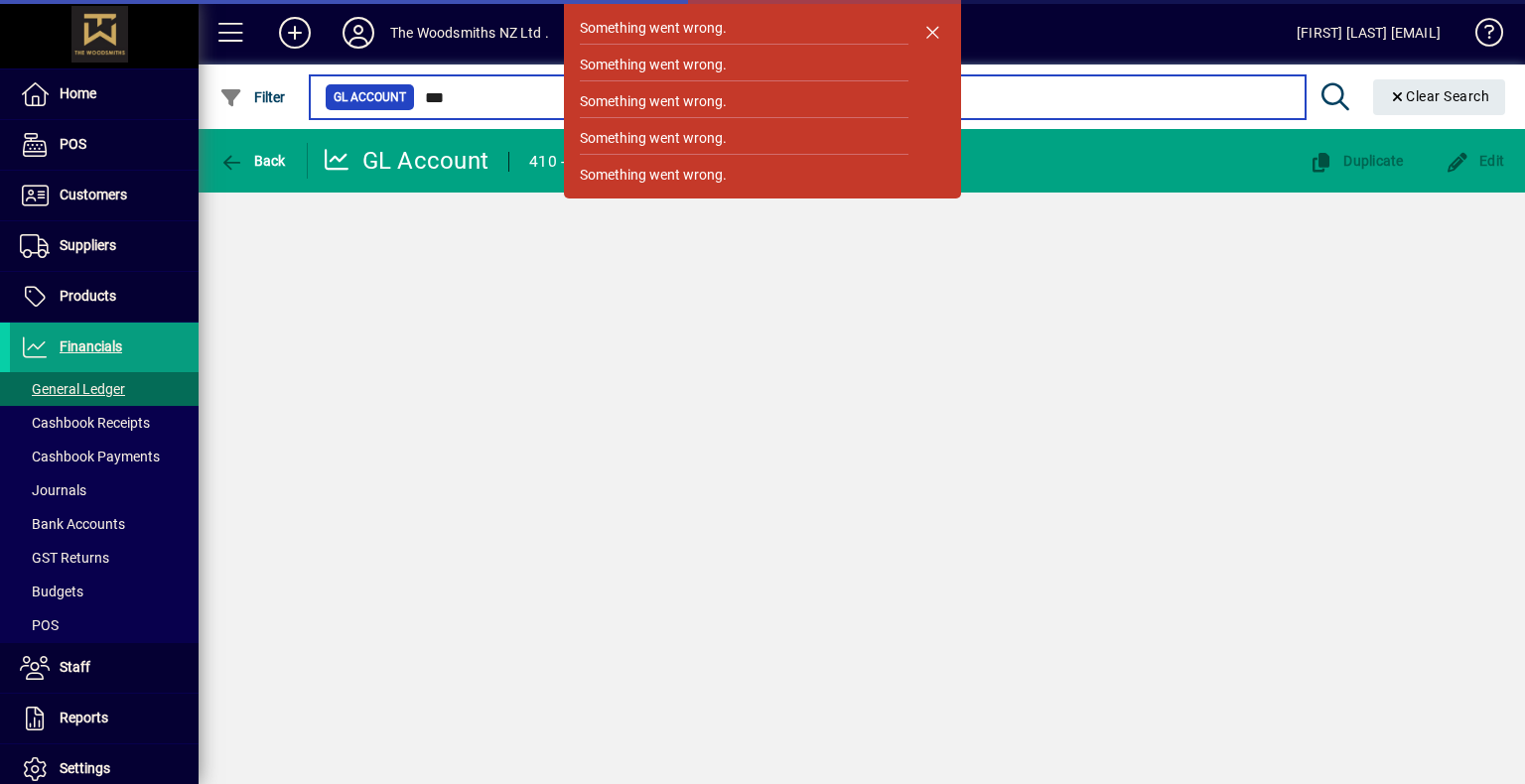 type on "***" 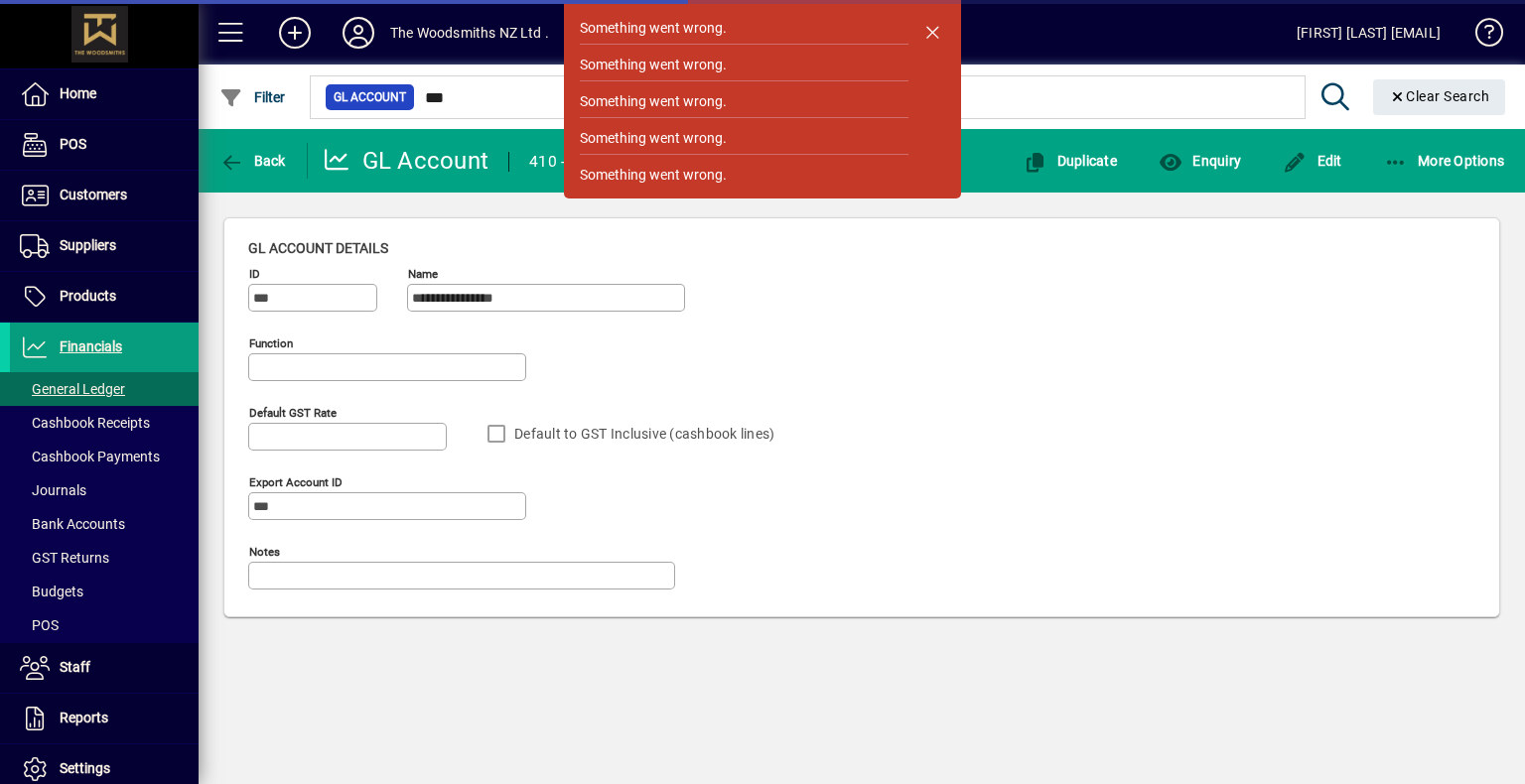 type on "**********" 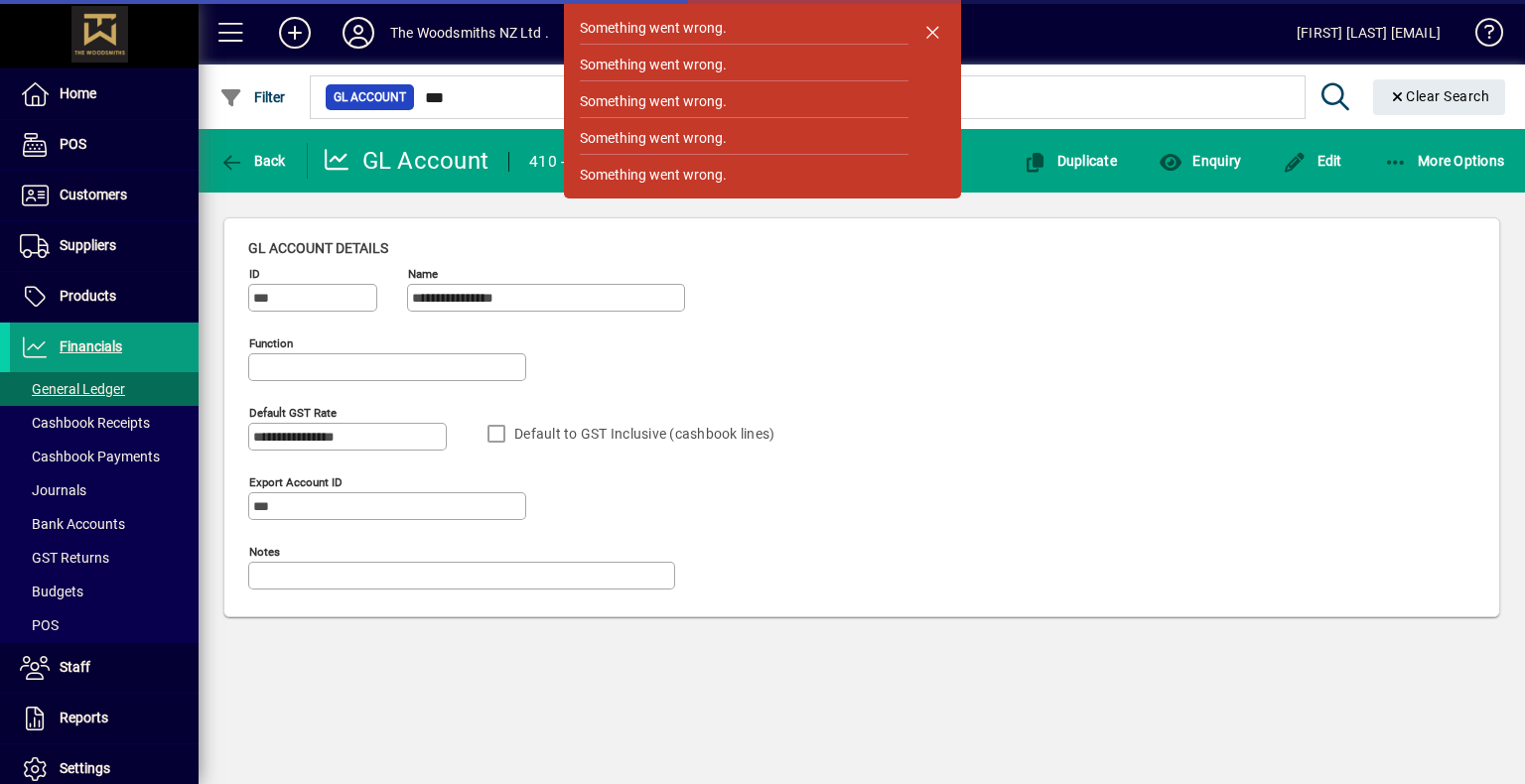 type on "**********" 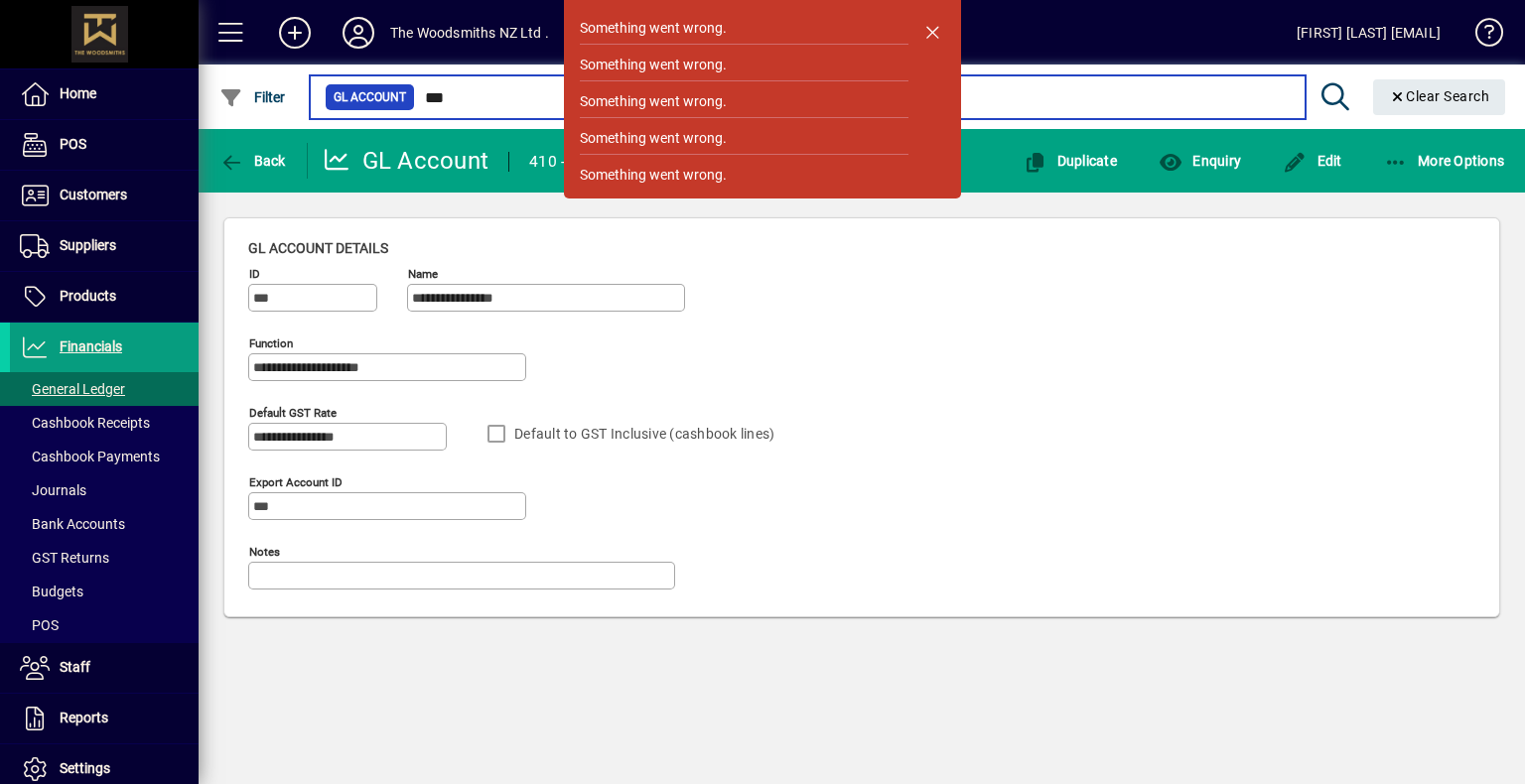click on "***" at bounding box center [852, 97] 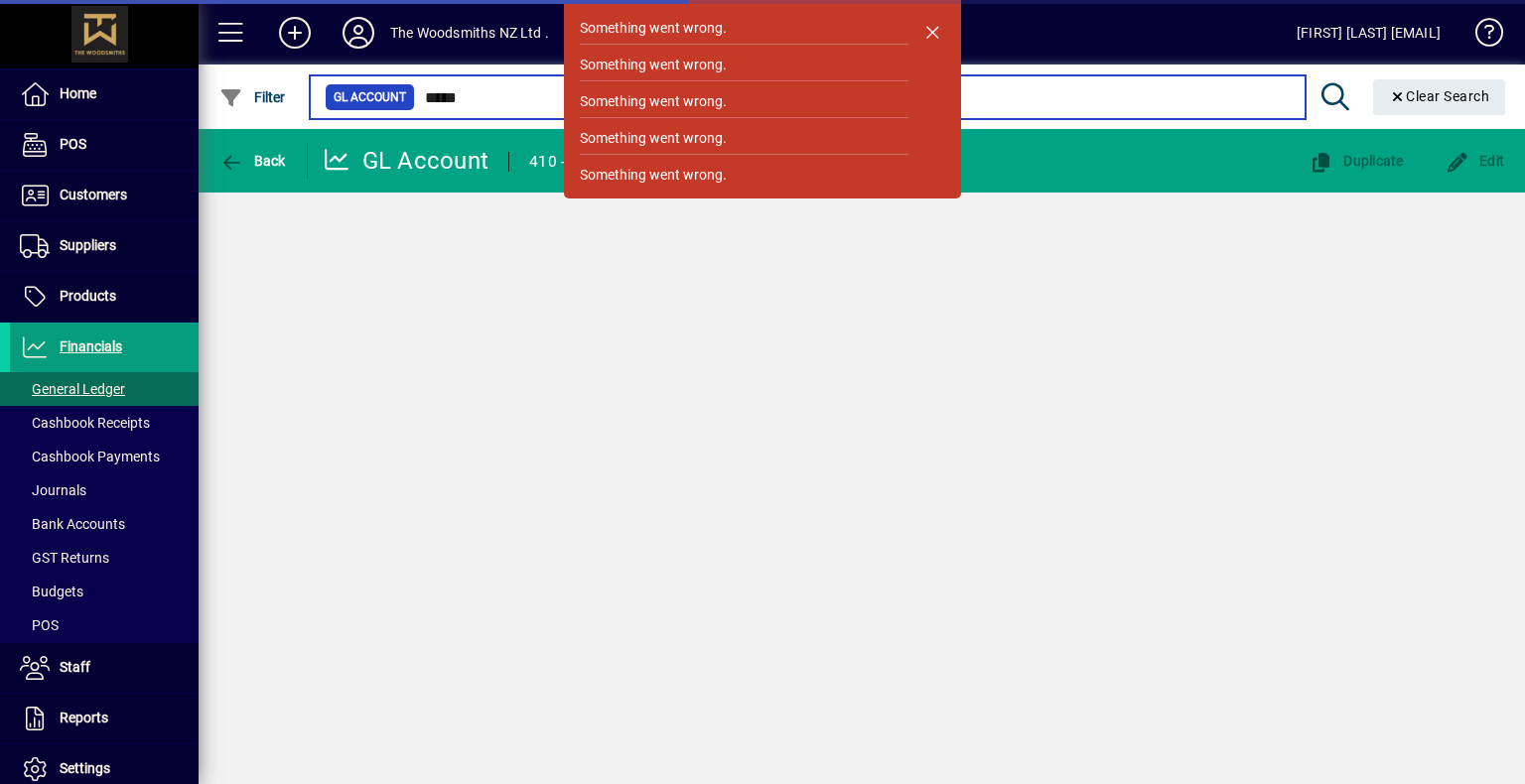 type on "*****" 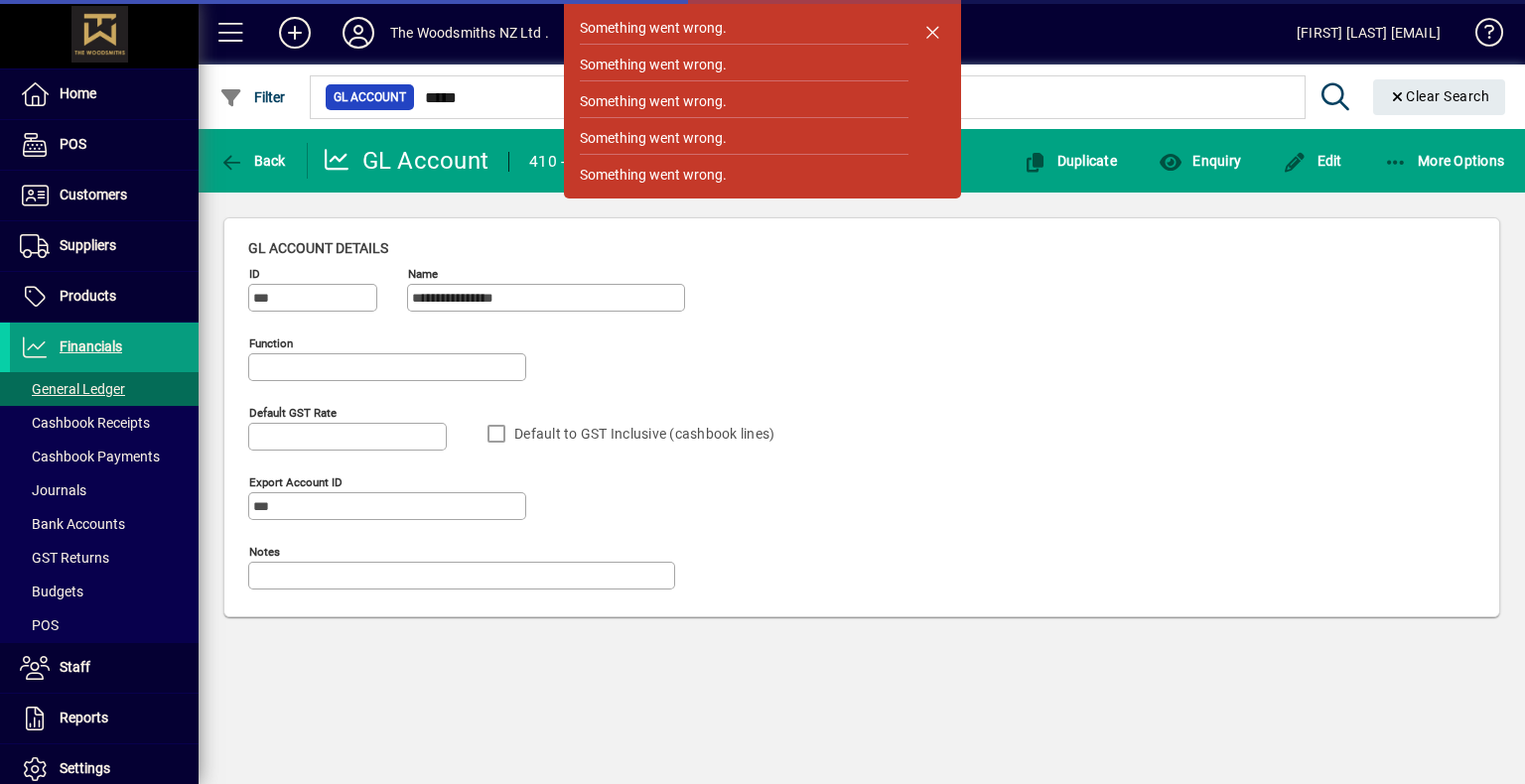 type on "**" 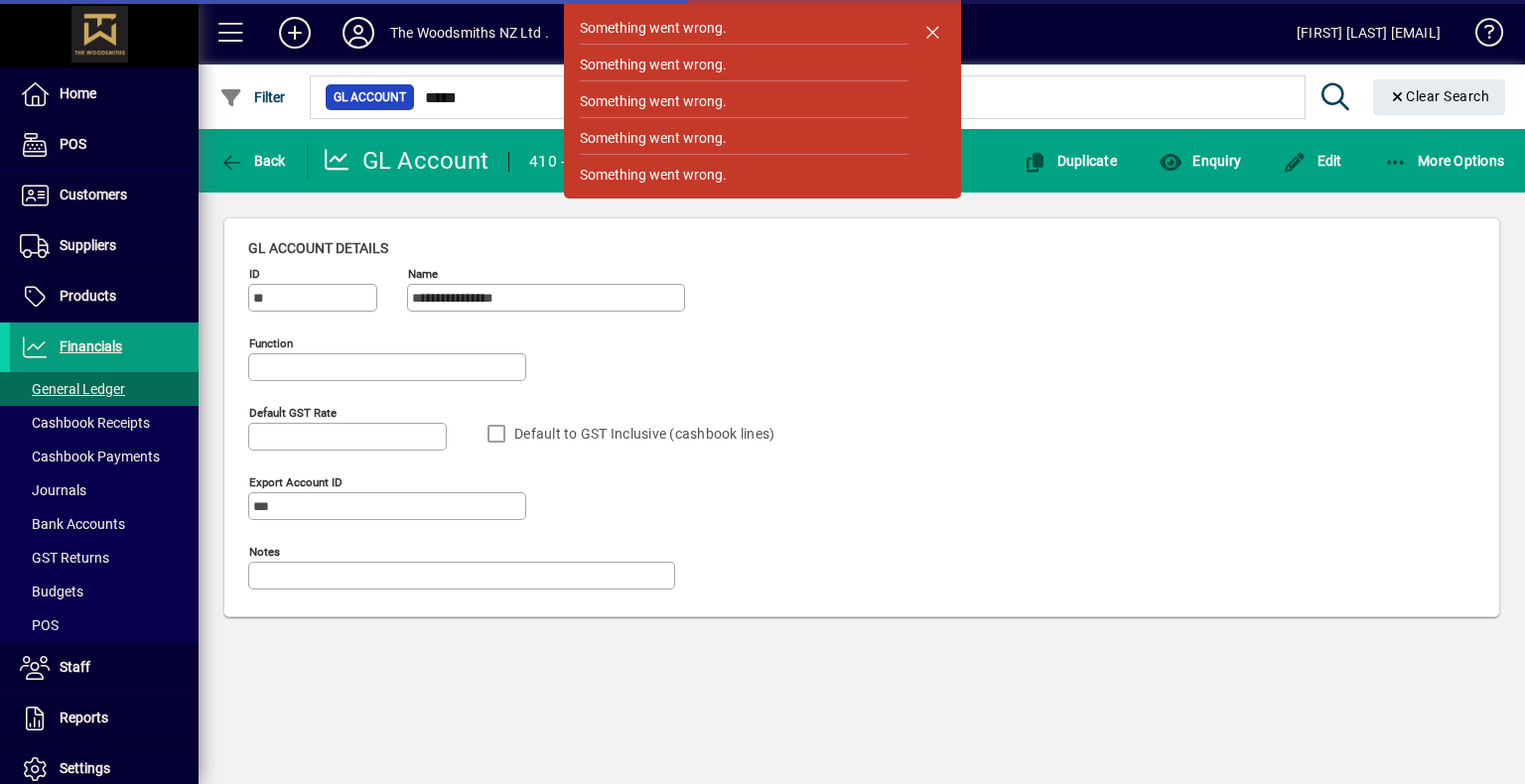 type on "**********" 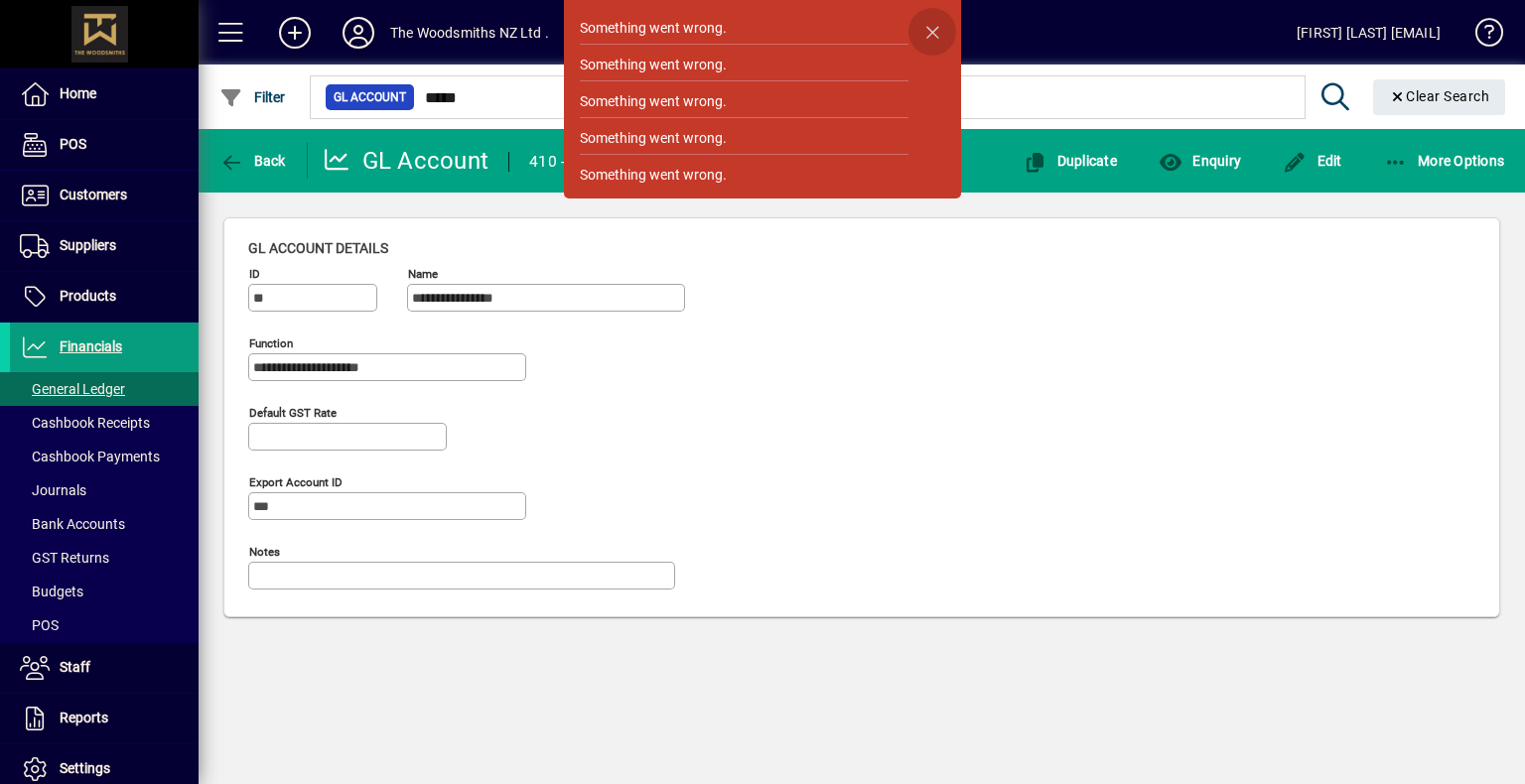 click 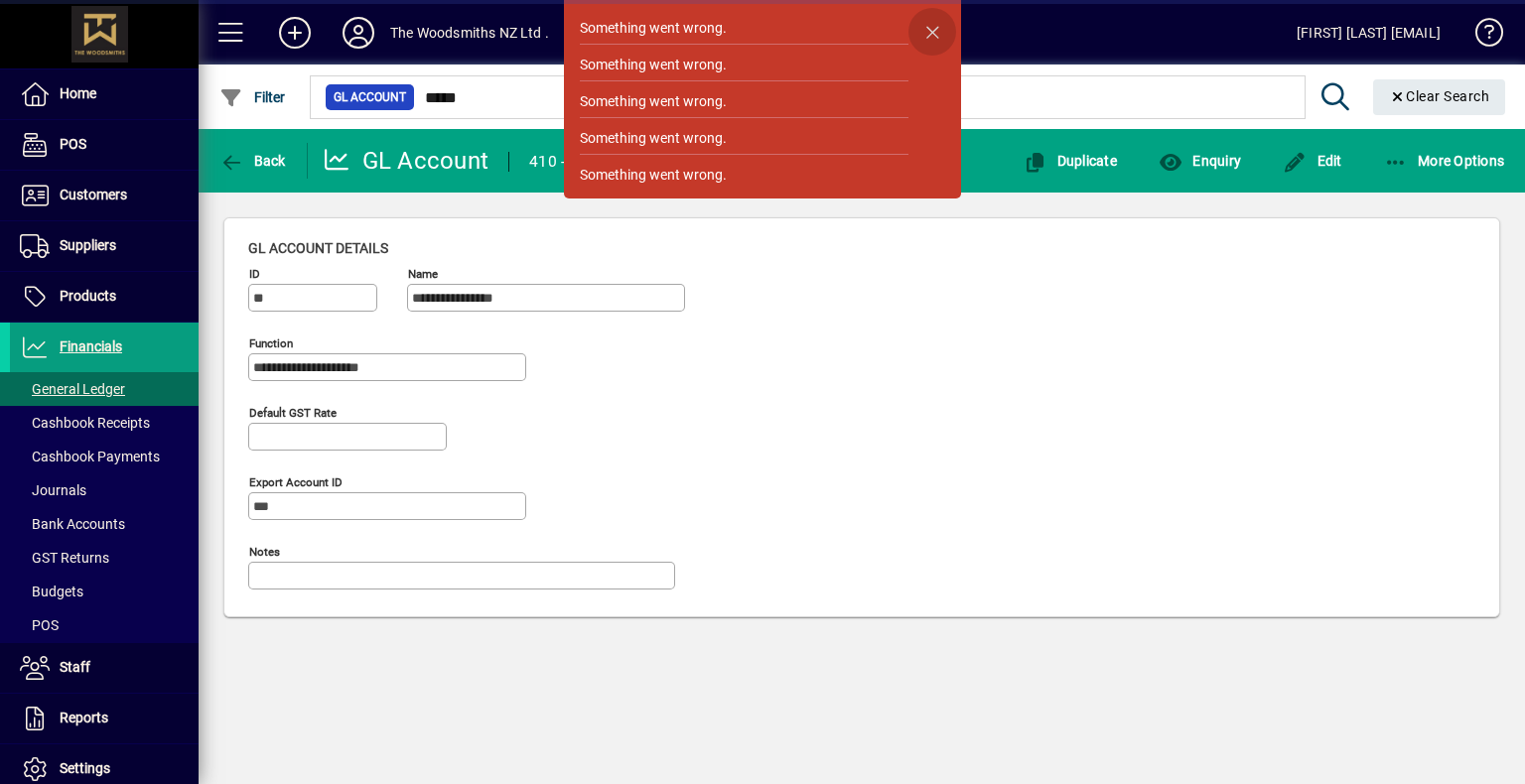 click 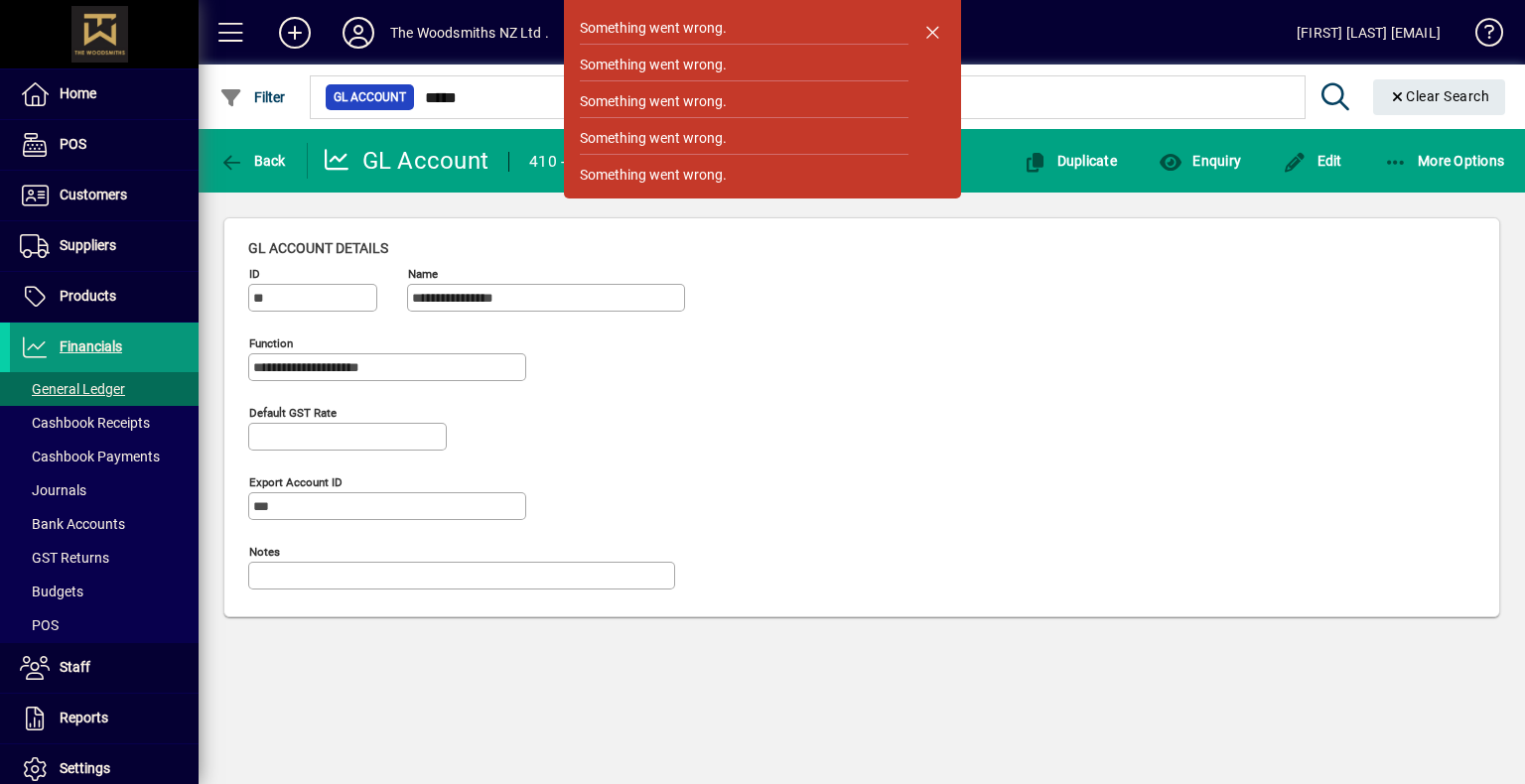 click on "Financials" at bounding box center [90, 346] 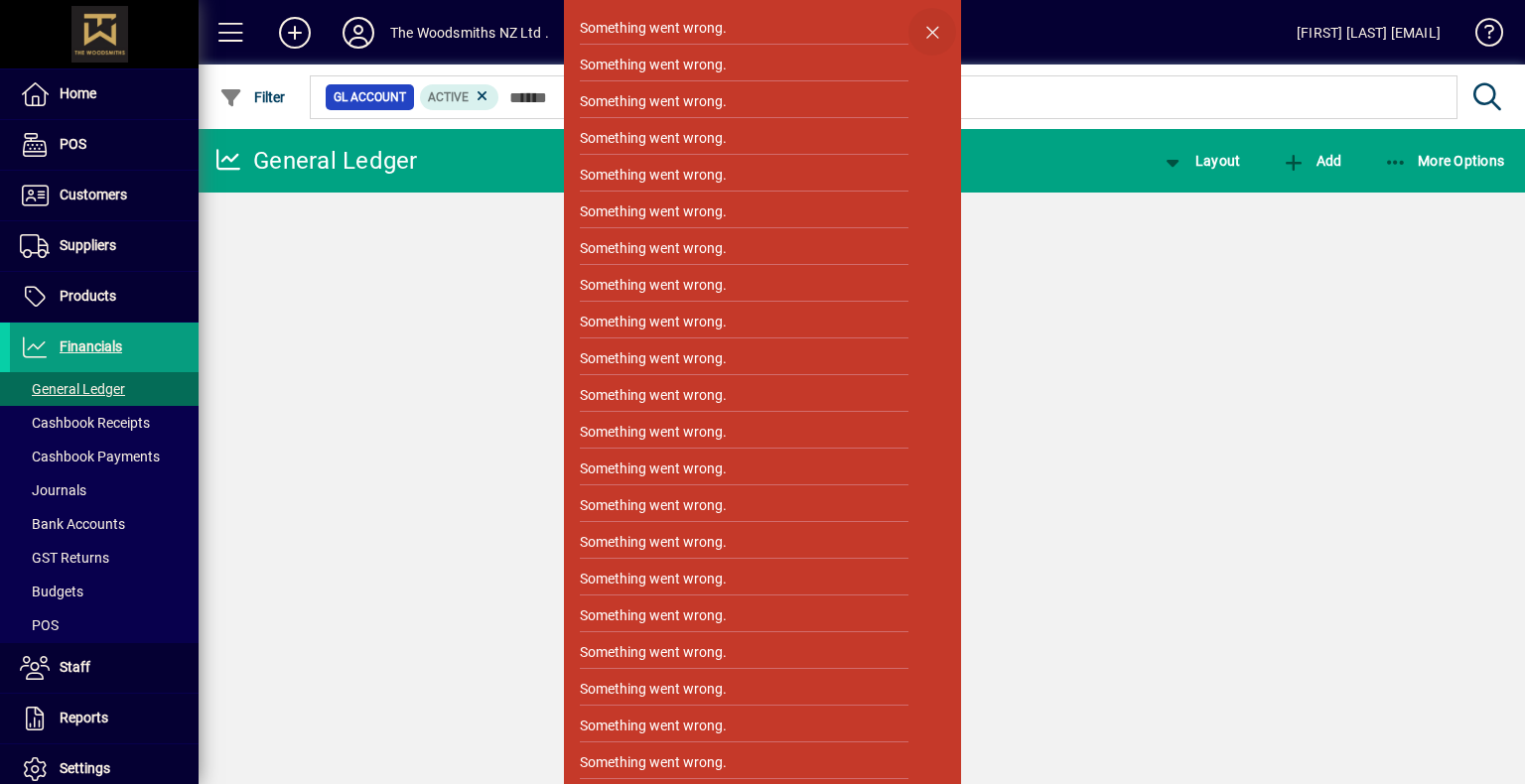 click 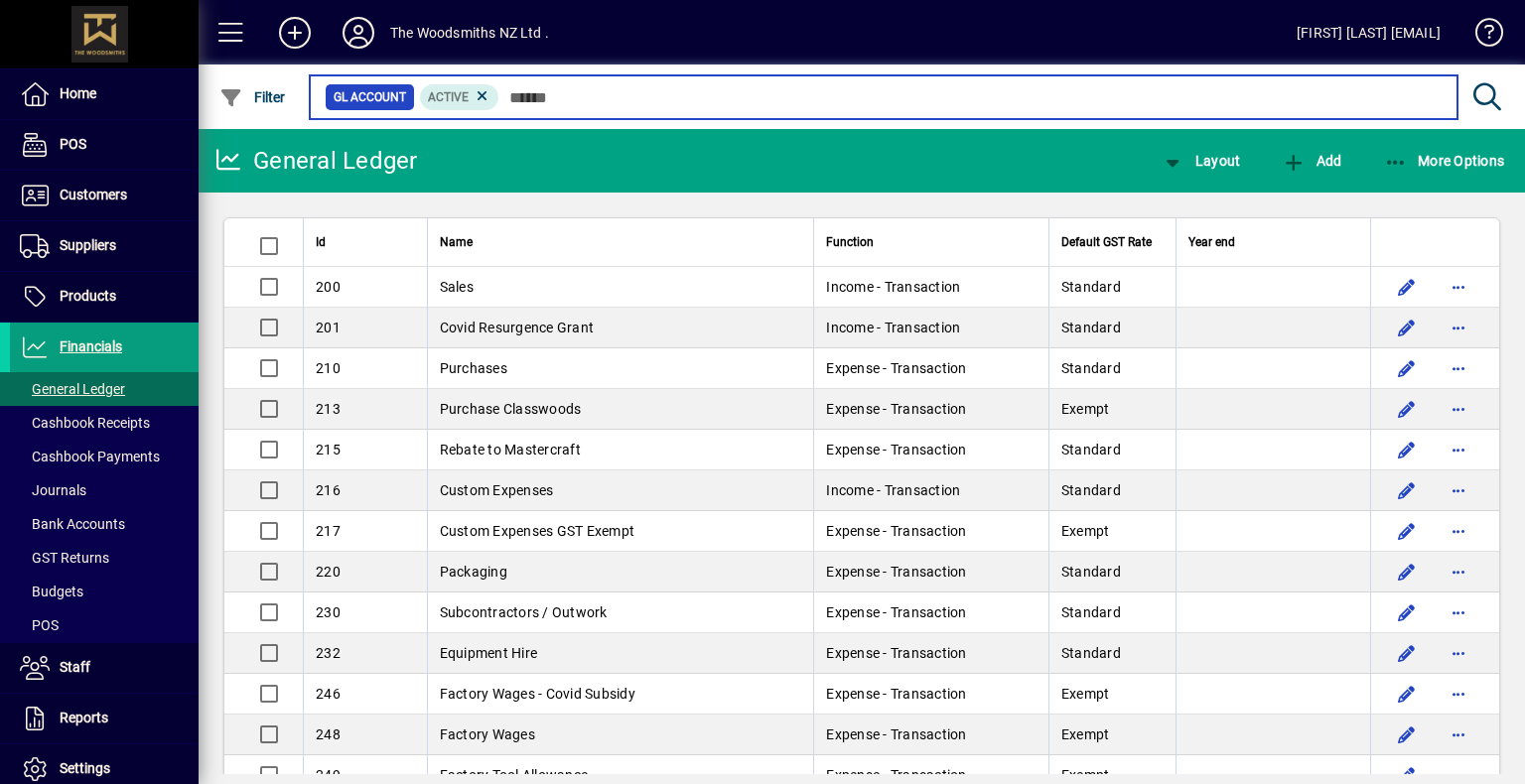 click at bounding box center (970, 97) 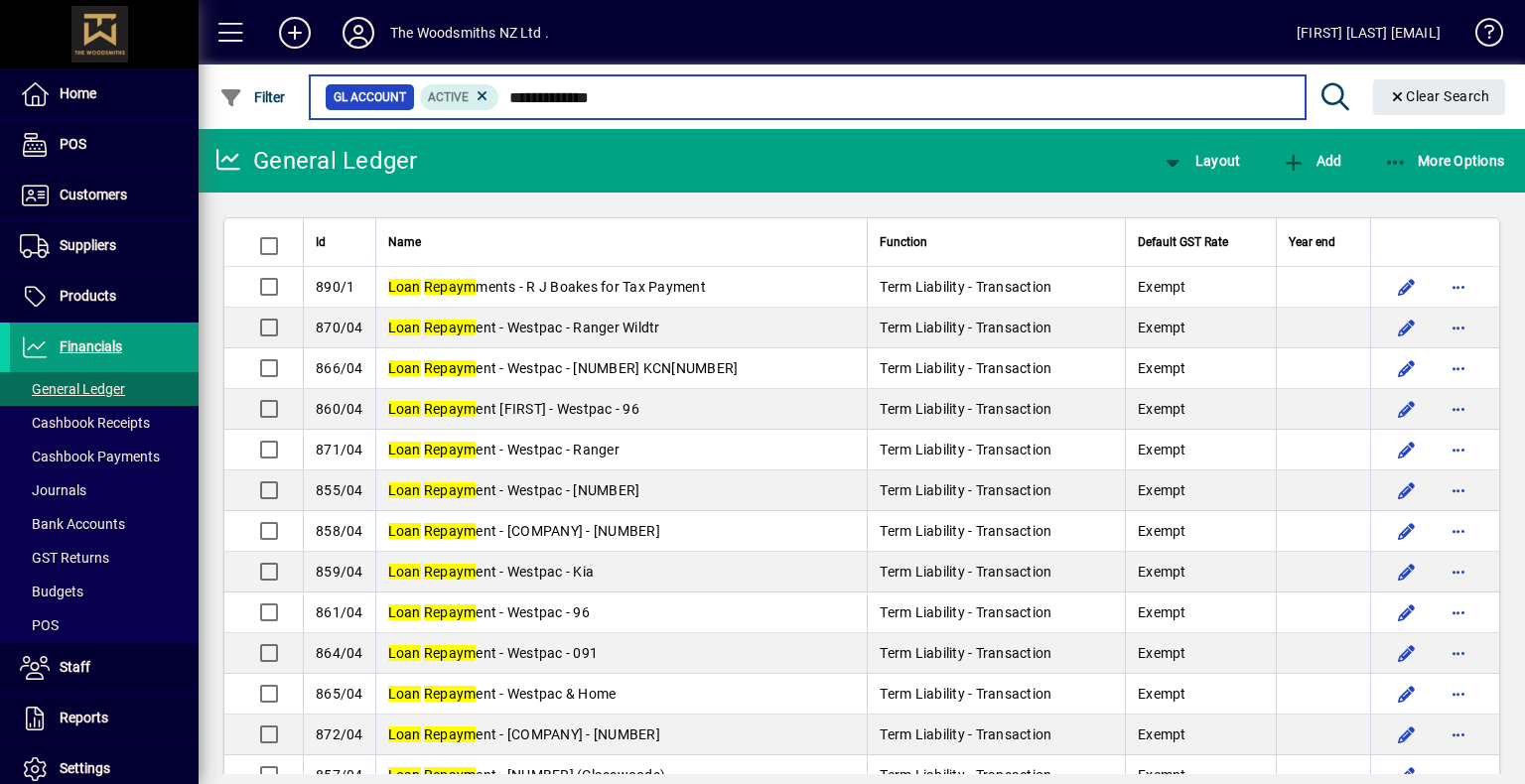 type on "**********" 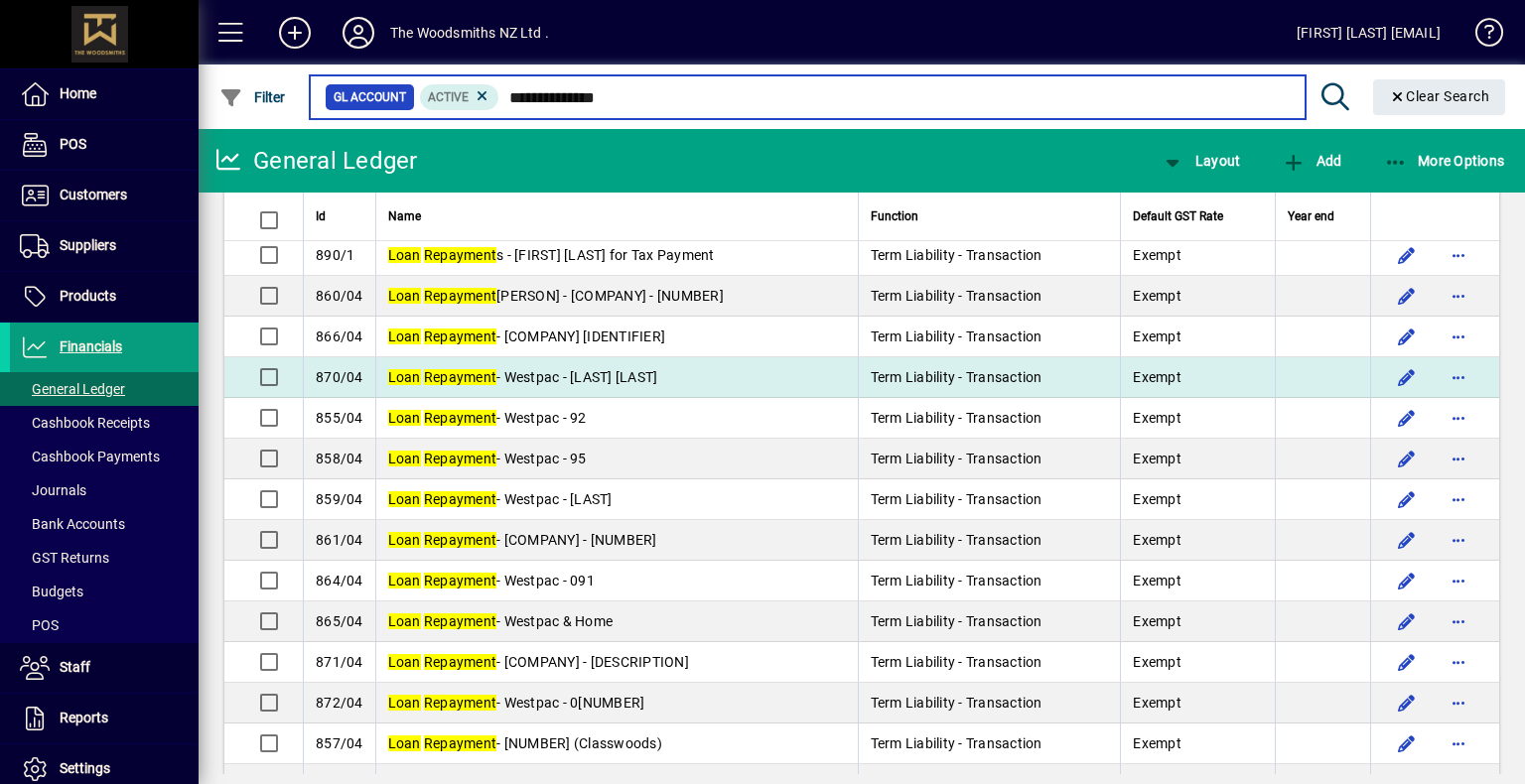 scroll, scrollTop: 0, scrollLeft: 0, axis: both 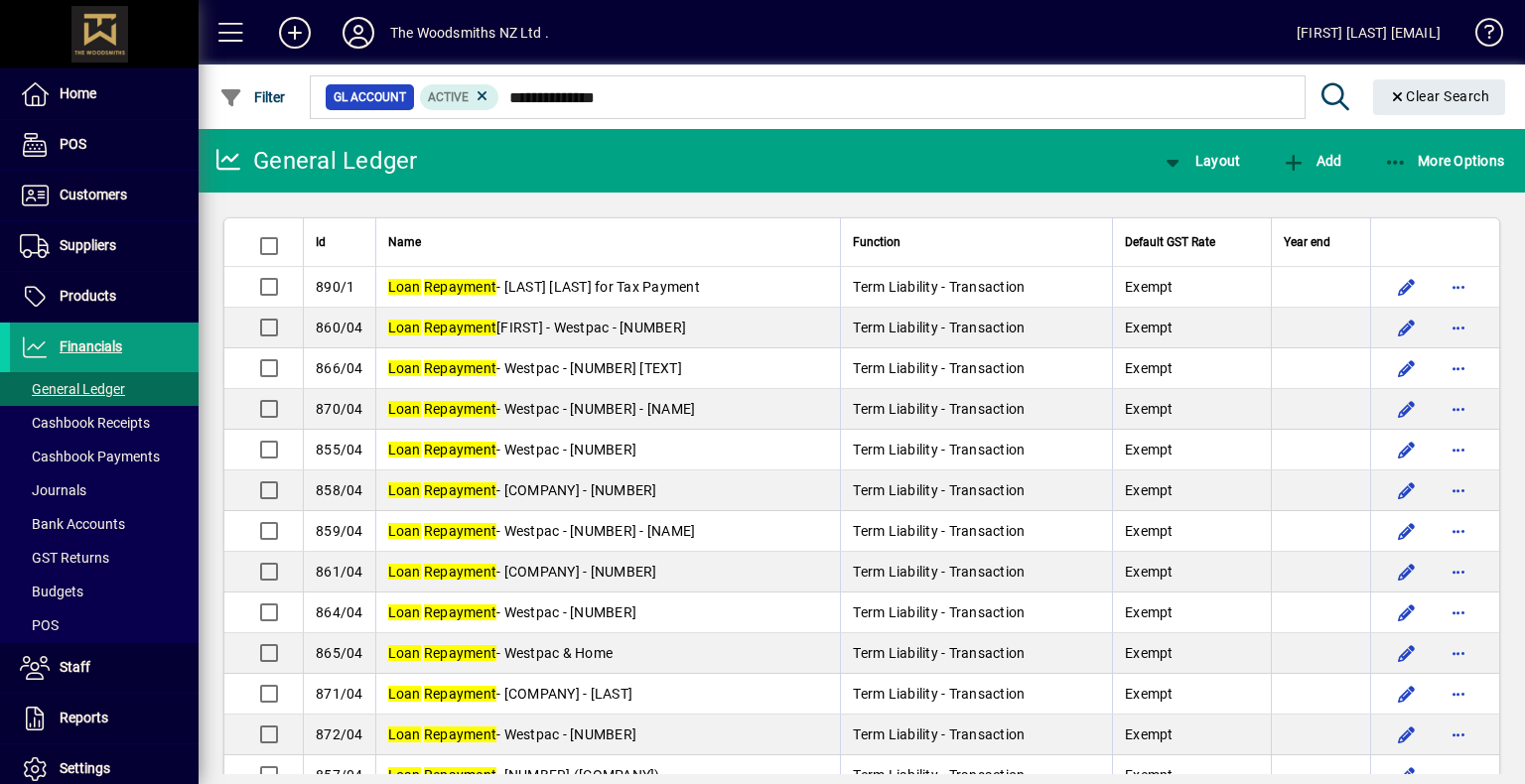 type on "**********" 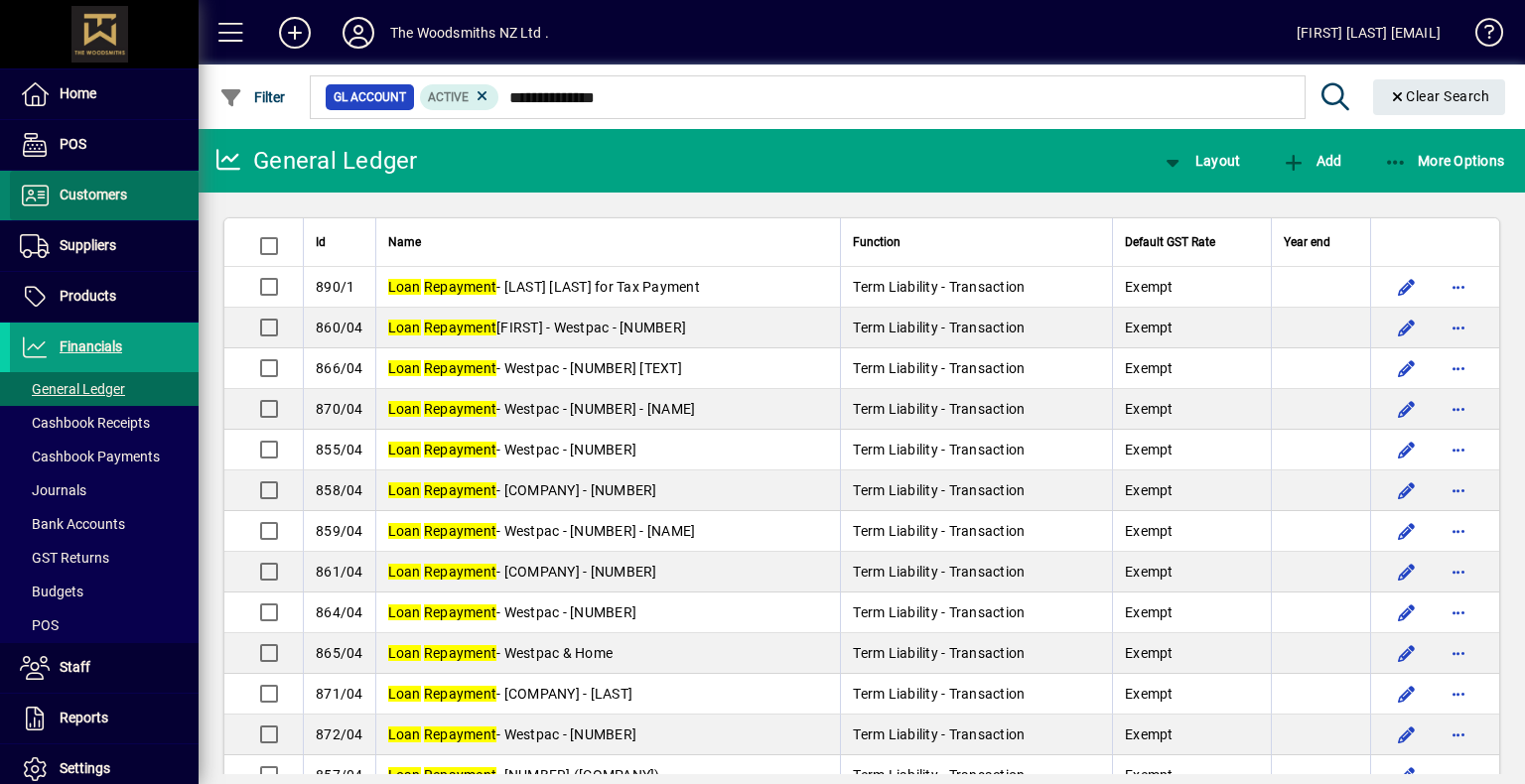 click on "Customers" at bounding box center [69, 196] 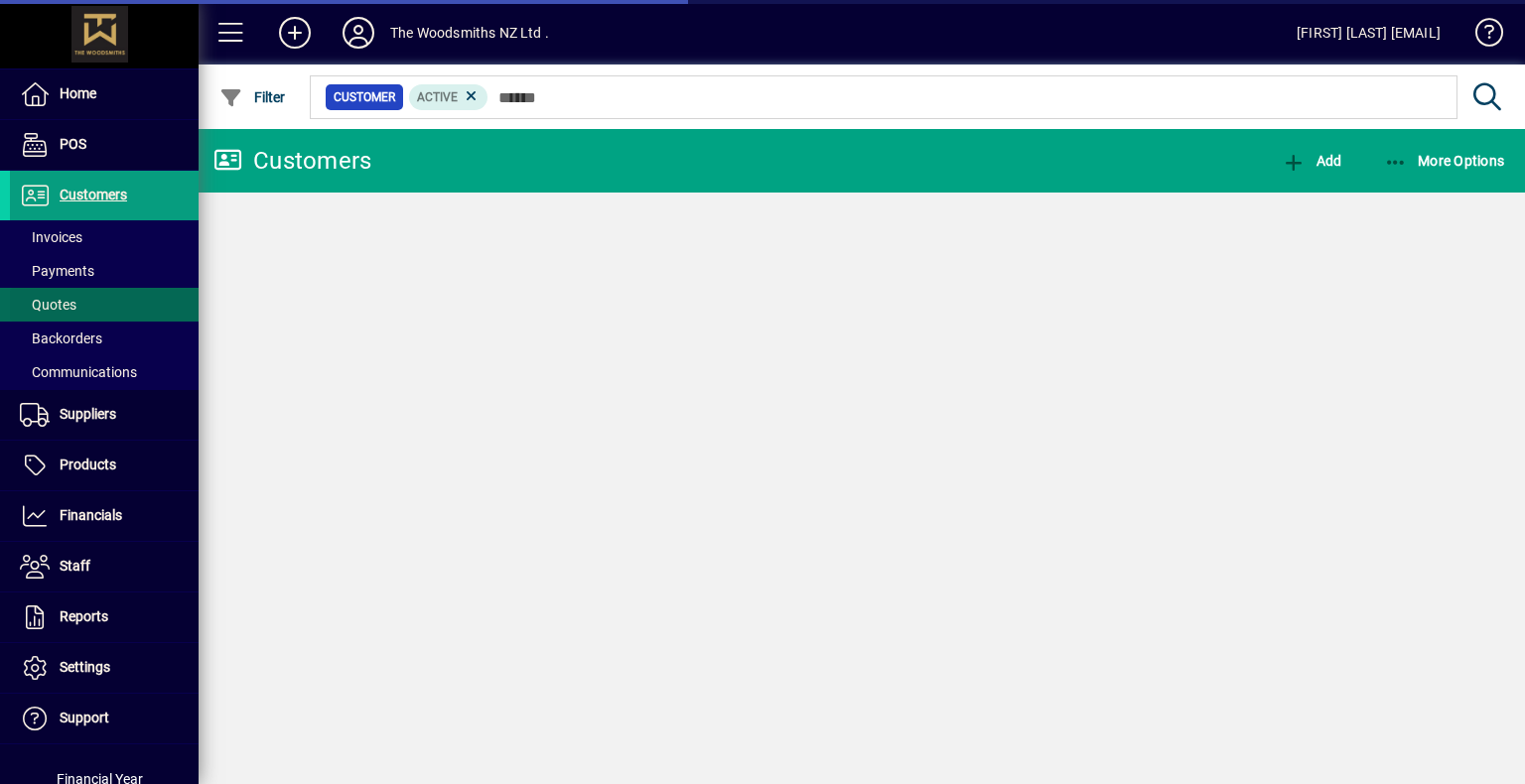 click on "Quotes" at bounding box center (48, 305) 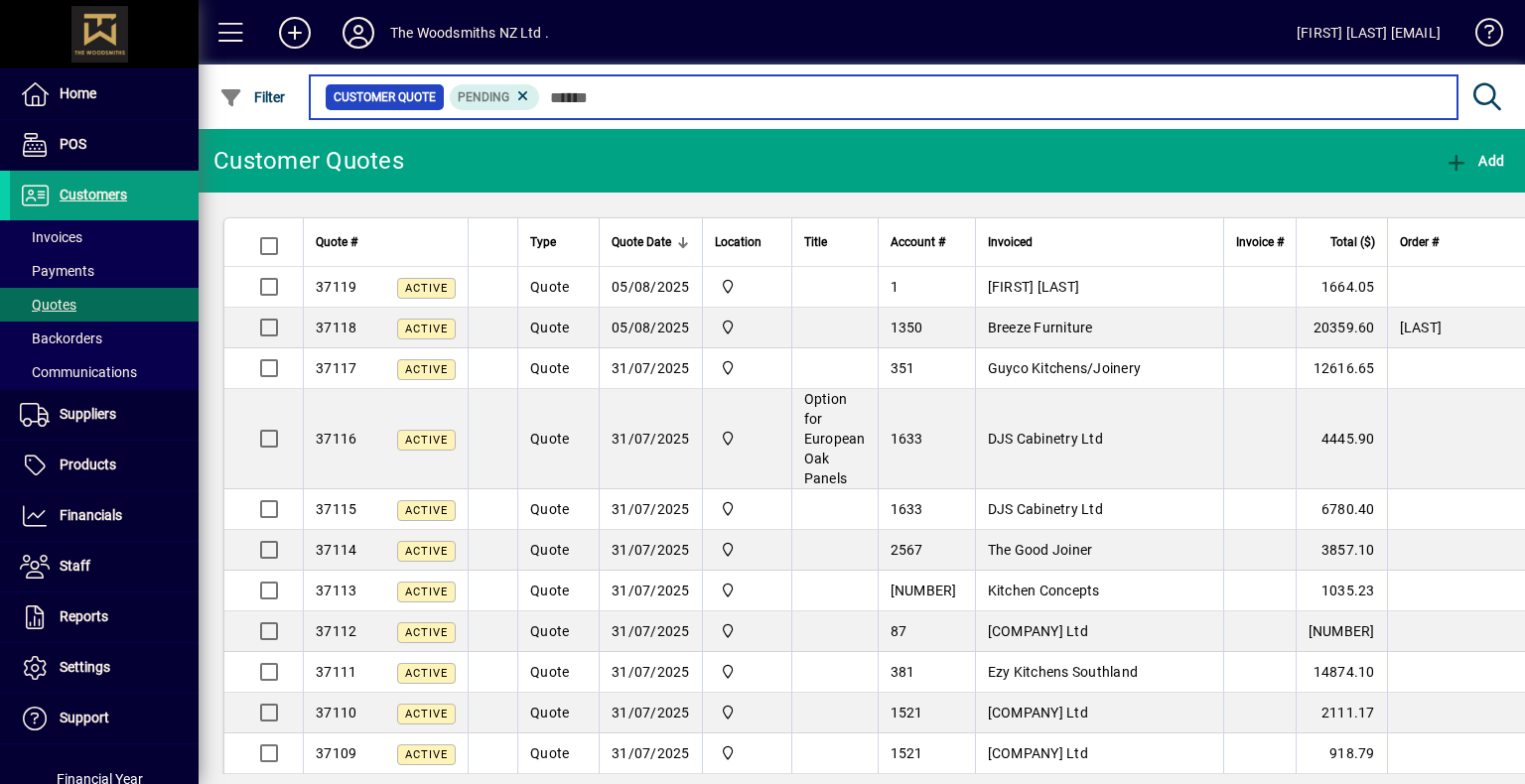 click at bounding box center [991, 97] 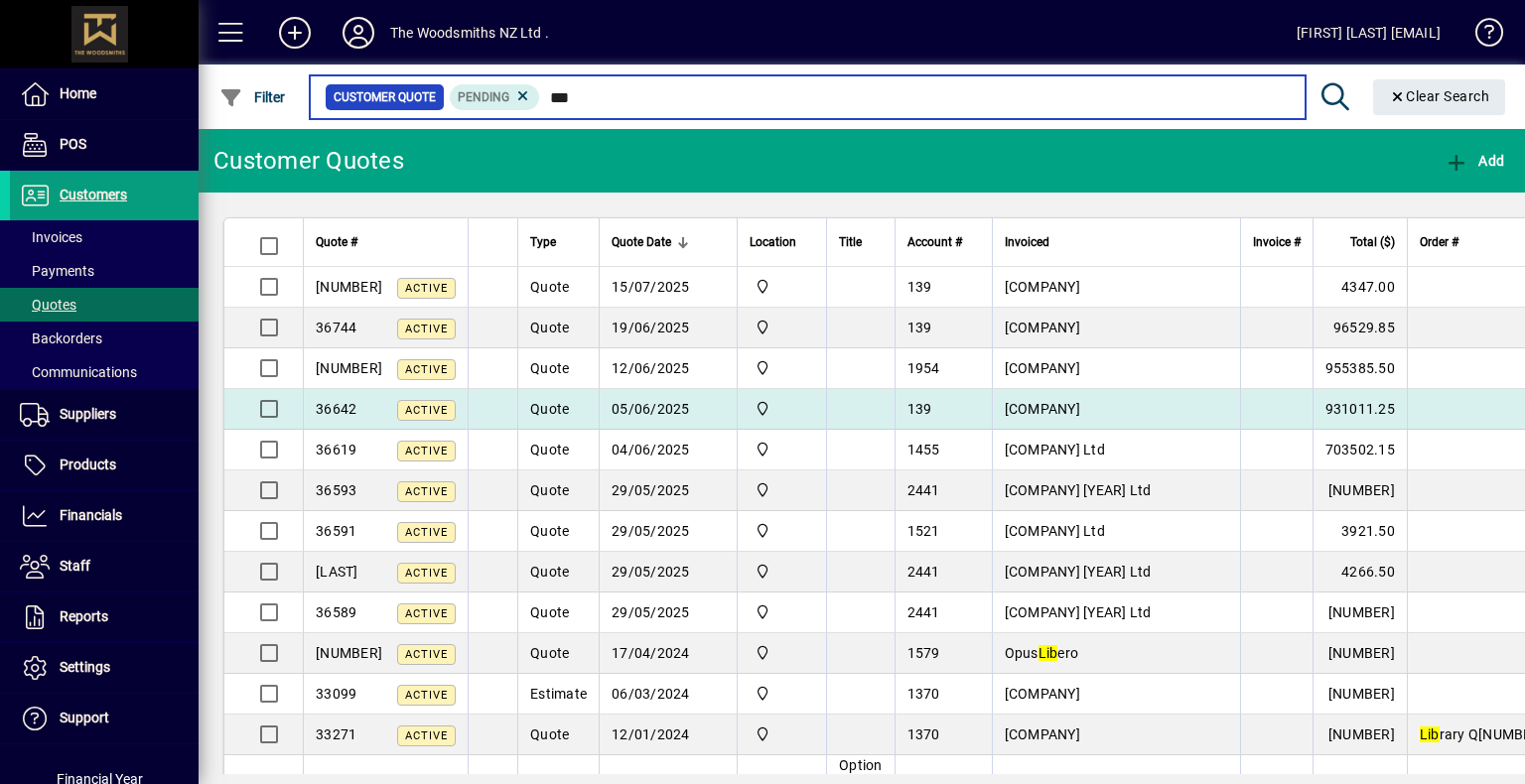 type on "***" 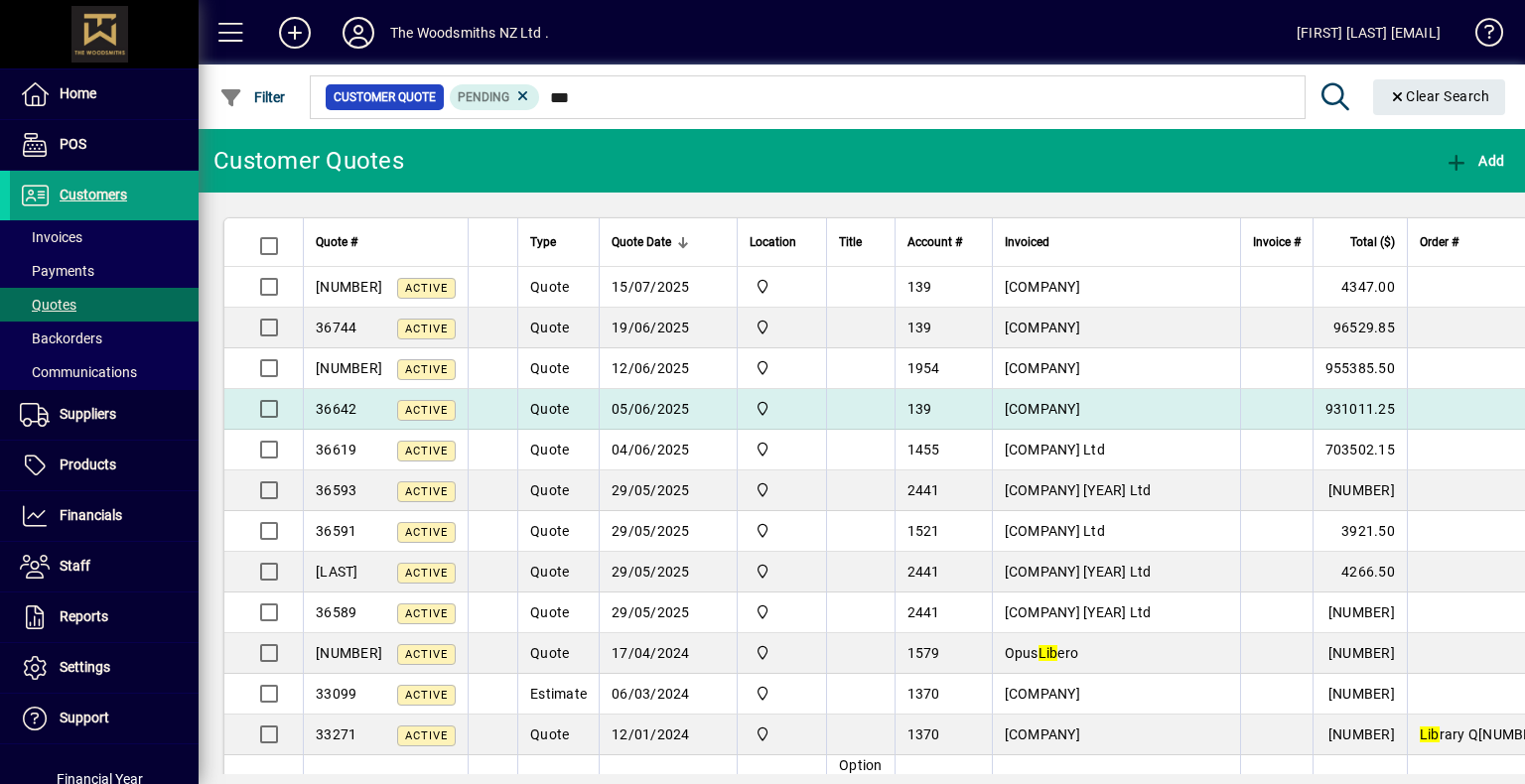 click on "[COMPANY]" at bounding box center (1042, 409) 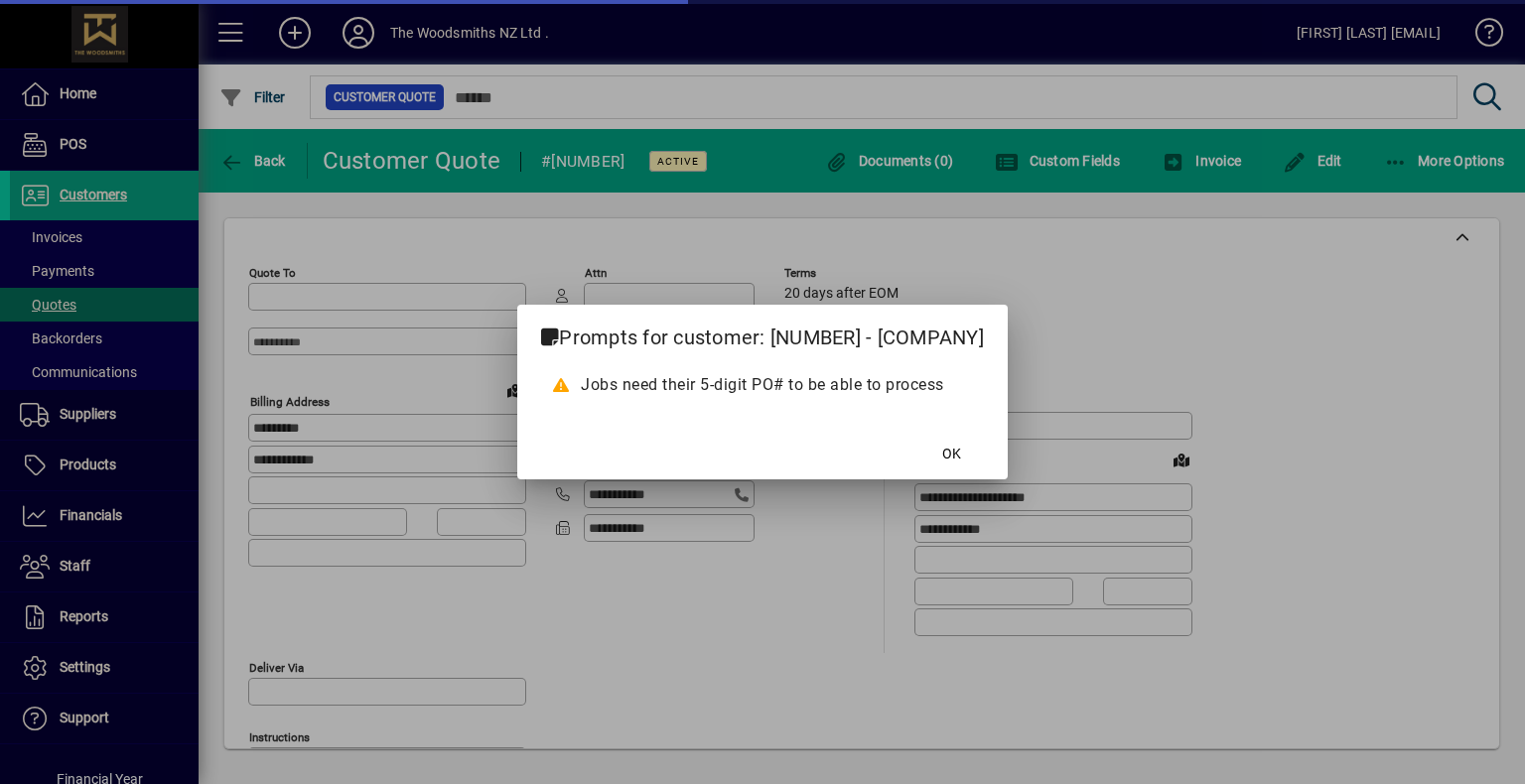 type on "*********" 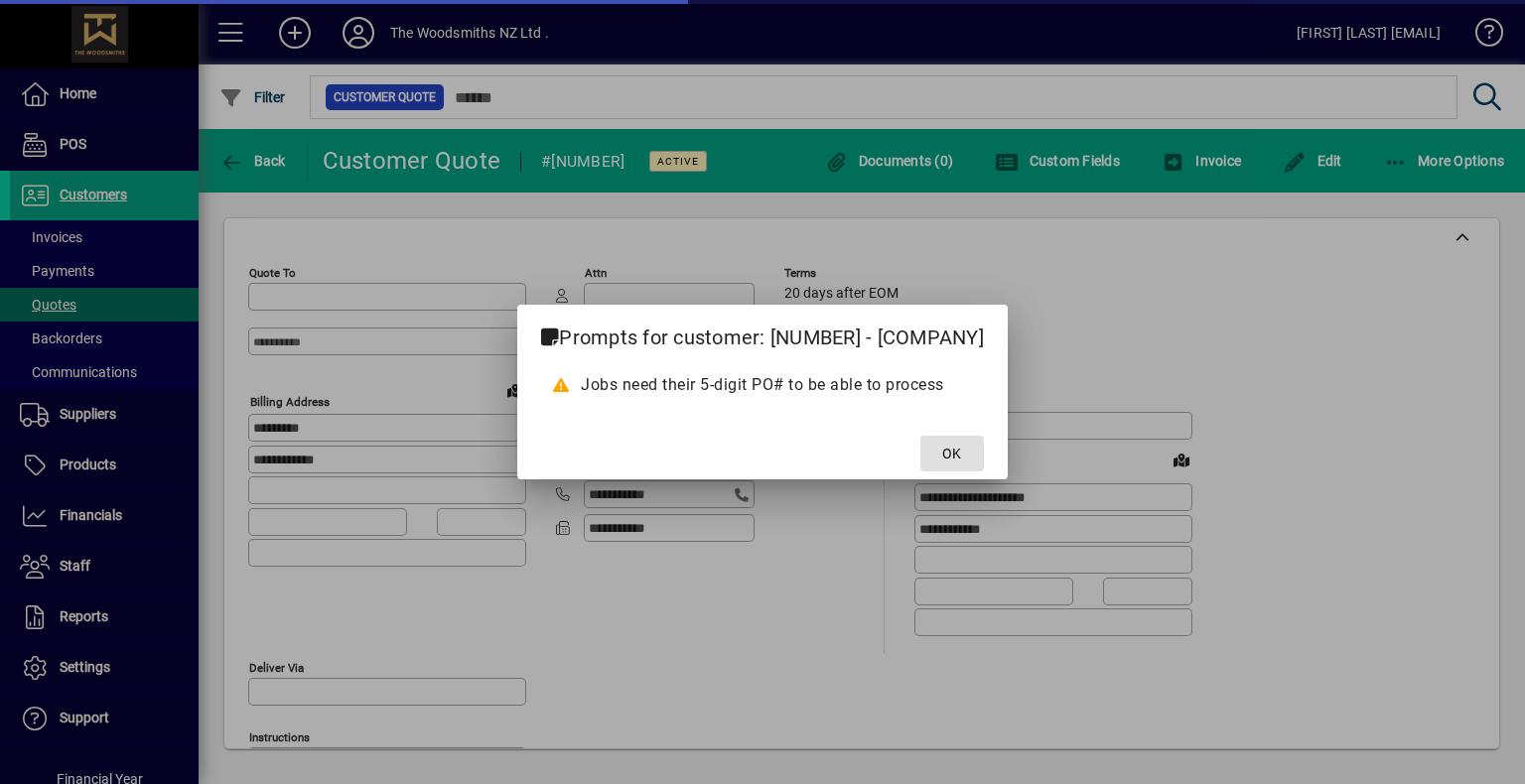 type on "**********" 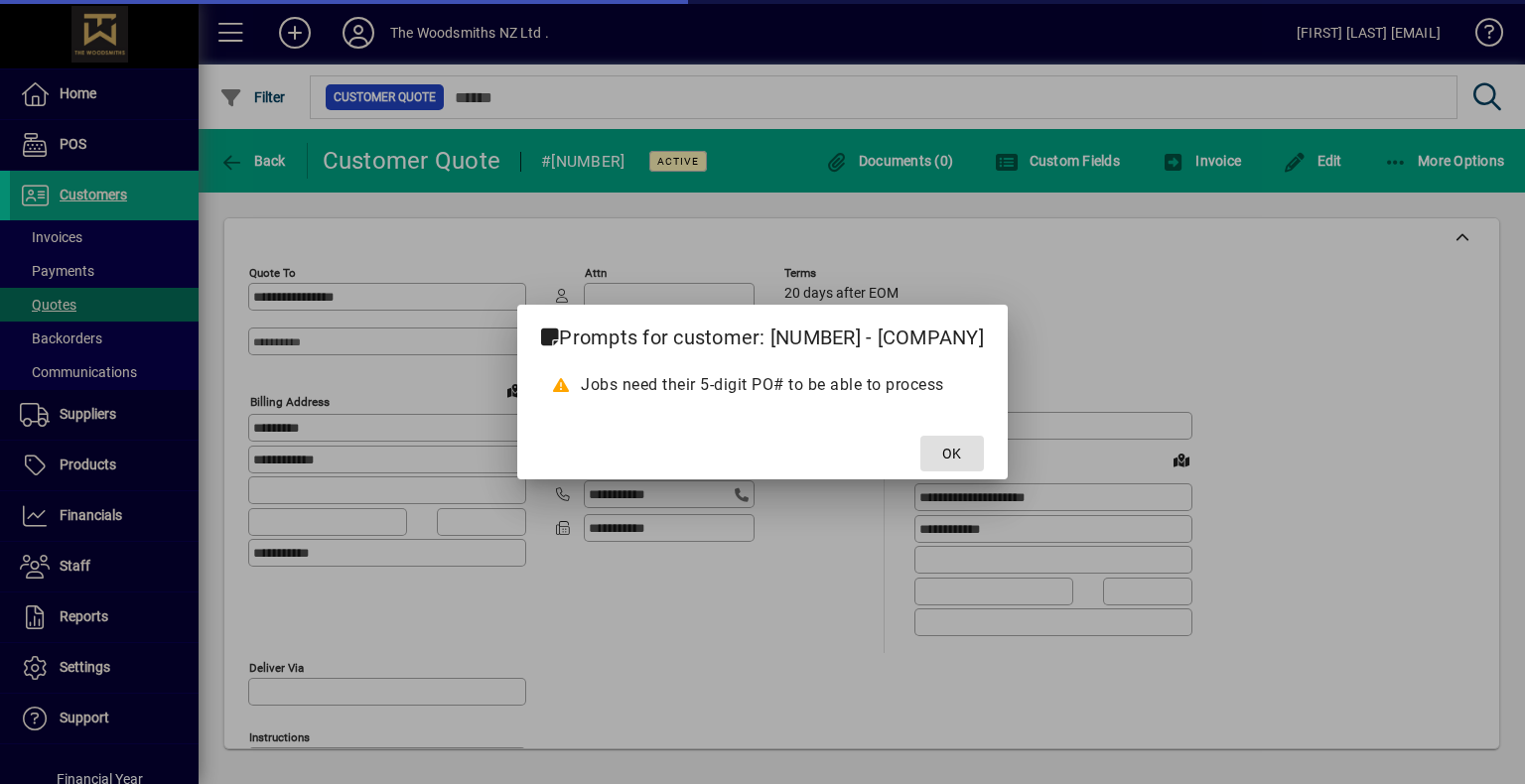 click 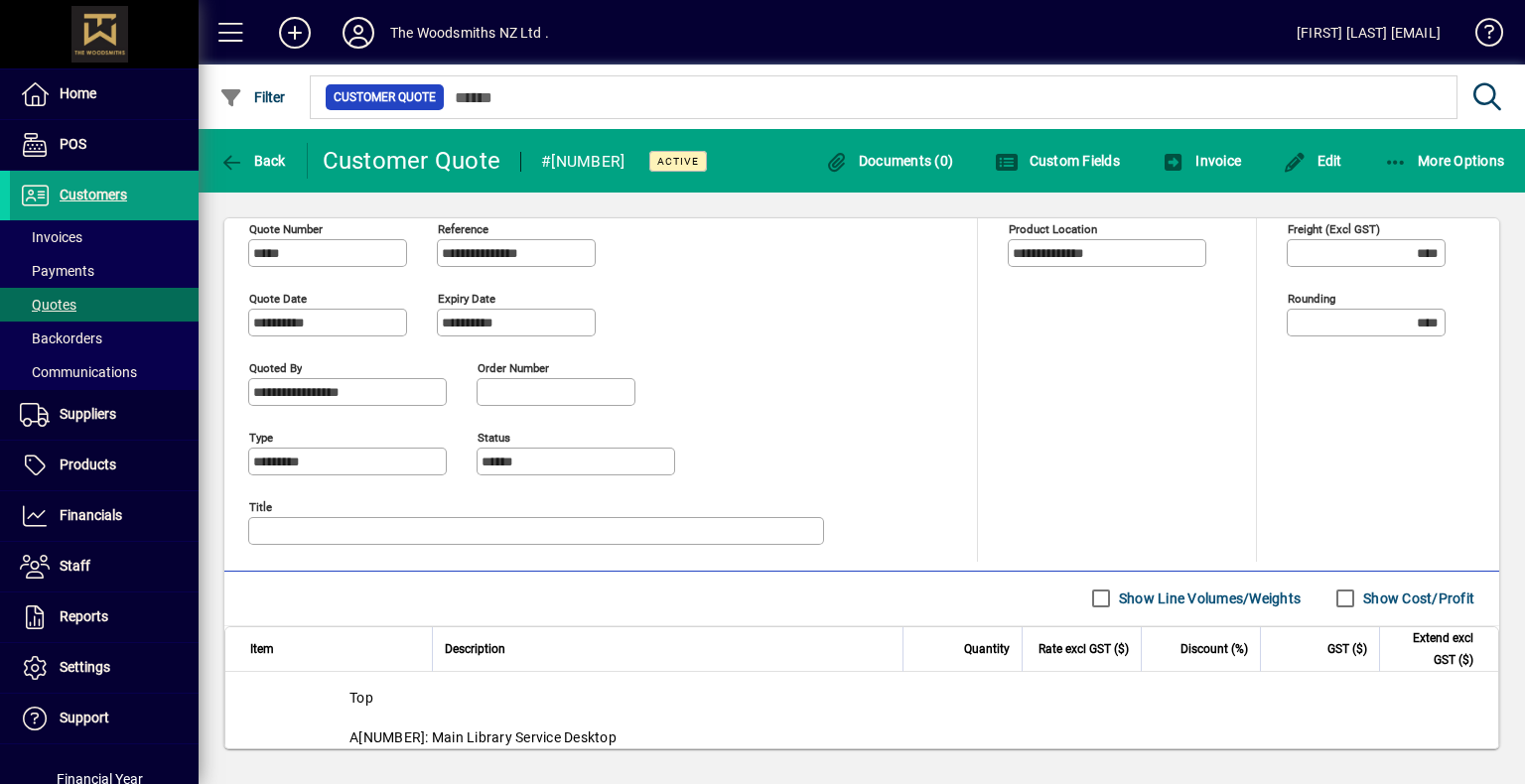 scroll, scrollTop: 416, scrollLeft: 0, axis: vertical 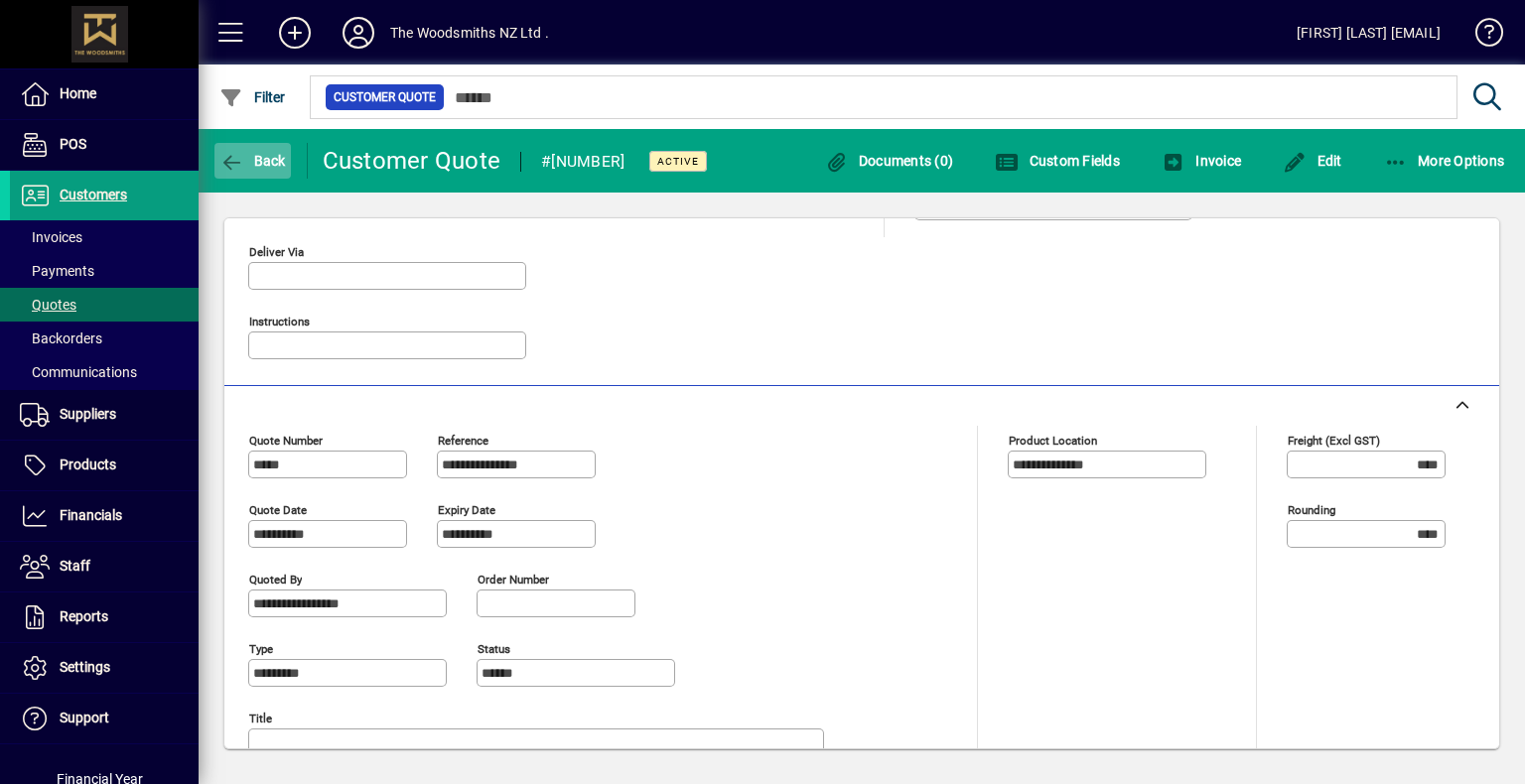 click on "Back" 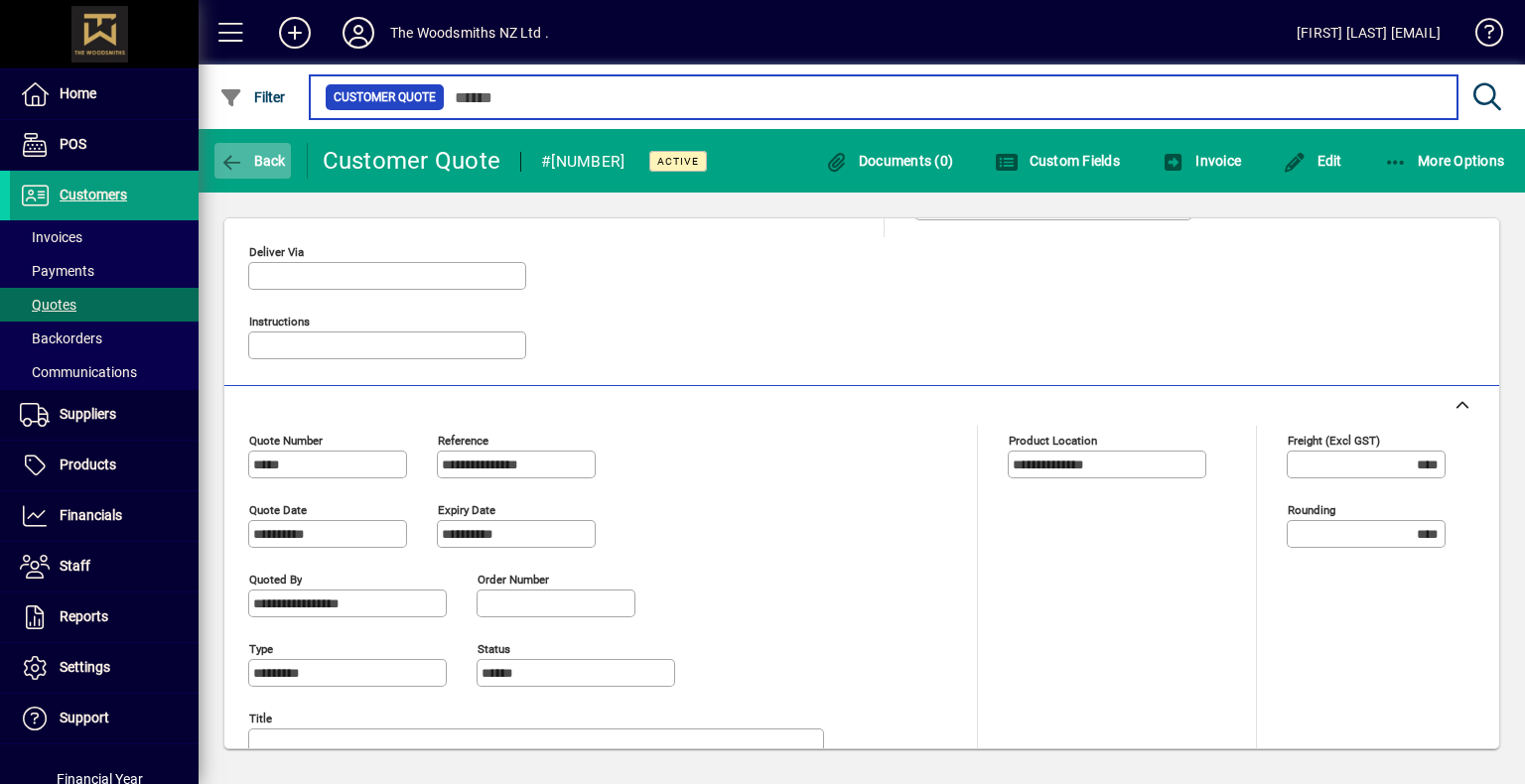 type on "***" 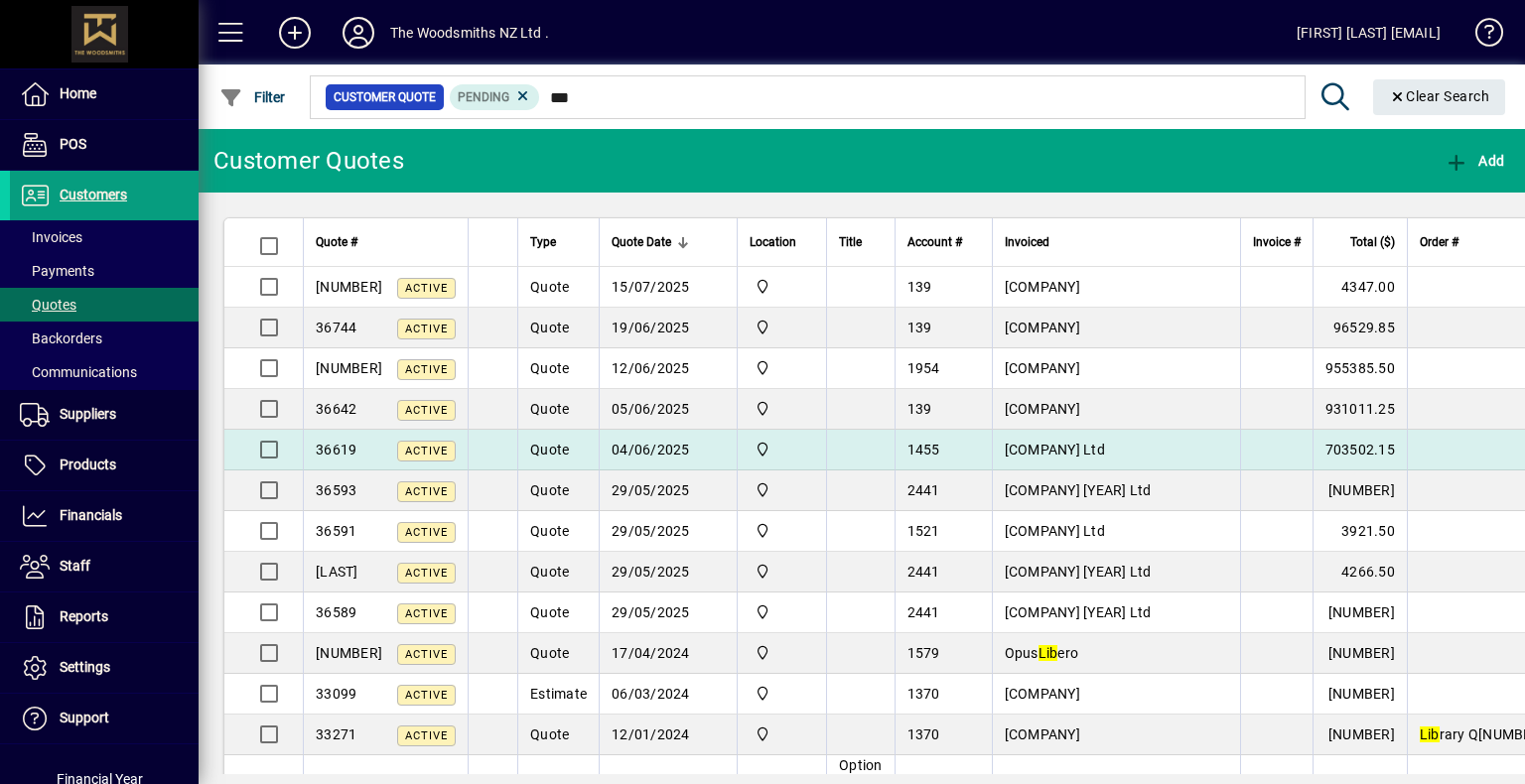 click on "[COMPANY] Ltd" at bounding box center [1054, 450] 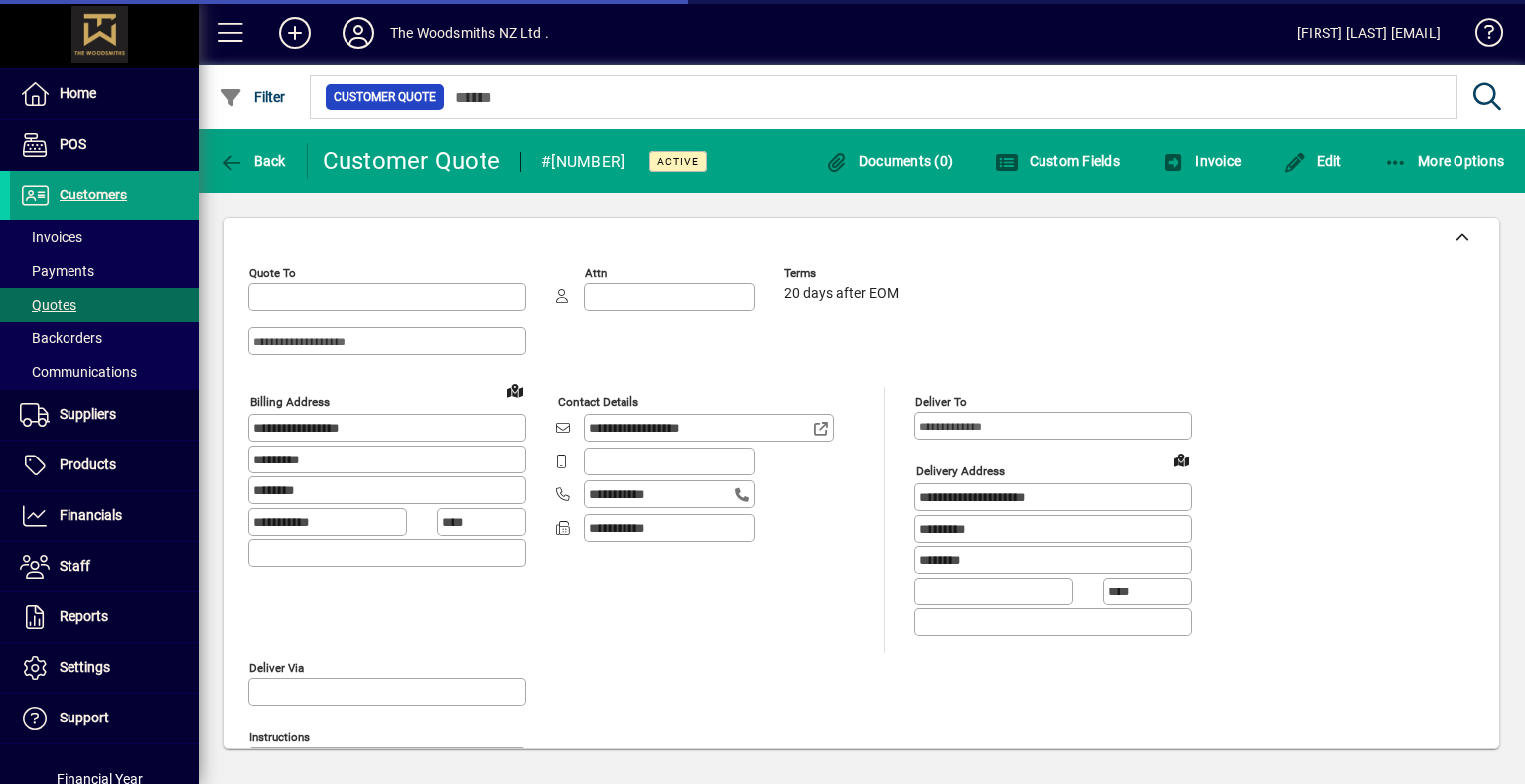type on "*********" 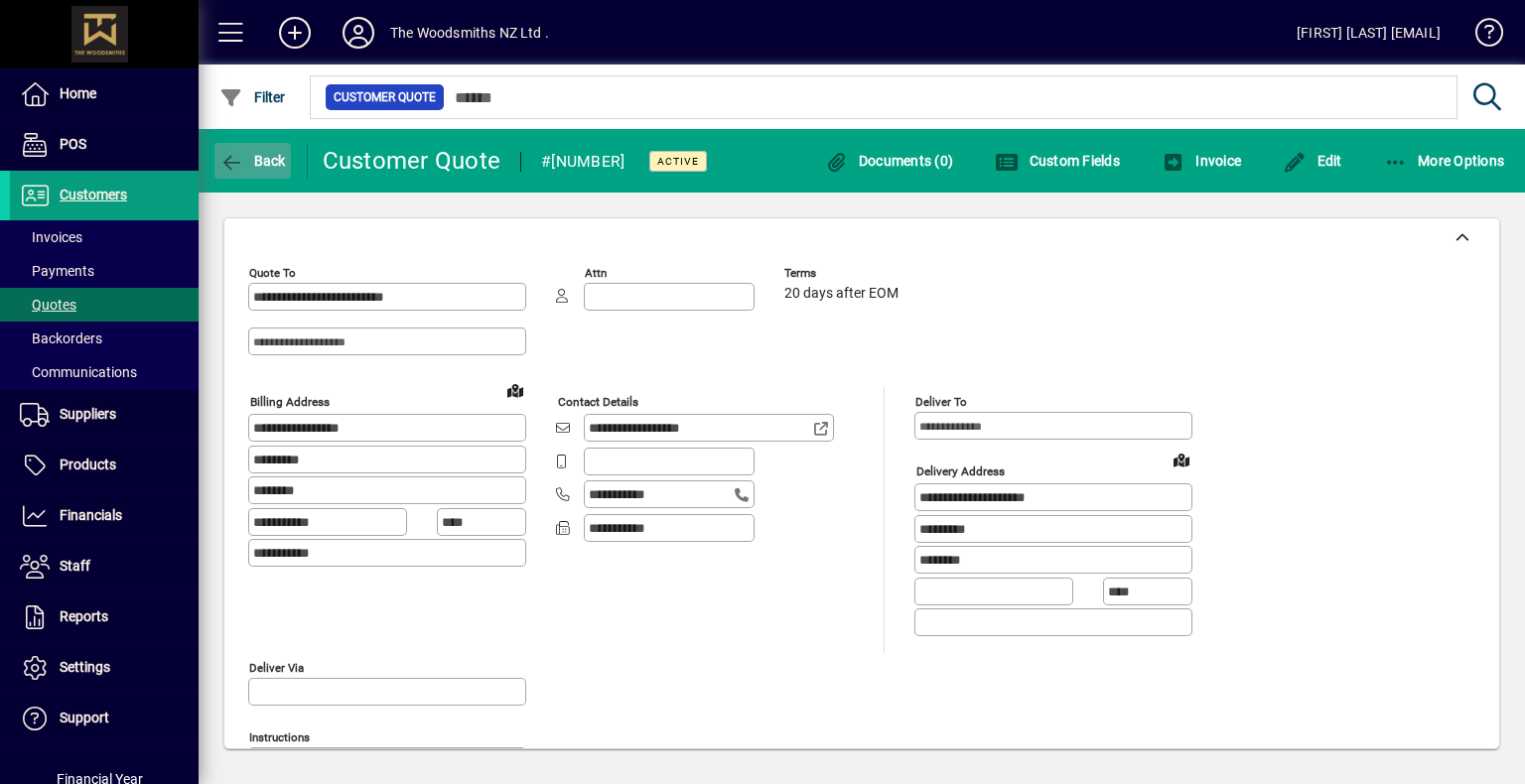 click 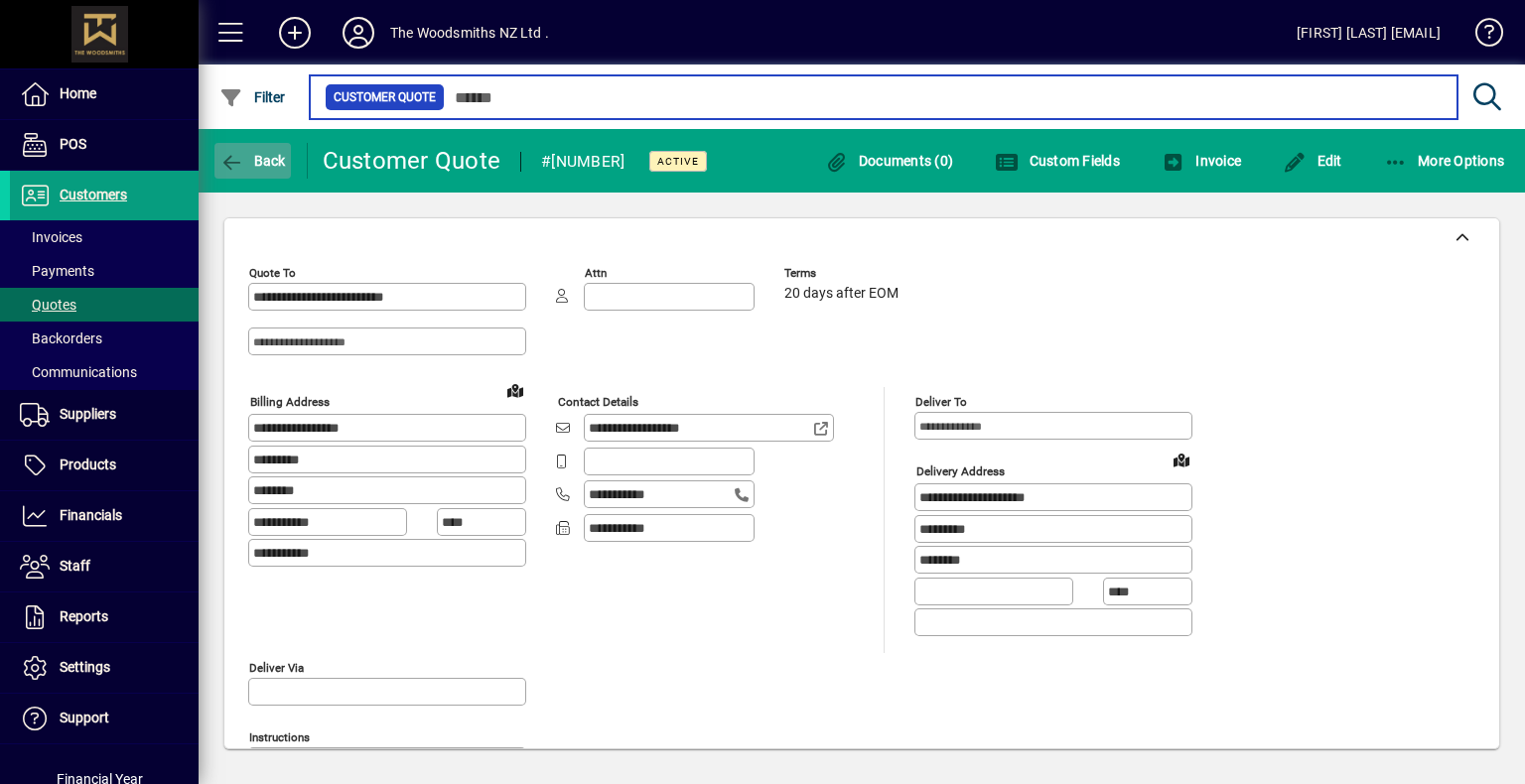 type on "***" 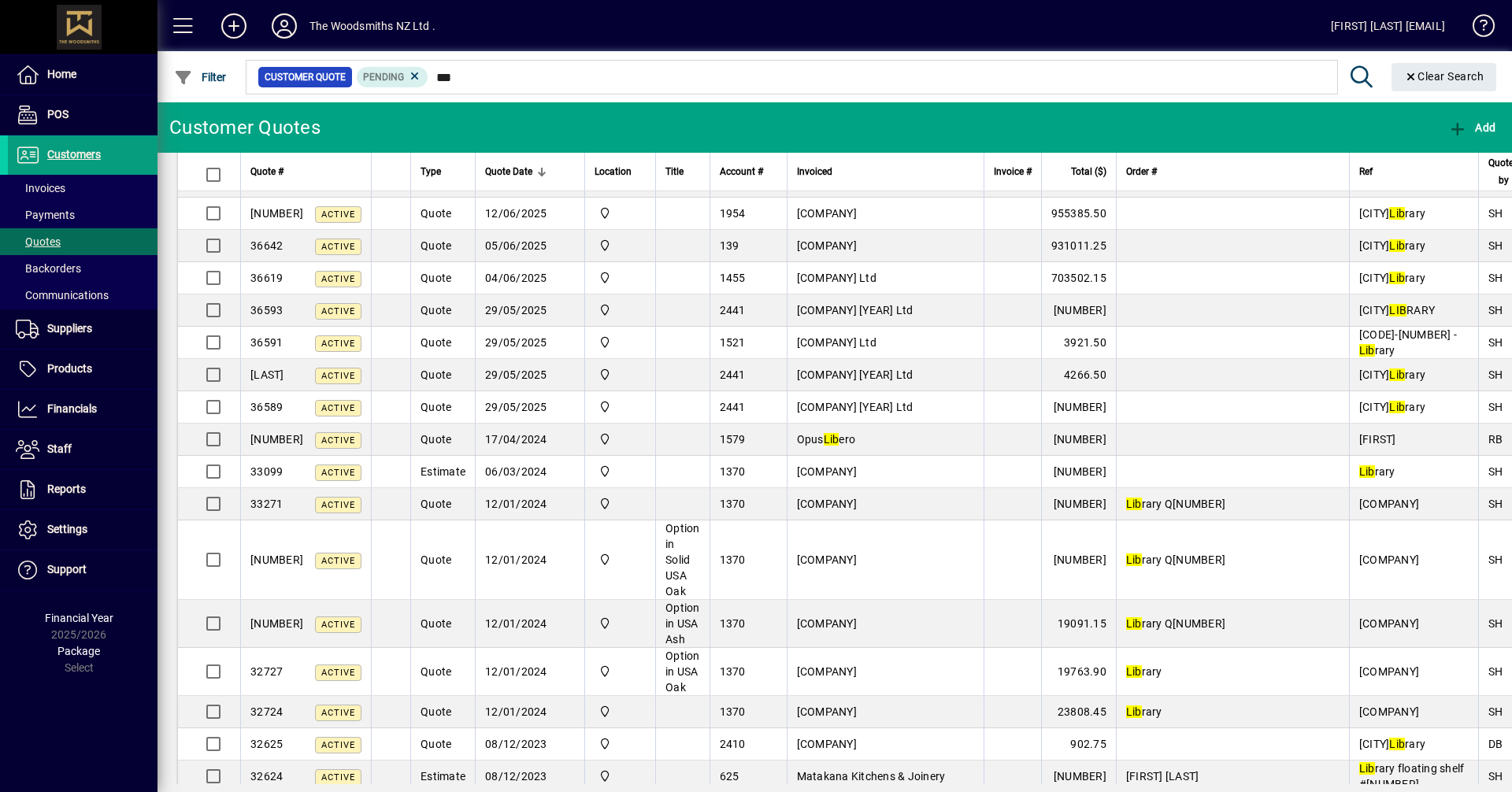 scroll, scrollTop: 79, scrollLeft: 0, axis: vertical 